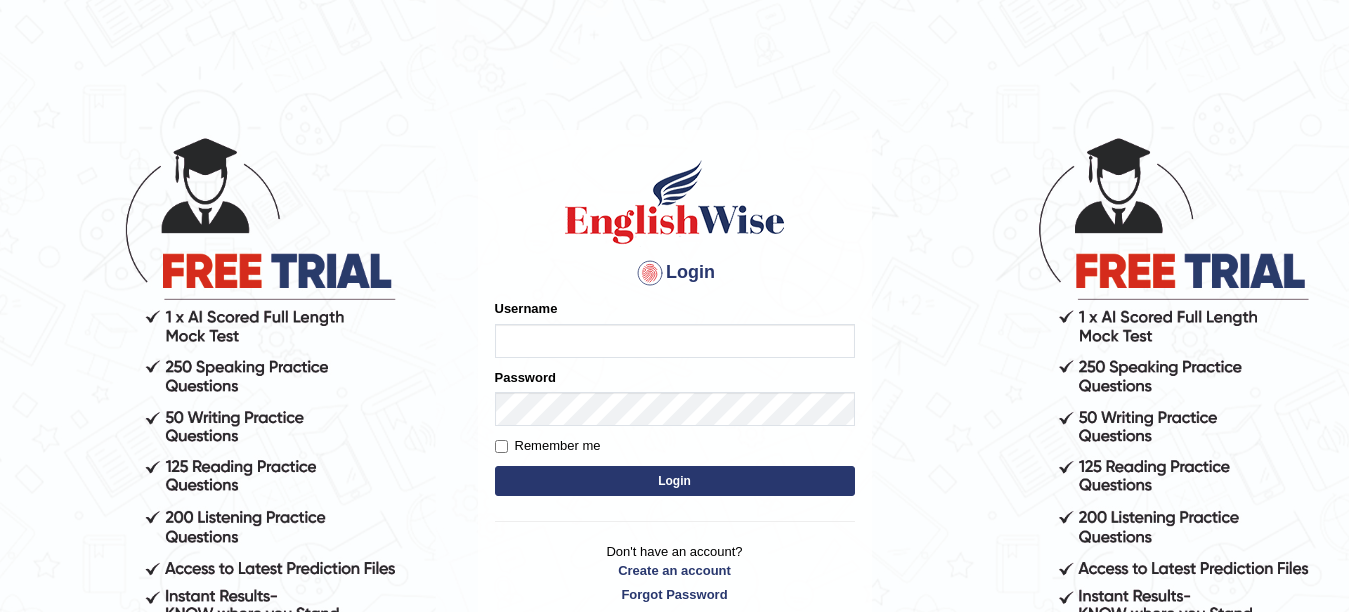 scroll, scrollTop: 0, scrollLeft: 0, axis: both 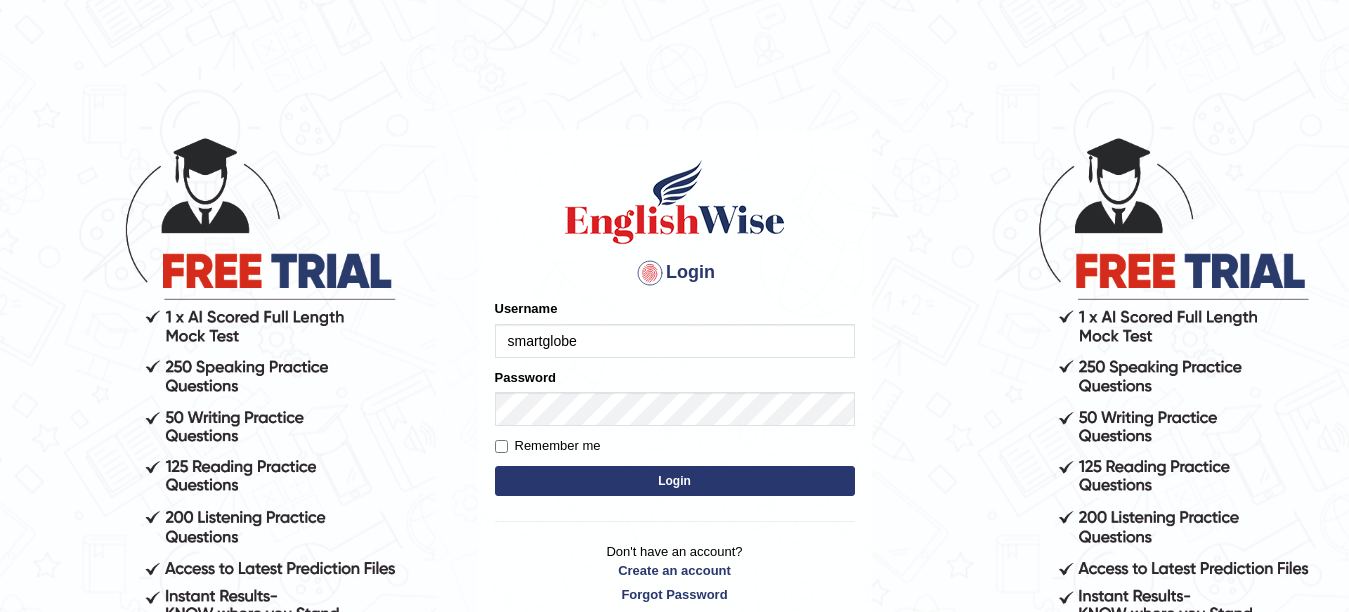 type on "smartglobe" 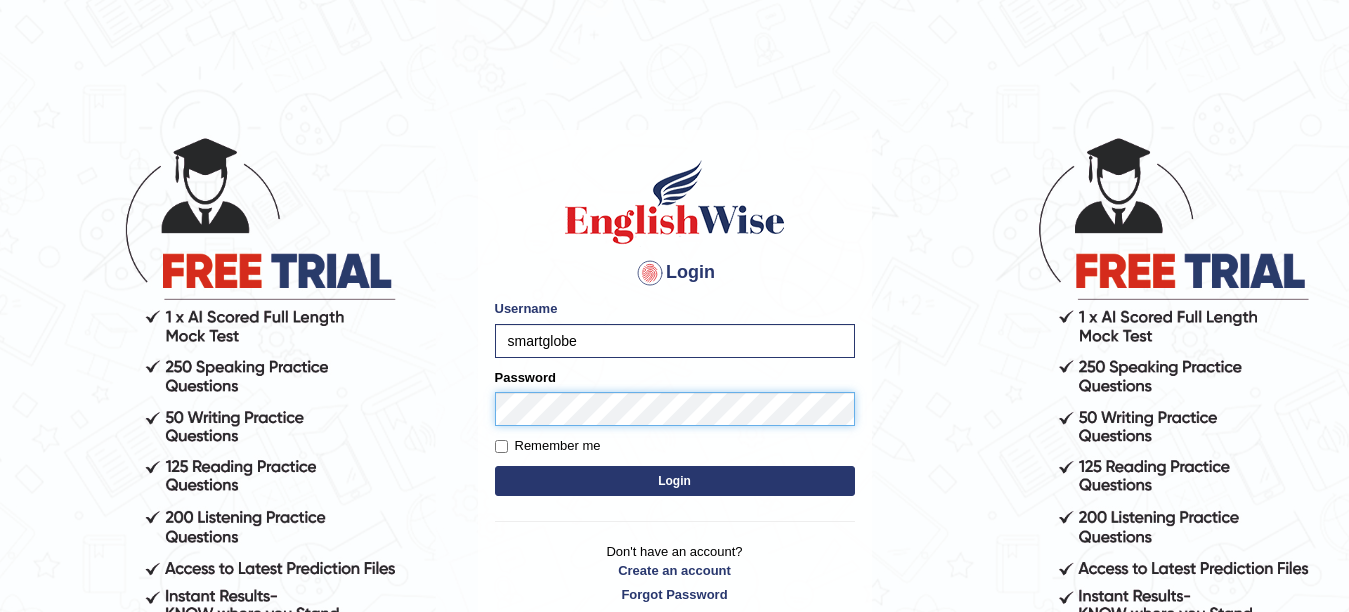 click on "Login" at bounding box center (675, 481) 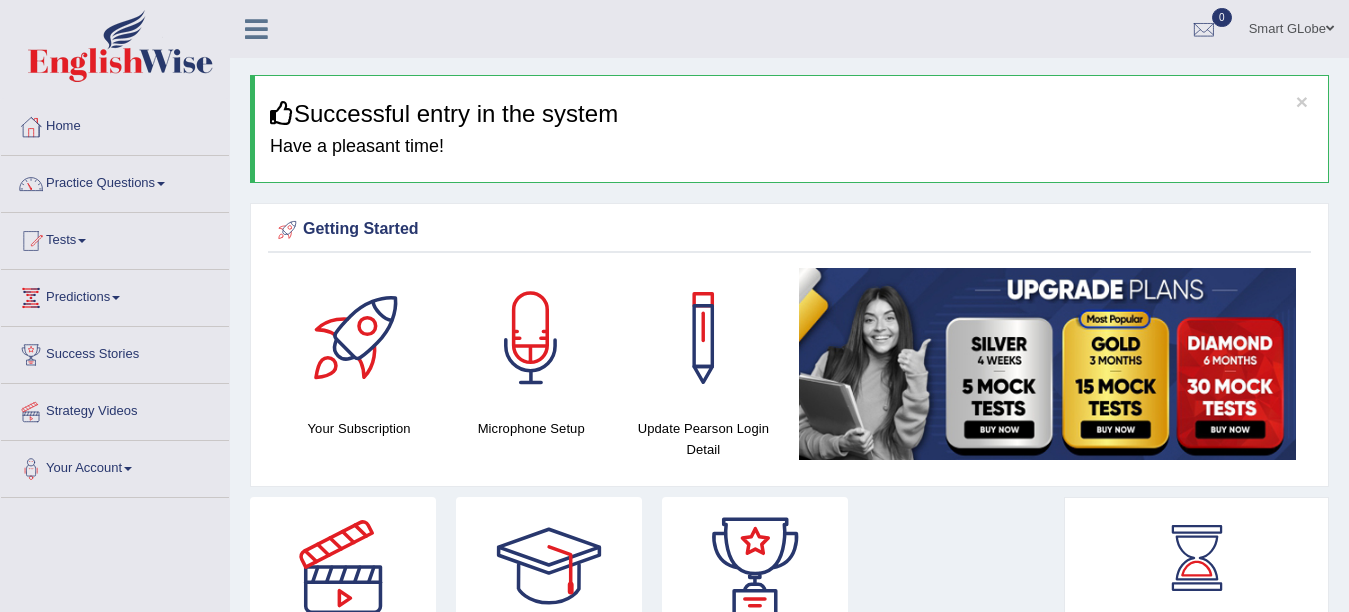 scroll, scrollTop: 0, scrollLeft: 0, axis: both 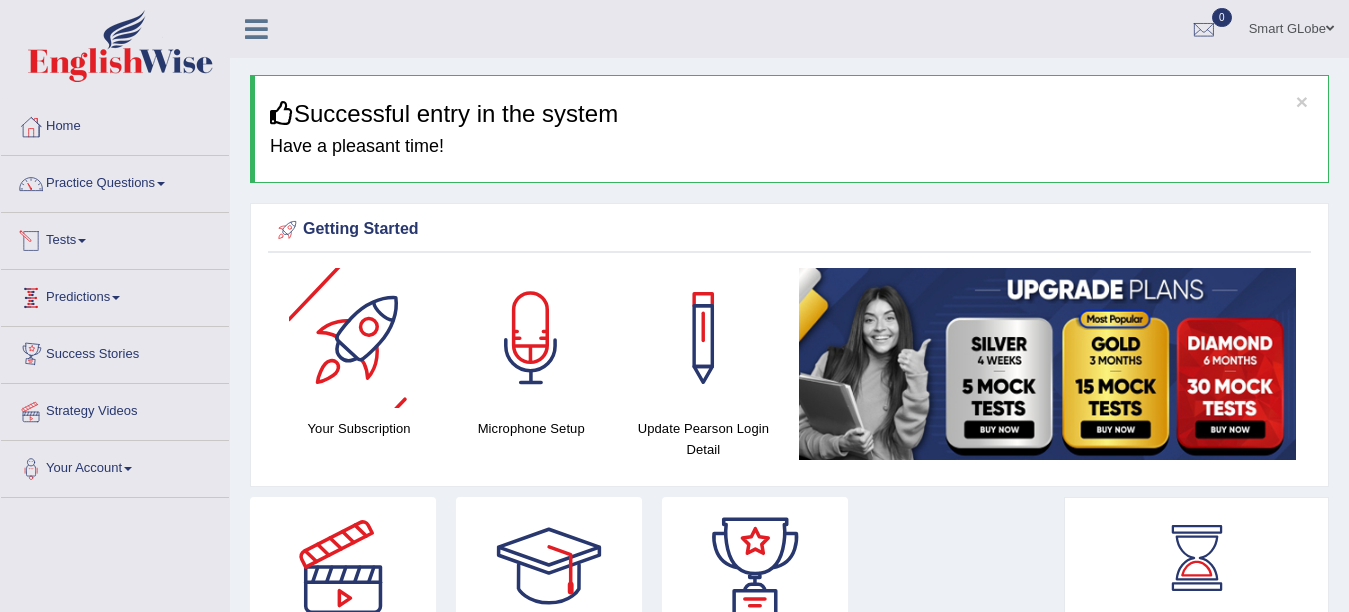 click on "Tests" at bounding box center [115, 238] 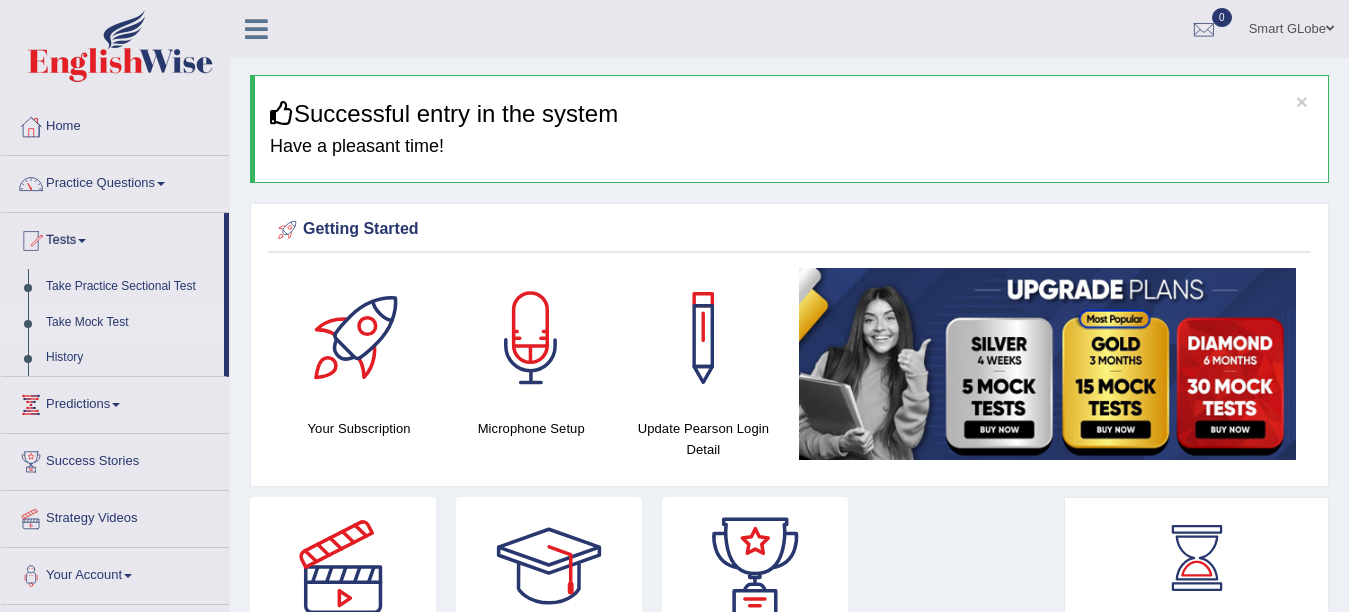 click on "Take Mock Test" at bounding box center [130, 323] 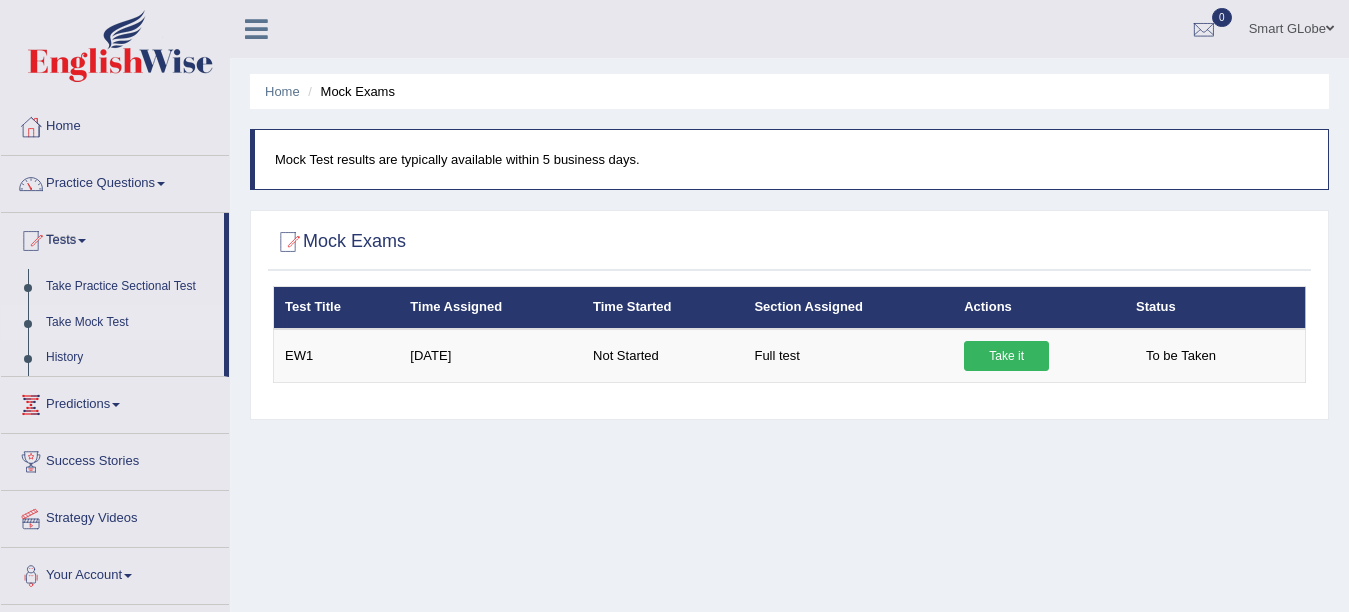 scroll, scrollTop: 0, scrollLeft: 0, axis: both 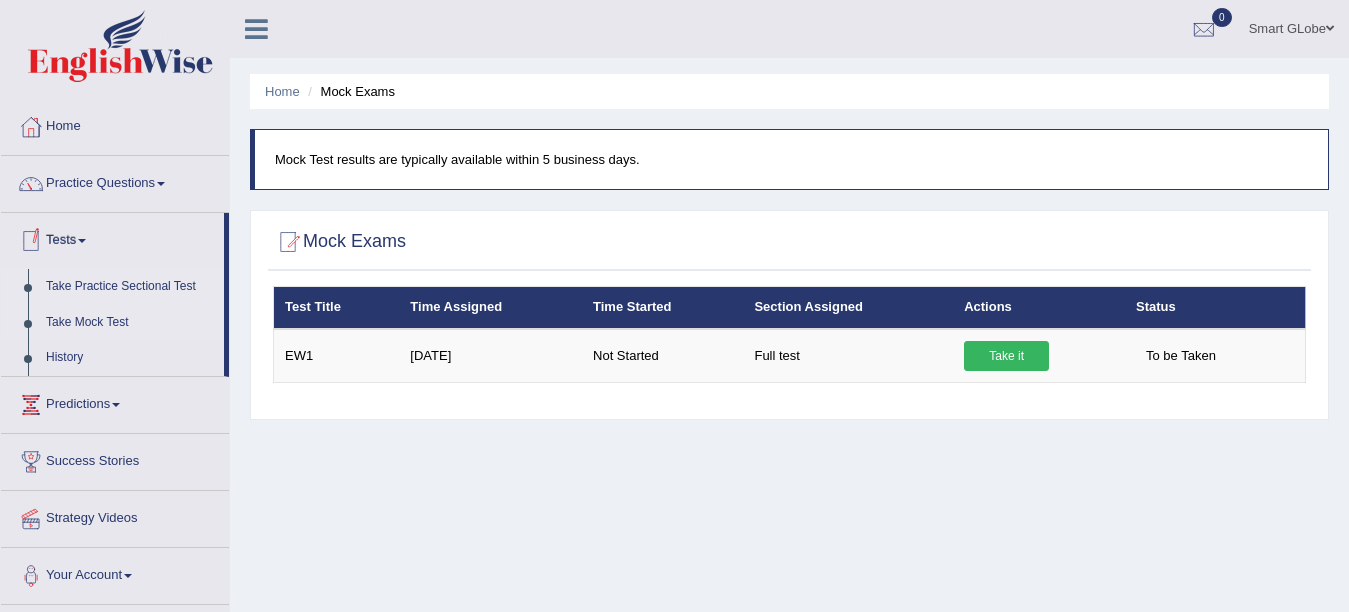 click on "Take Practice Sectional Test" at bounding box center [130, 287] 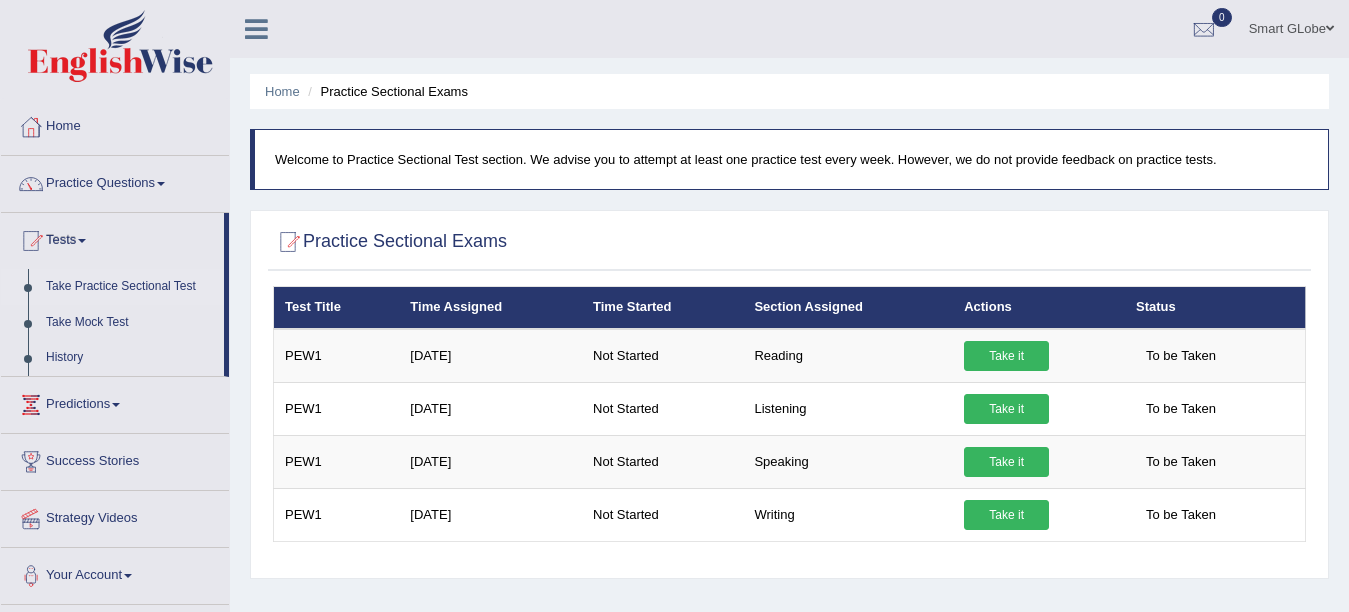 scroll, scrollTop: 0, scrollLeft: 0, axis: both 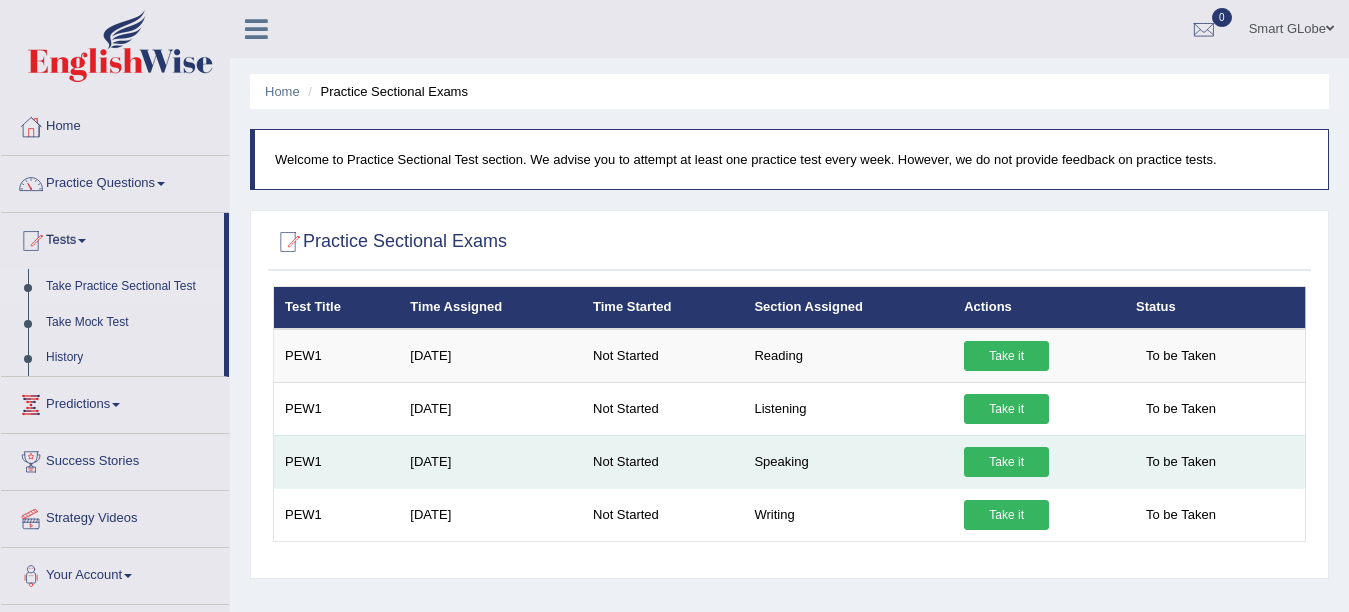 click on "Take it" at bounding box center (1006, 462) 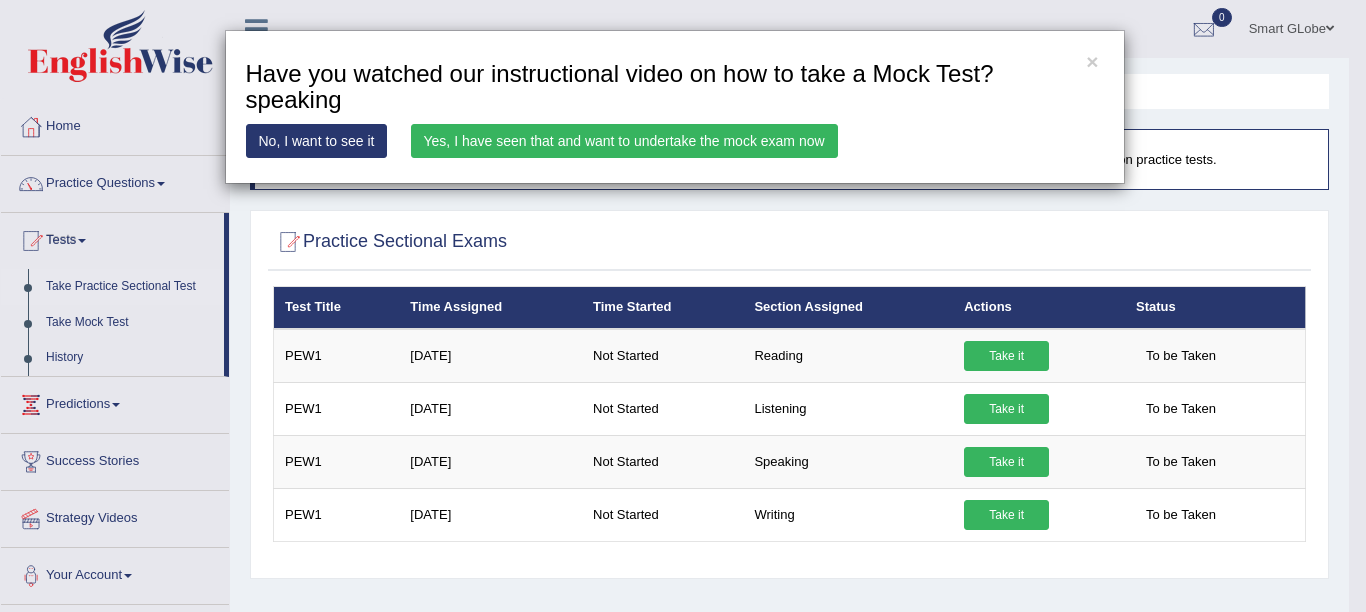 click on "Yes, I have seen that and want to undertake the mock exam now" at bounding box center (624, 141) 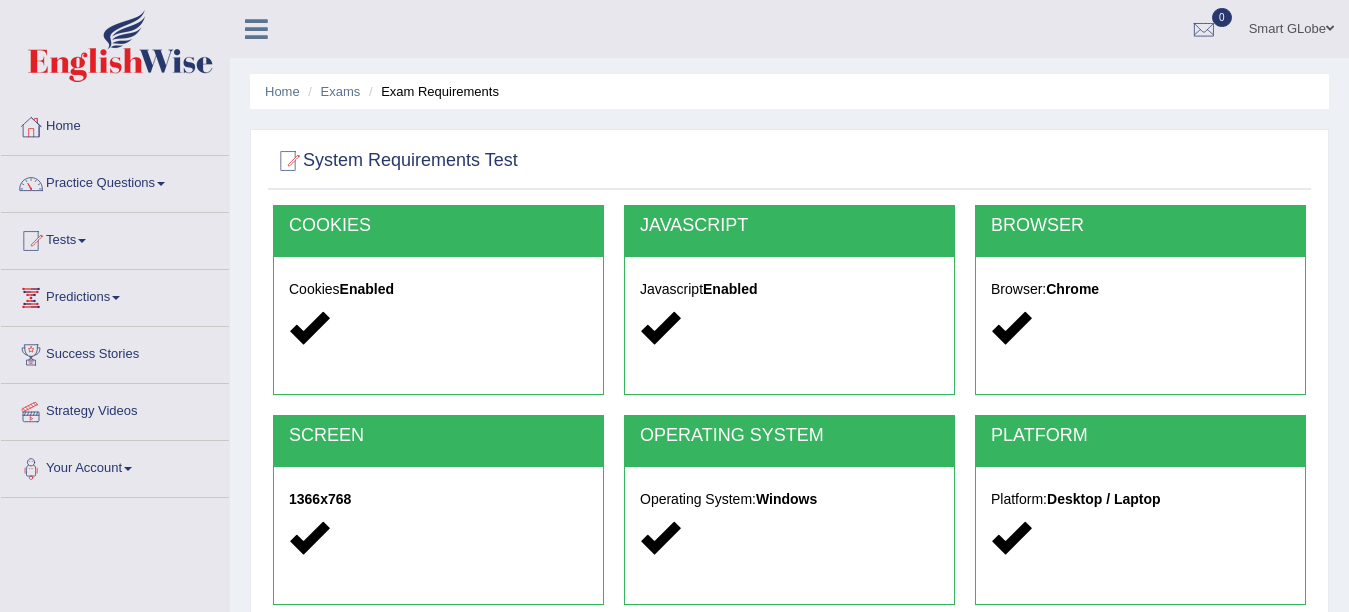 scroll, scrollTop: 0, scrollLeft: 0, axis: both 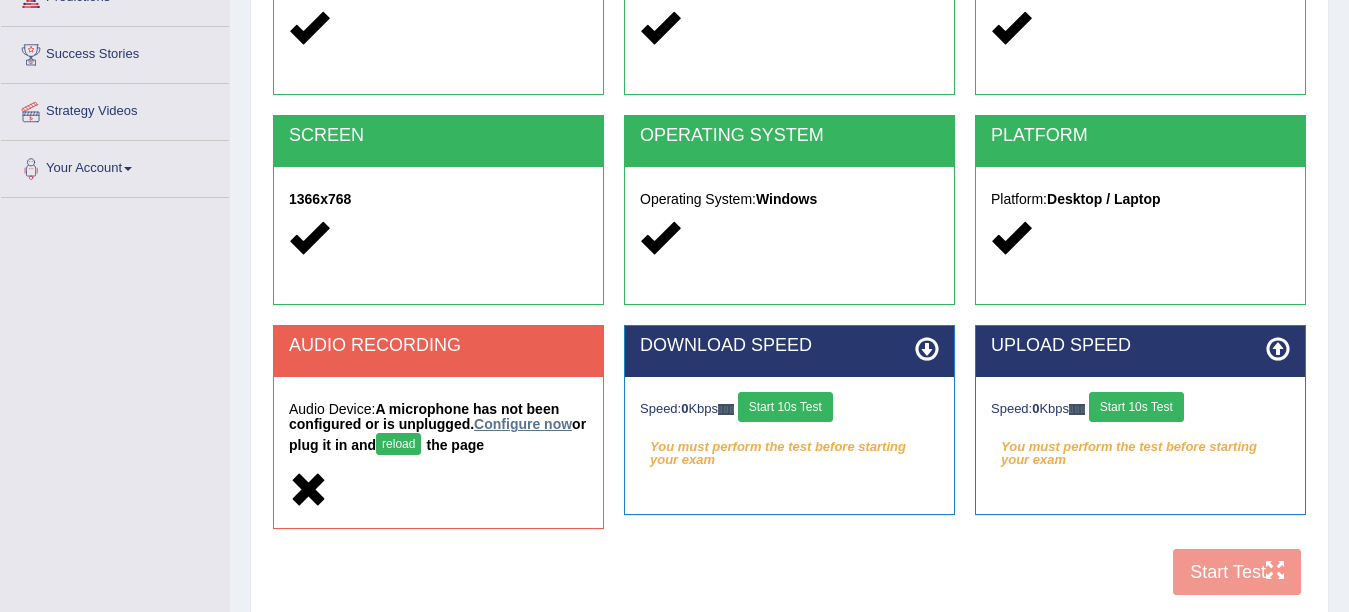 click on "Configure now" at bounding box center (523, 424) 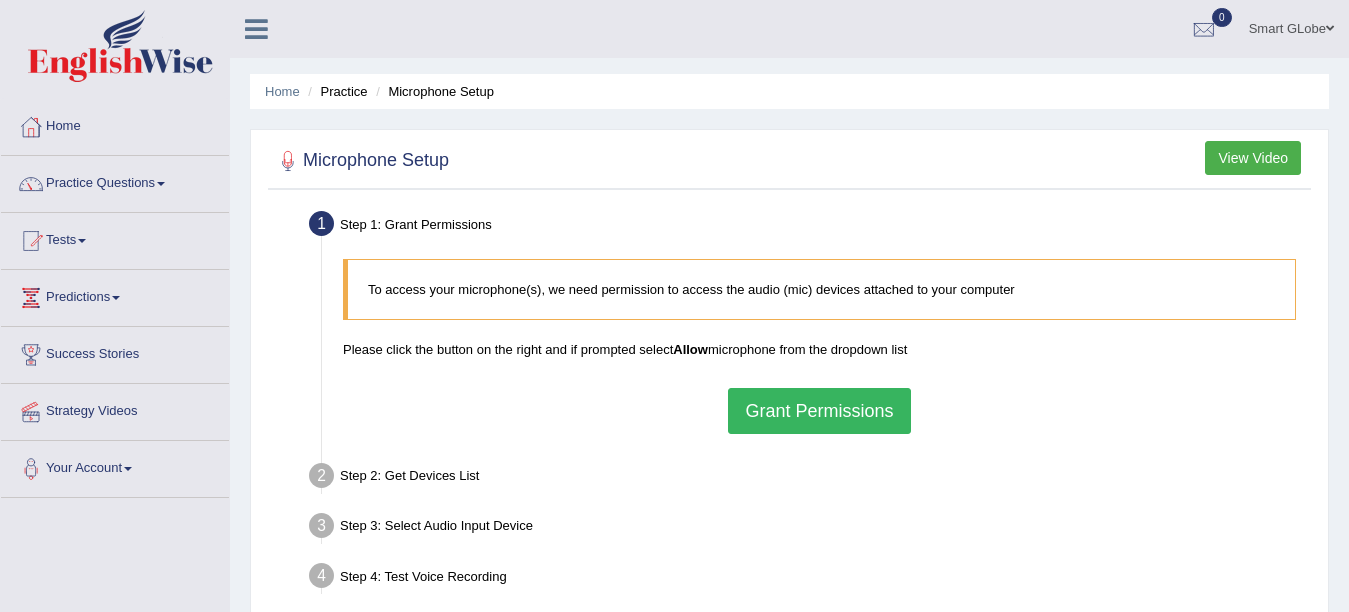 scroll, scrollTop: 0, scrollLeft: 0, axis: both 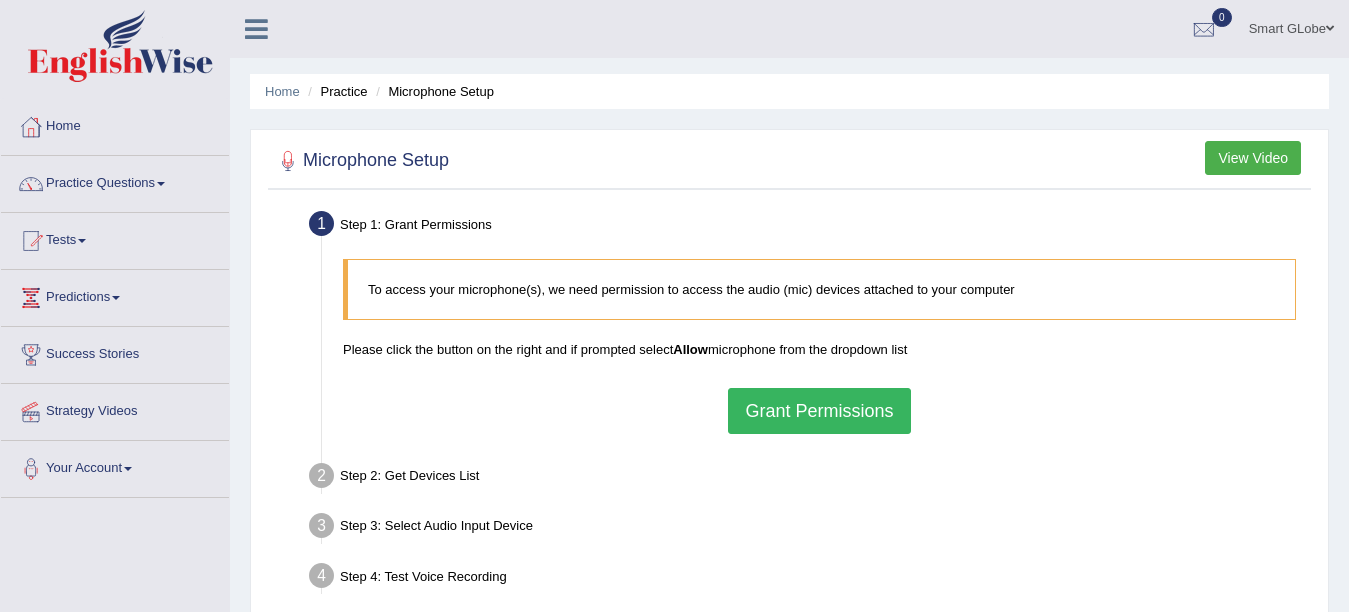 click on "Grant Permissions" at bounding box center [819, 411] 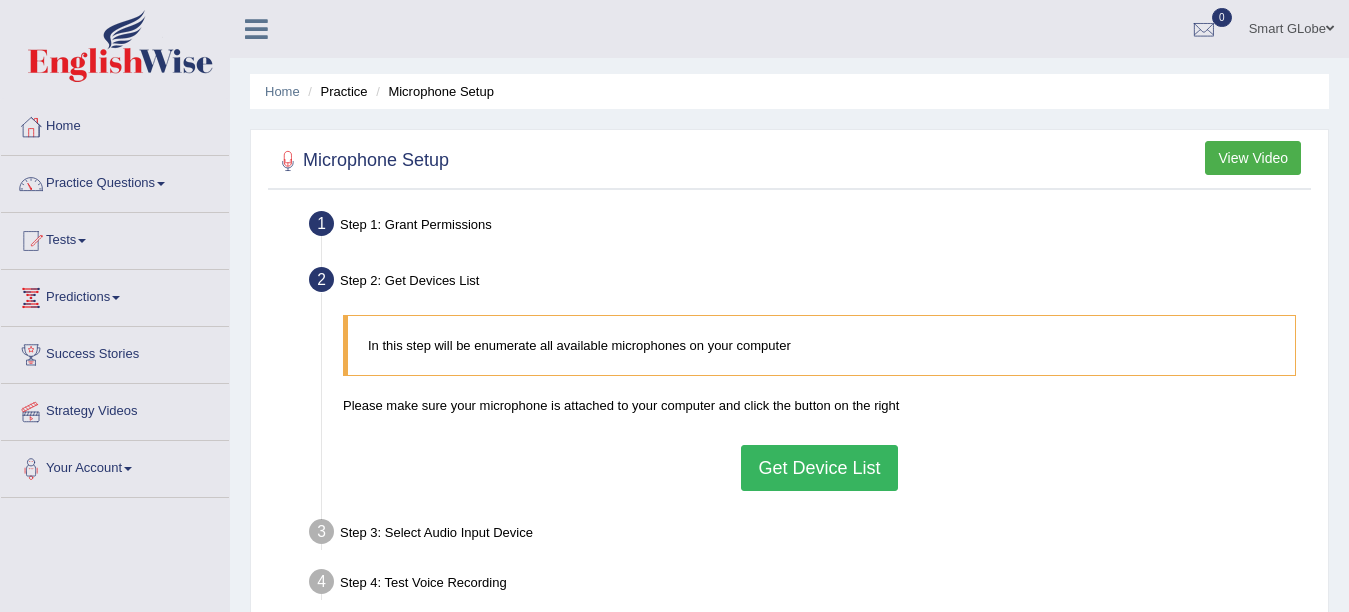 click on "Get Device List" at bounding box center [819, 468] 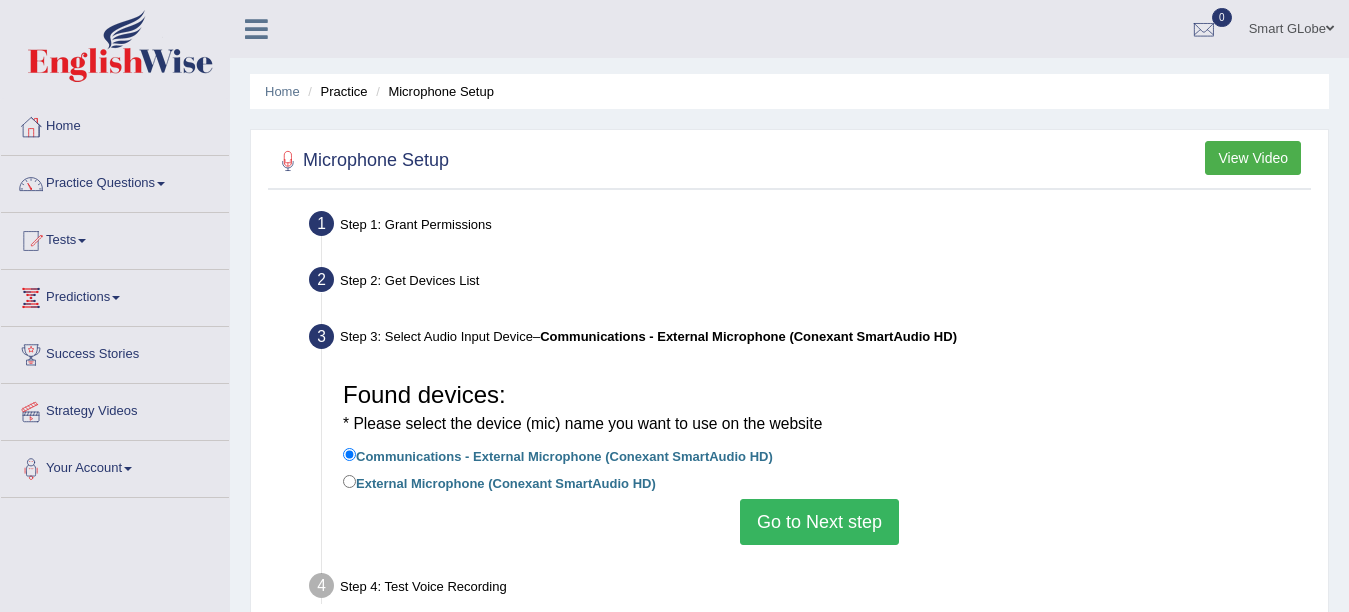 drag, startPoint x: 846, startPoint y: 538, endPoint x: 834, endPoint y: 523, distance: 19.209373 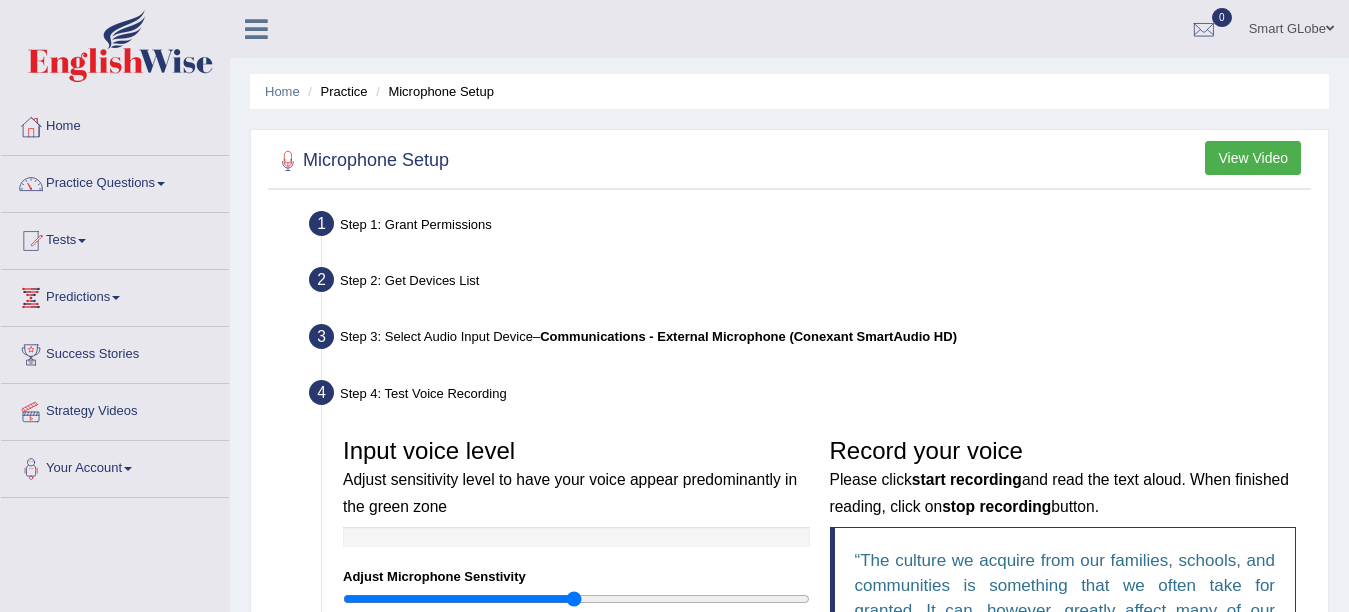 scroll, scrollTop: 400, scrollLeft: 0, axis: vertical 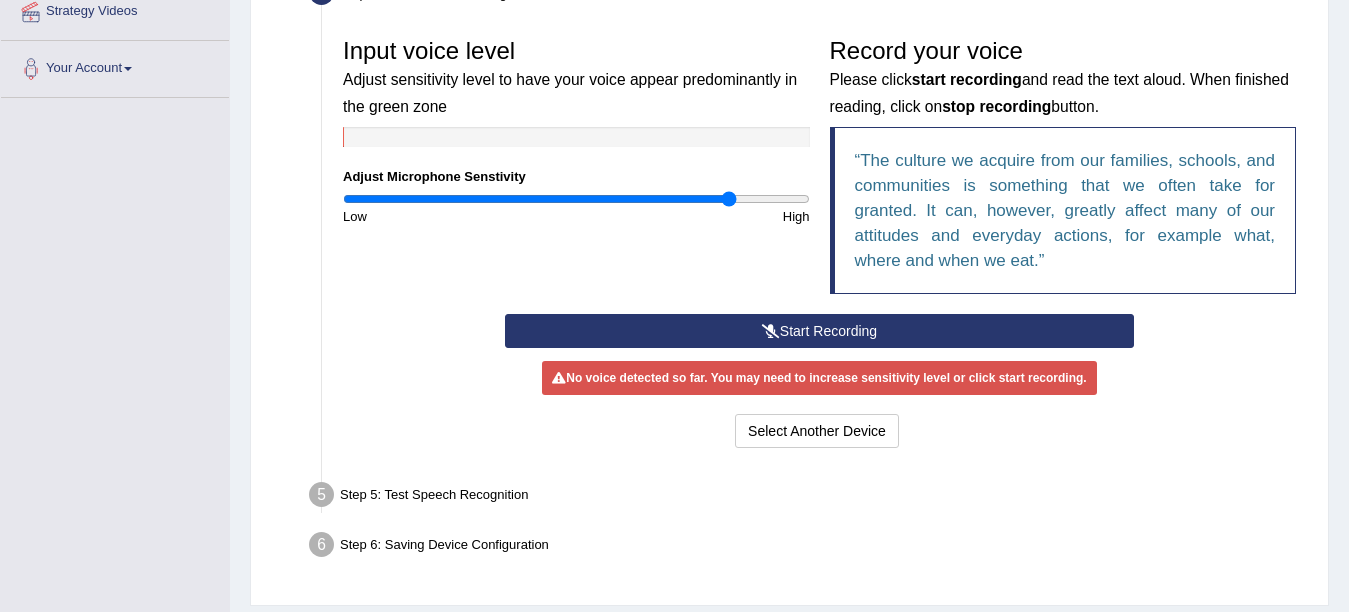 drag, startPoint x: 569, startPoint y: 197, endPoint x: 730, endPoint y: 214, distance: 161.89503 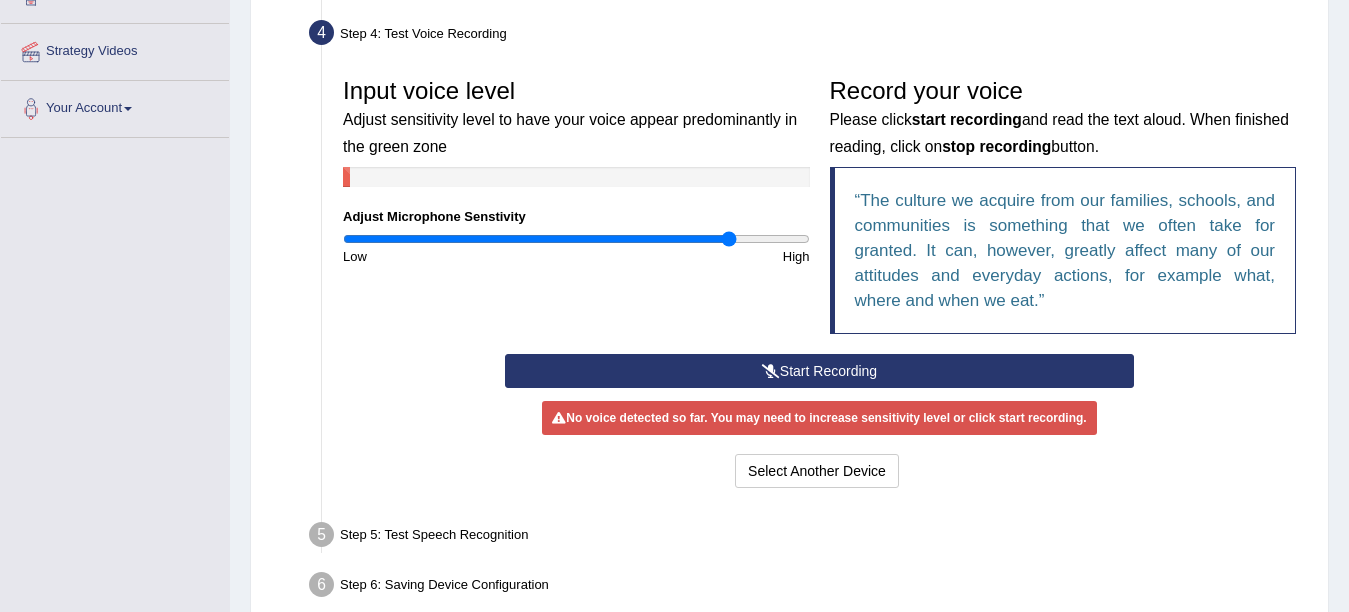 scroll, scrollTop: 0, scrollLeft: 0, axis: both 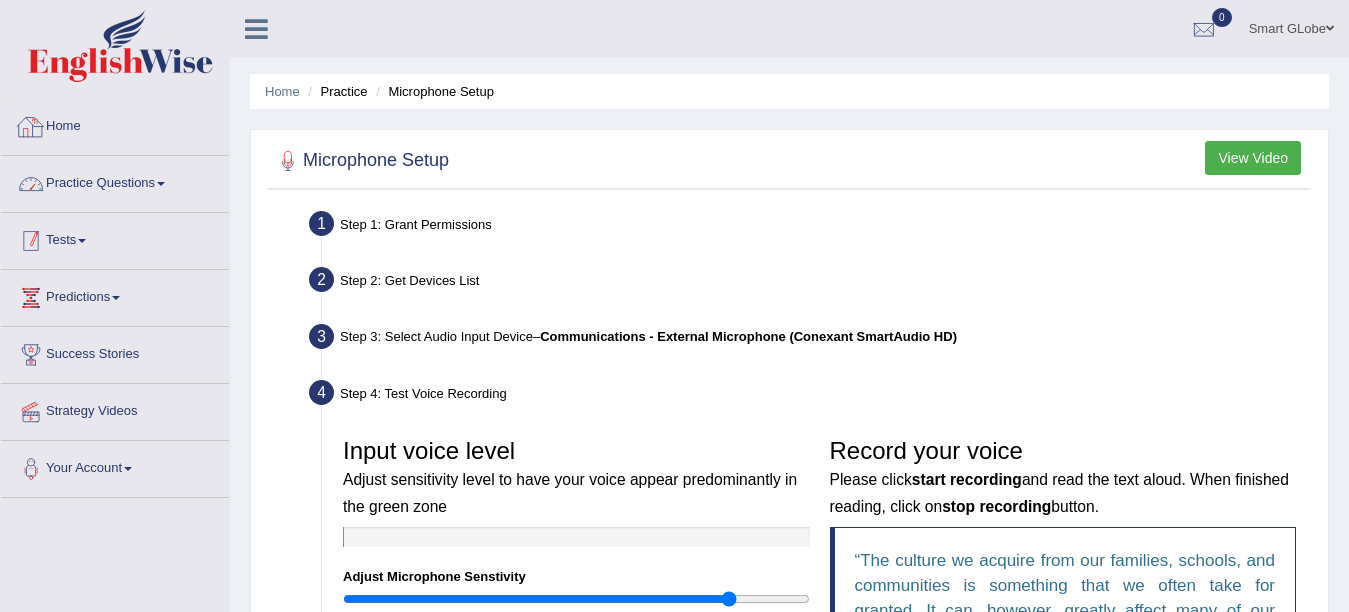 click on "Tests" at bounding box center [115, 238] 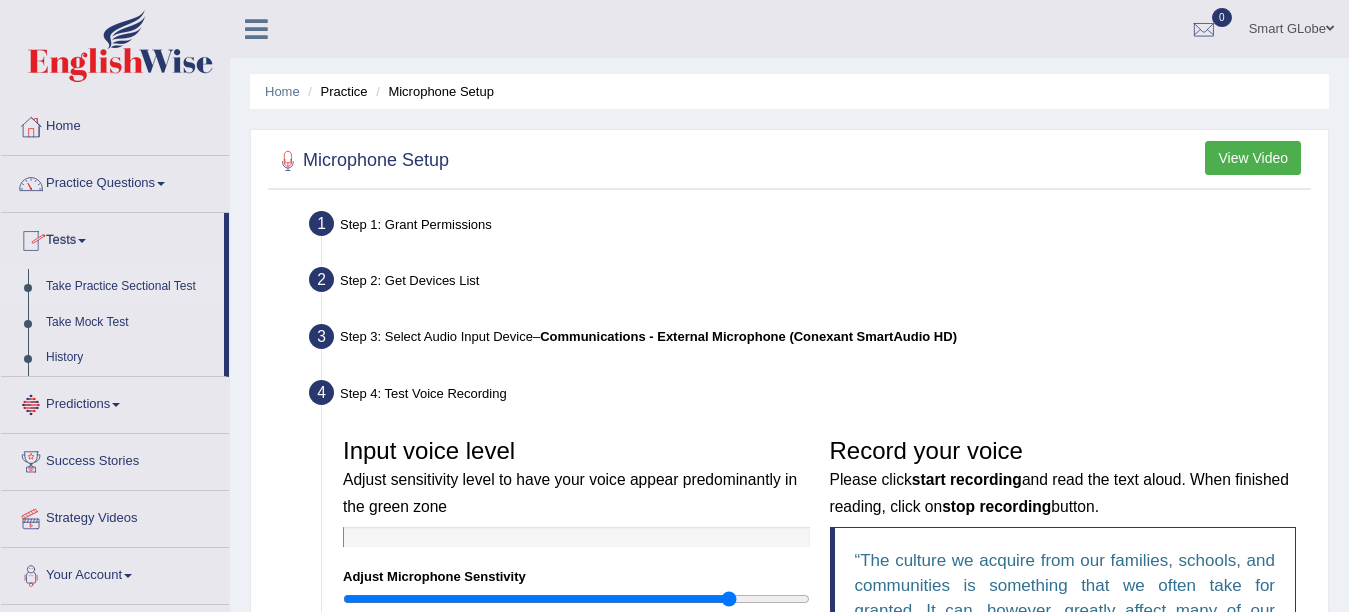 click on "Take Practice Sectional Test" at bounding box center [130, 287] 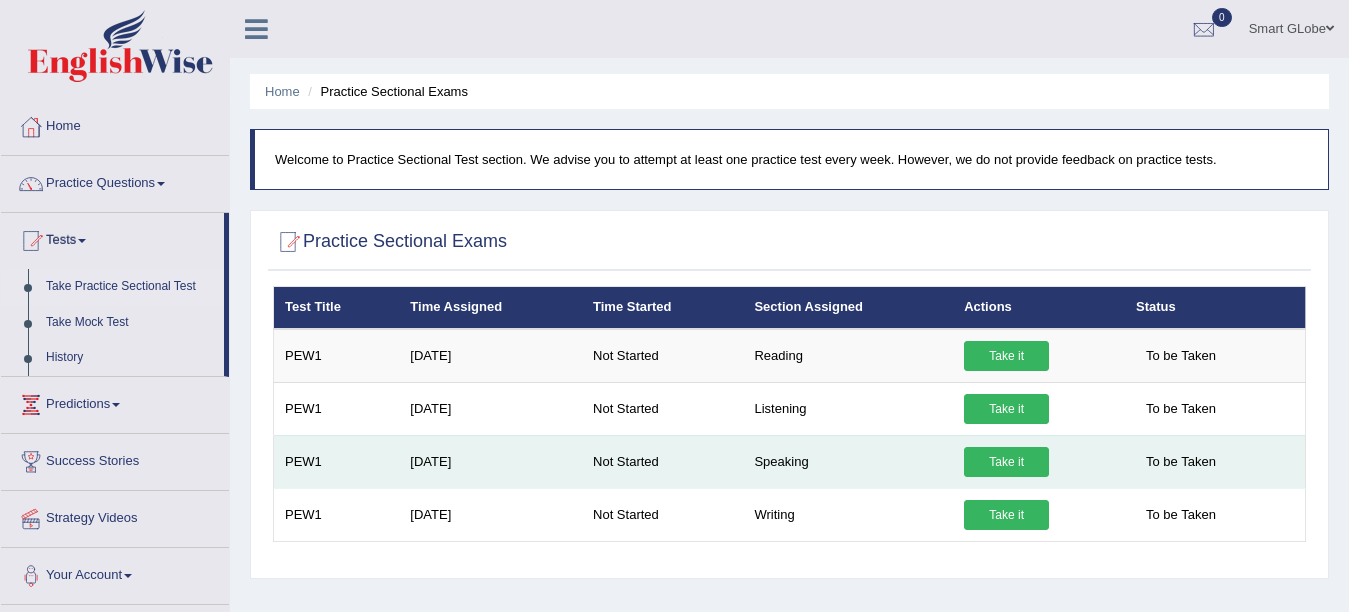 scroll, scrollTop: 0, scrollLeft: 0, axis: both 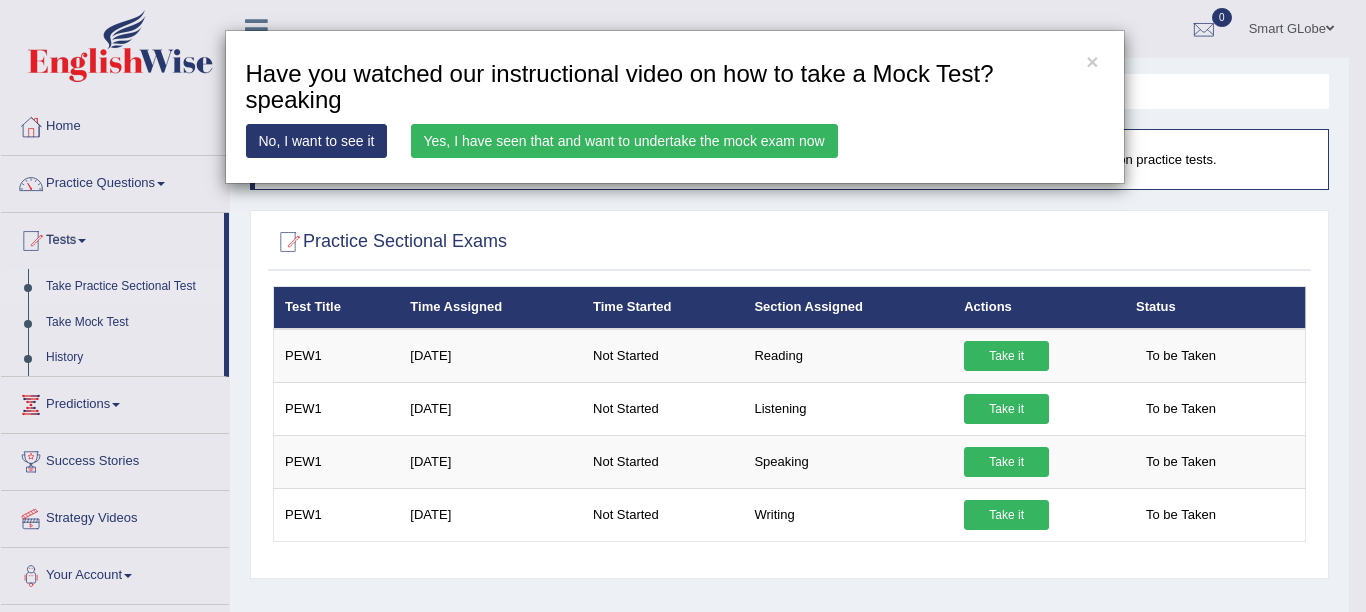 click on "Yes, I have seen that and want to undertake the mock exam now" at bounding box center (624, 141) 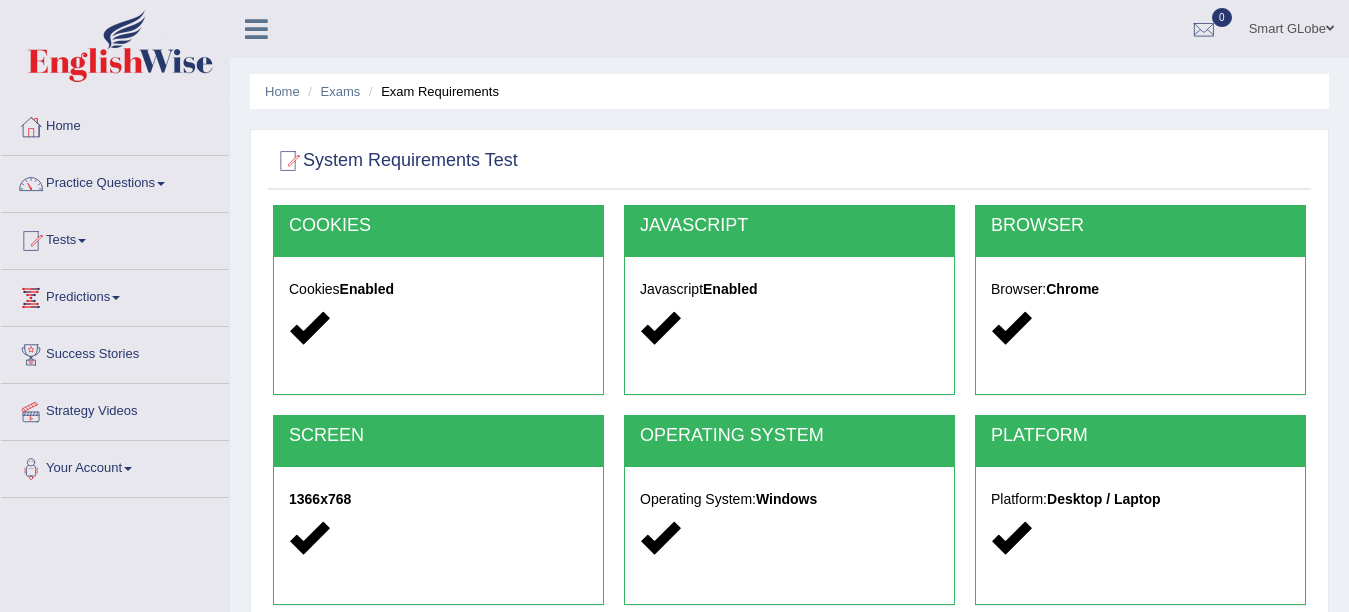 scroll, scrollTop: 100, scrollLeft: 0, axis: vertical 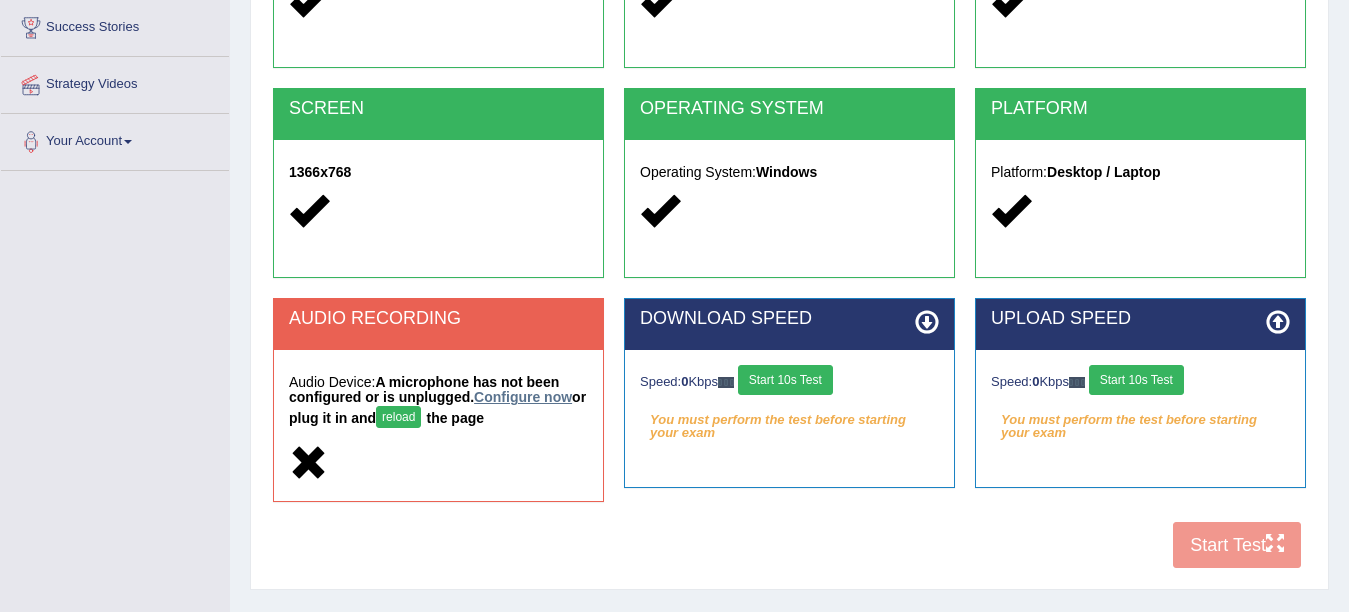 click on "Configure now" at bounding box center [523, 397] 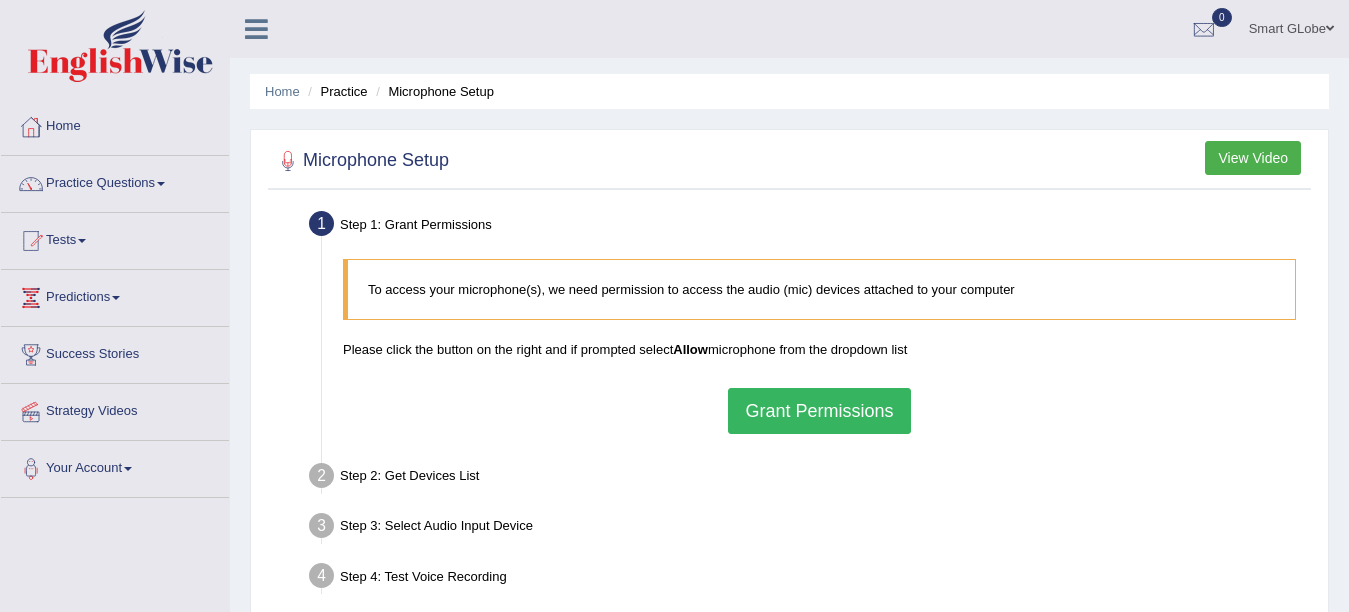 scroll, scrollTop: 0, scrollLeft: 0, axis: both 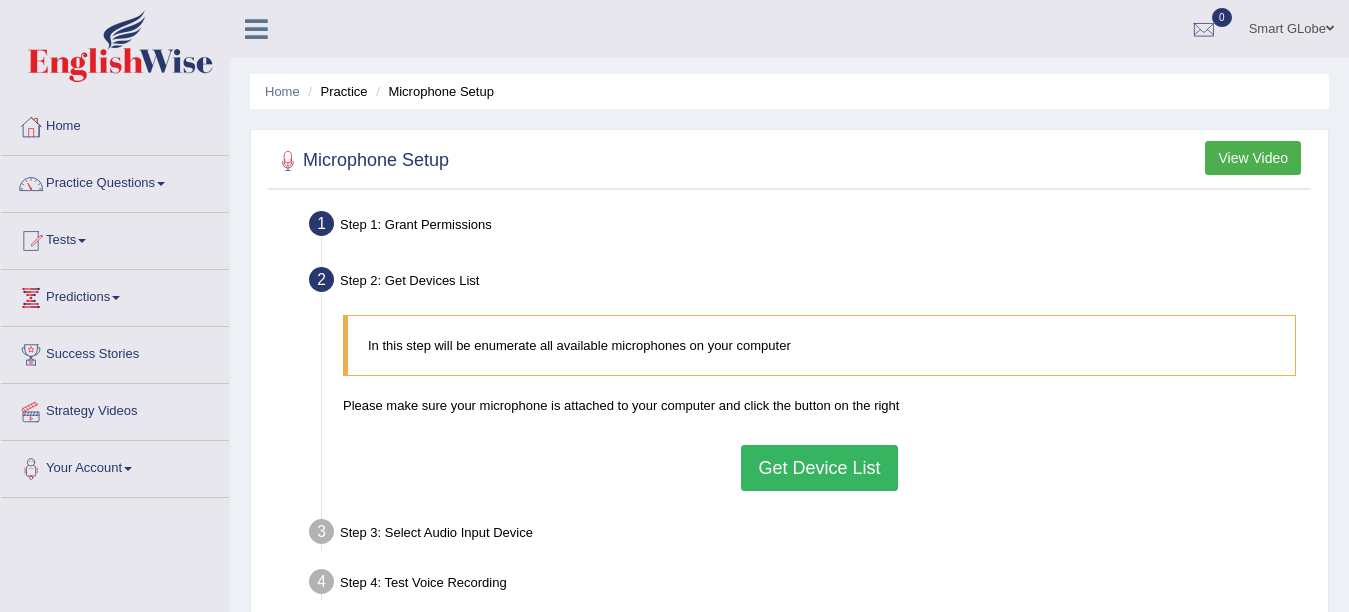 click on "Get Device List" at bounding box center (819, 468) 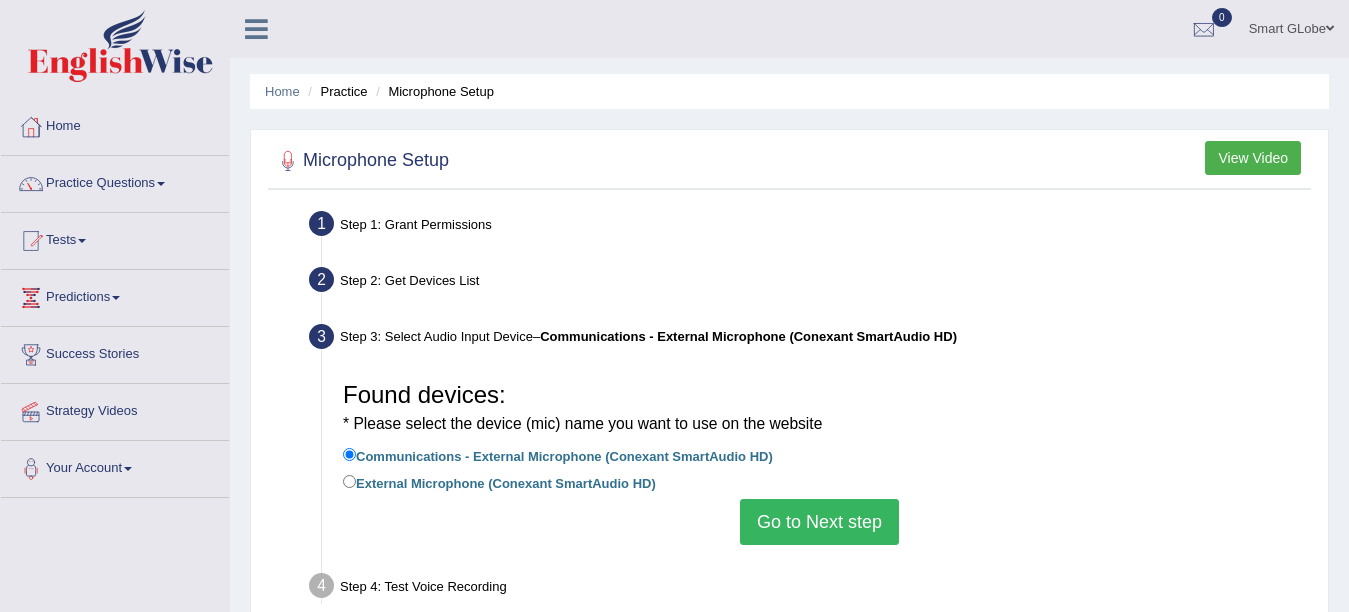 click on "Go to Next step" at bounding box center (819, 522) 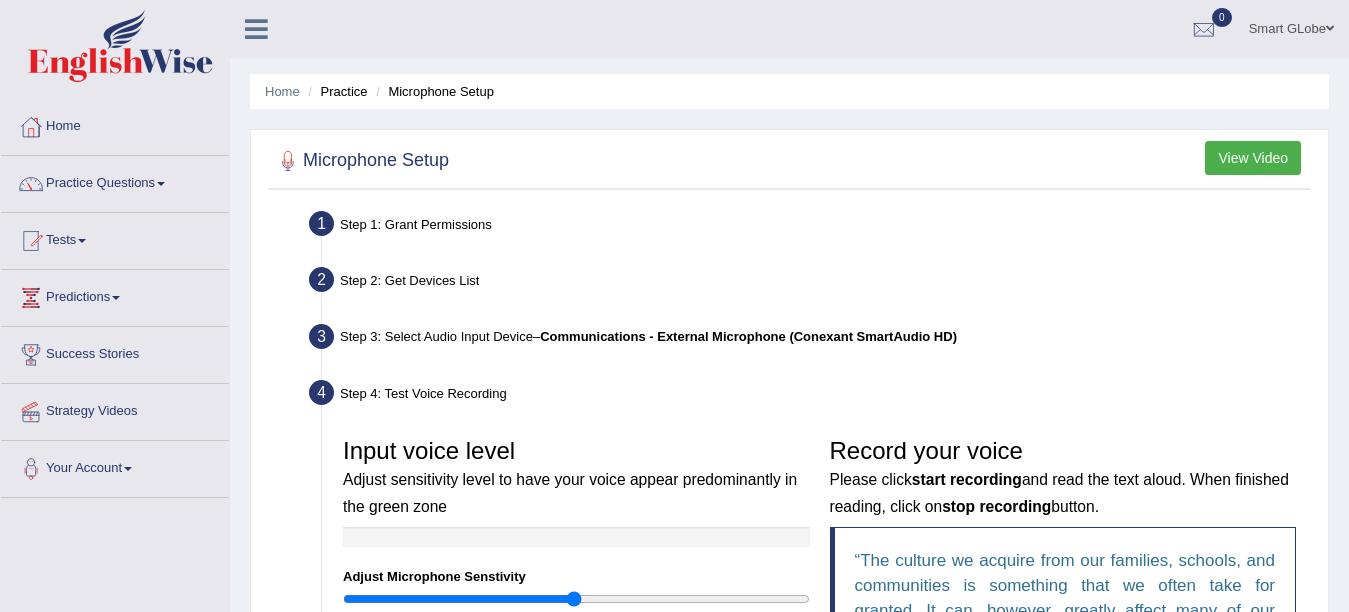 scroll, scrollTop: 200, scrollLeft: 0, axis: vertical 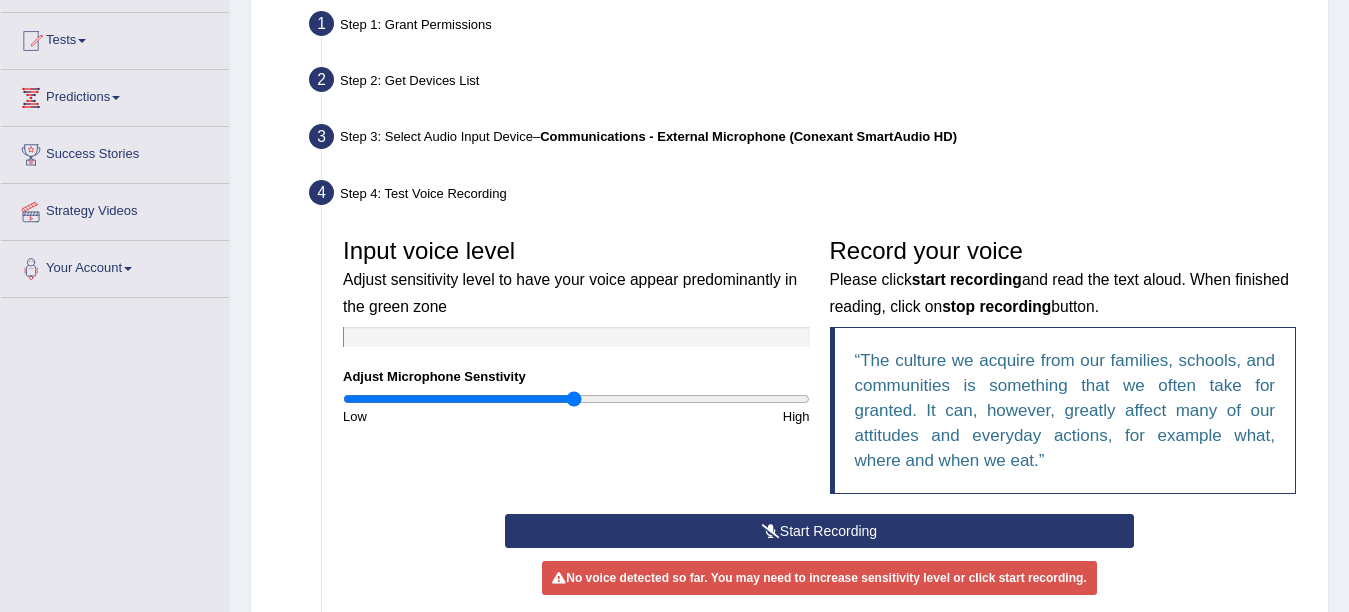 click at bounding box center (771, 531) 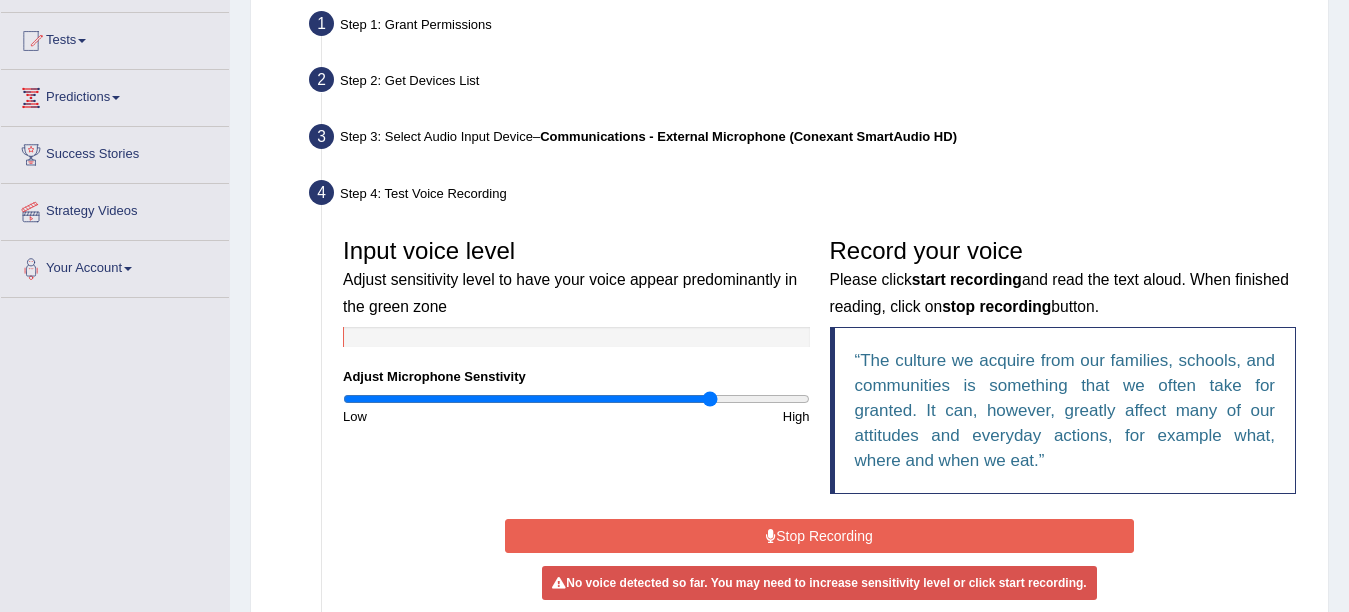 drag, startPoint x: 552, startPoint y: 396, endPoint x: 709, endPoint y: 420, distance: 158.8238 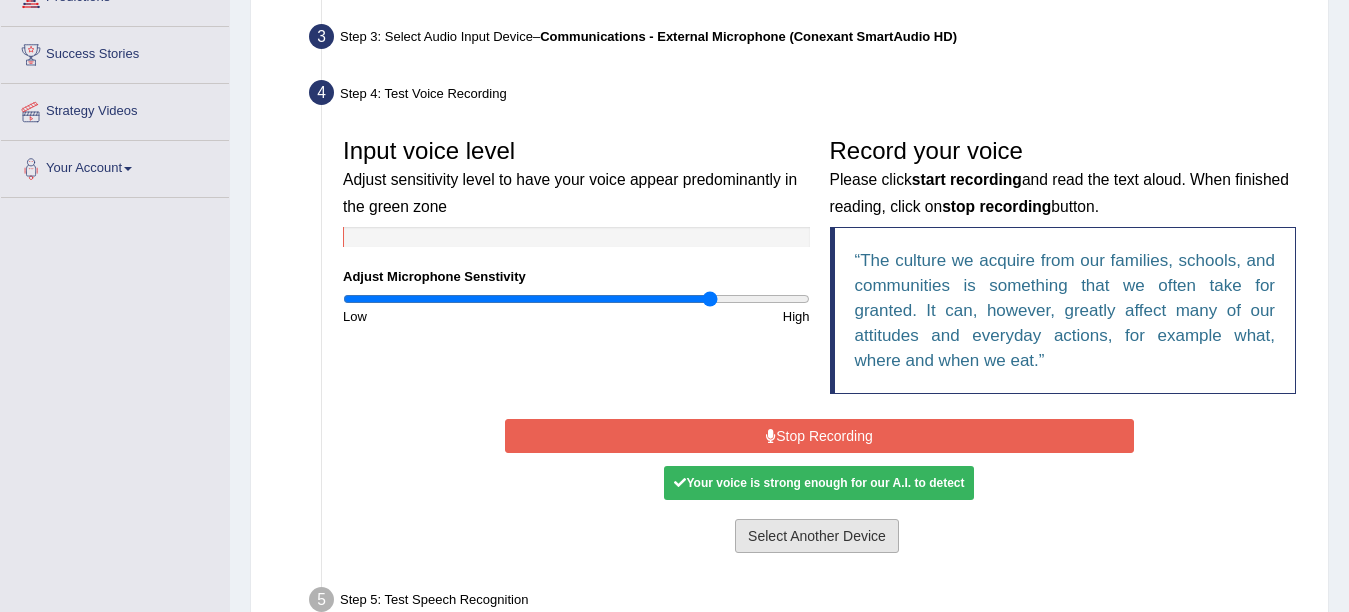scroll, scrollTop: 400, scrollLeft: 0, axis: vertical 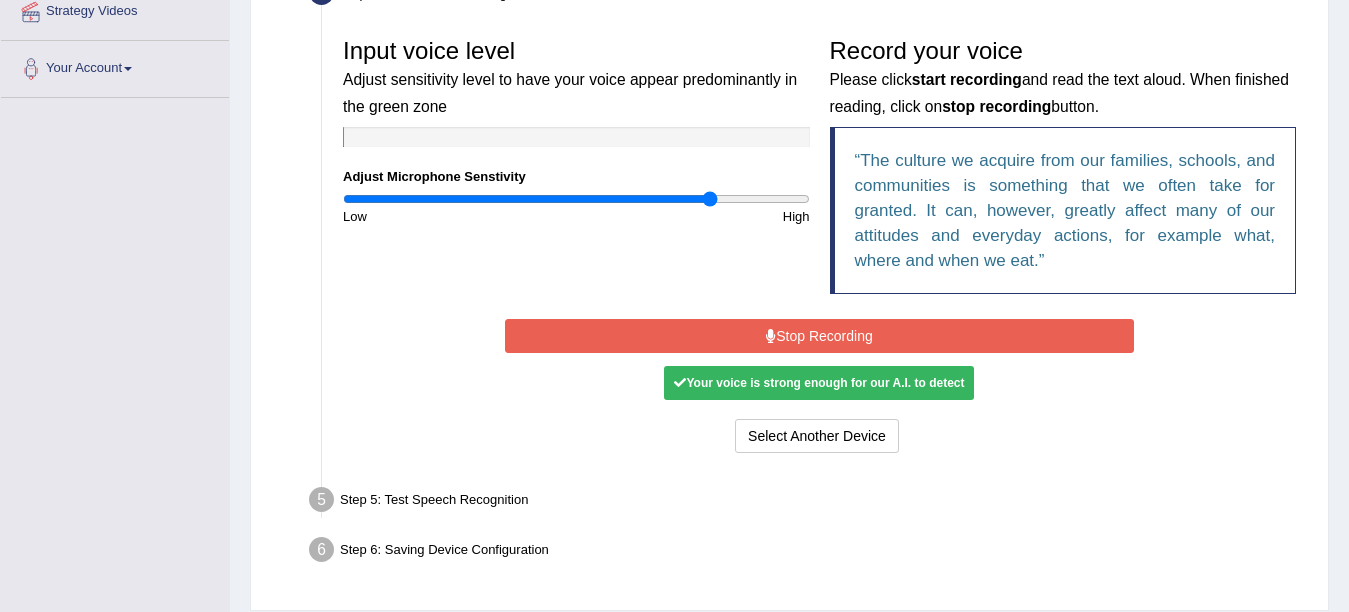click on "Stop Recording" at bounding box center (819, 336) 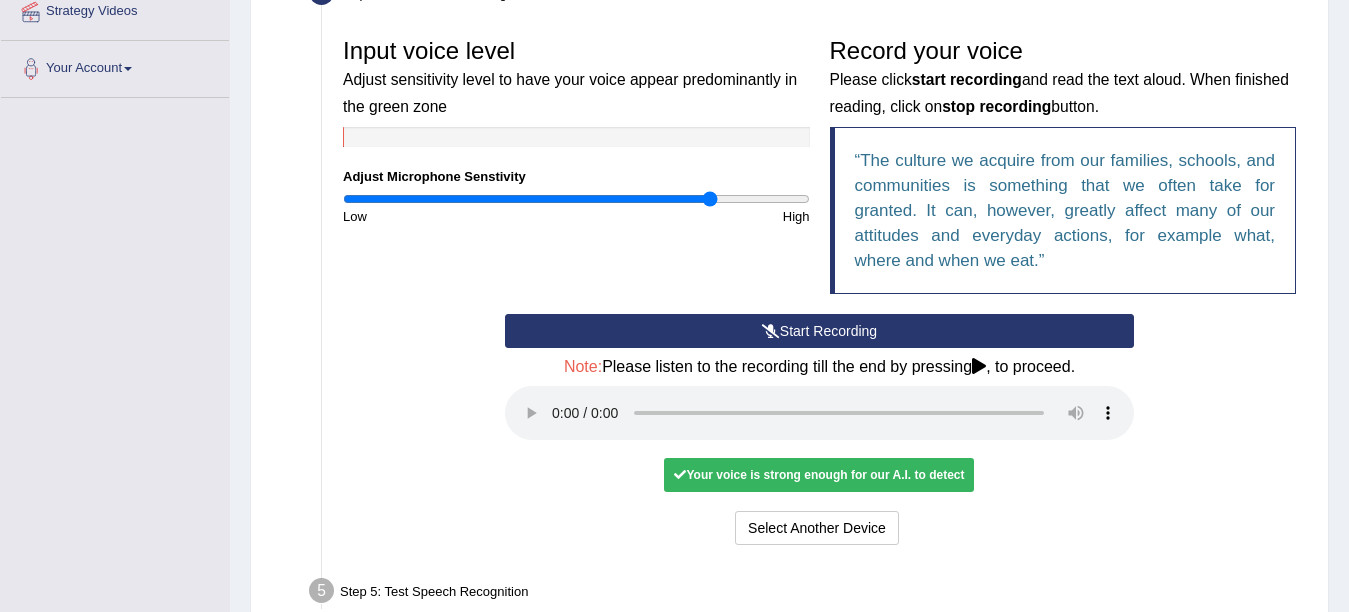 scroll, scrollTop: 556, scrollLeft: 0, axis: vertical 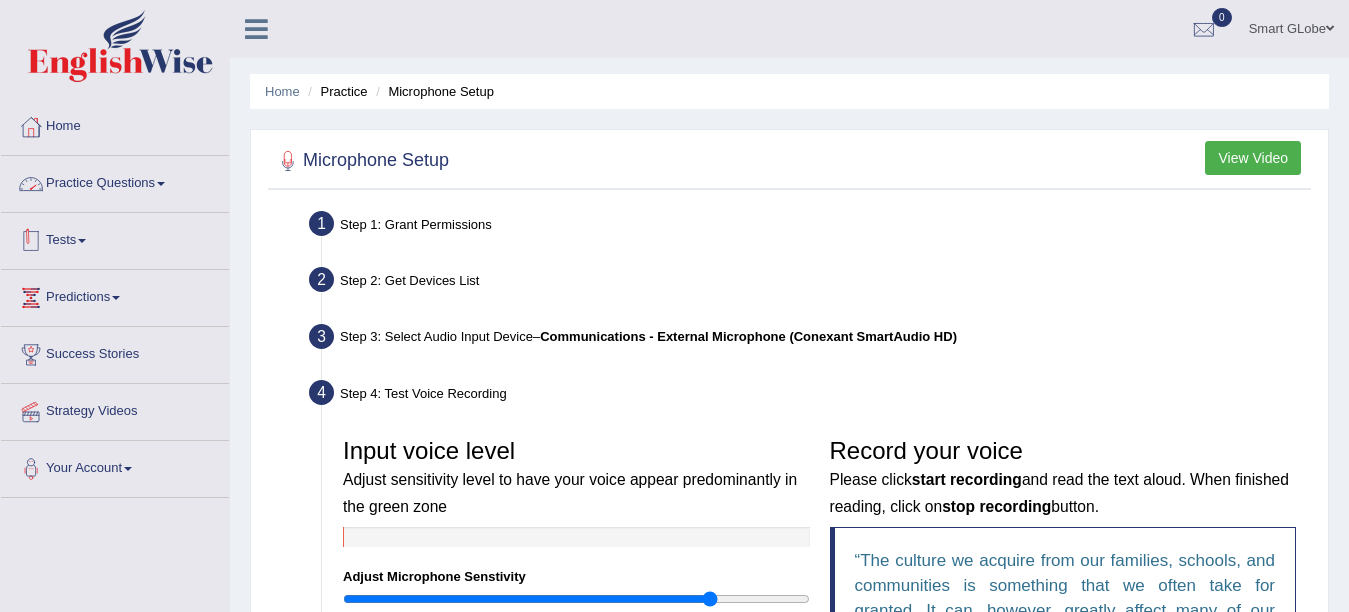 click on "Tests" at bounding box center [115, 238] 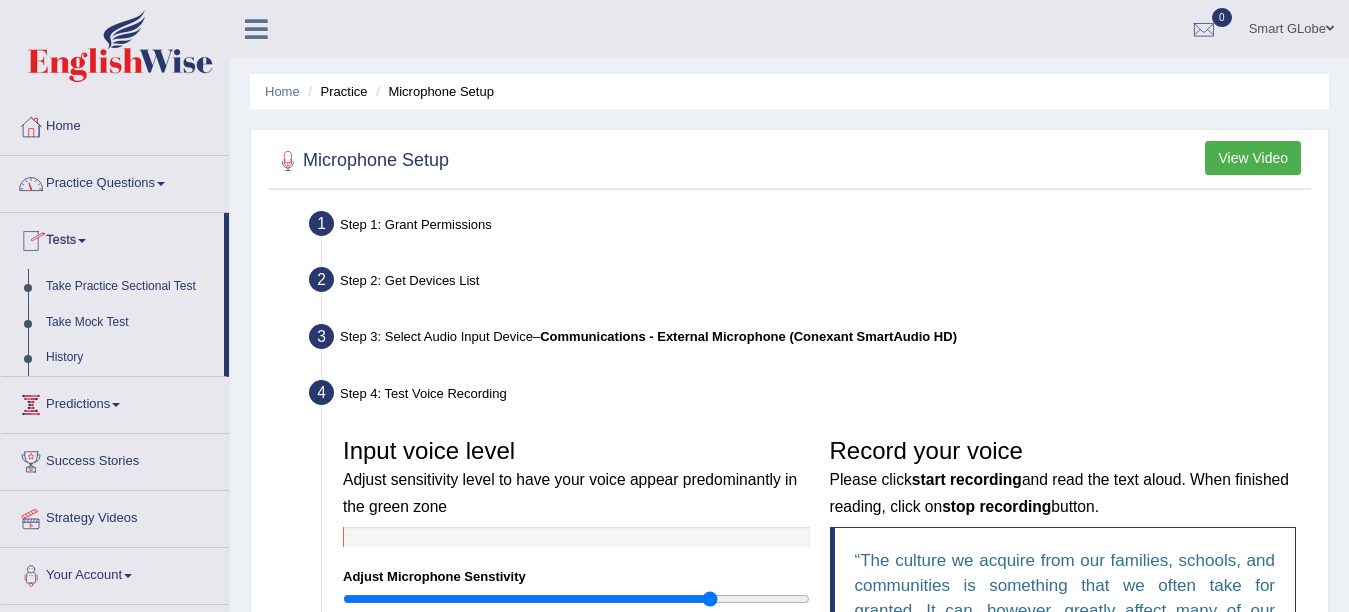 click on "Take Practice Sectional Test" at bounding box center [130, 287] 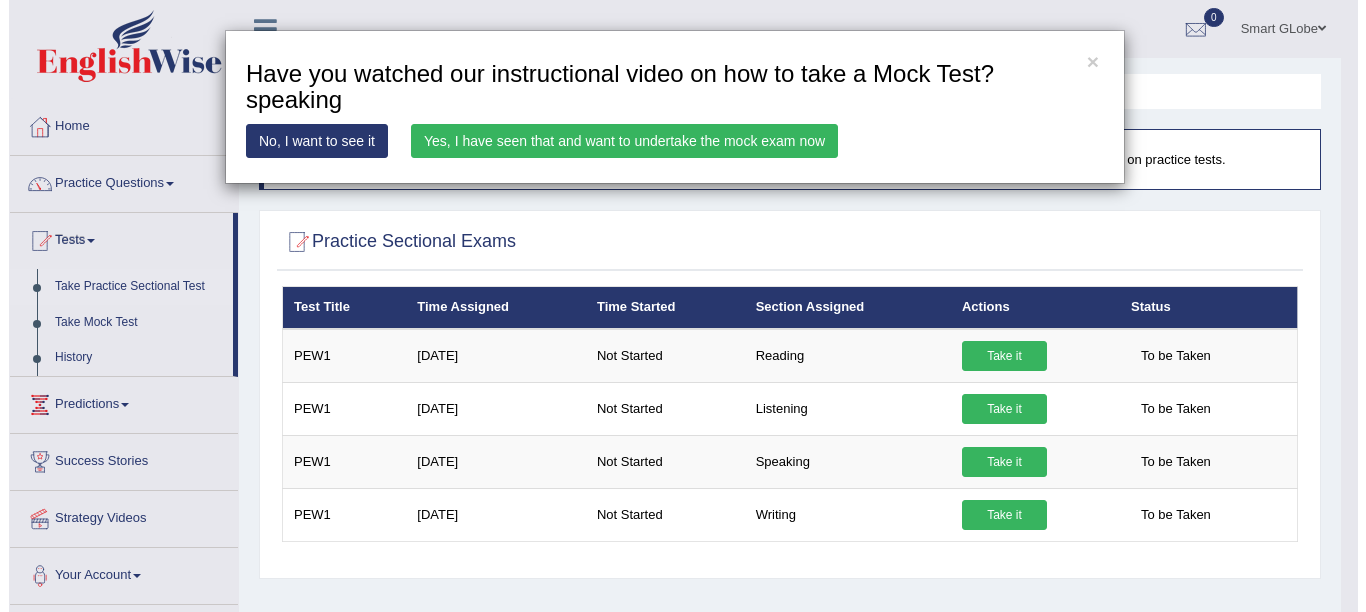 scroll, scrollTop: 0, scrollLeft: 0, axis: both 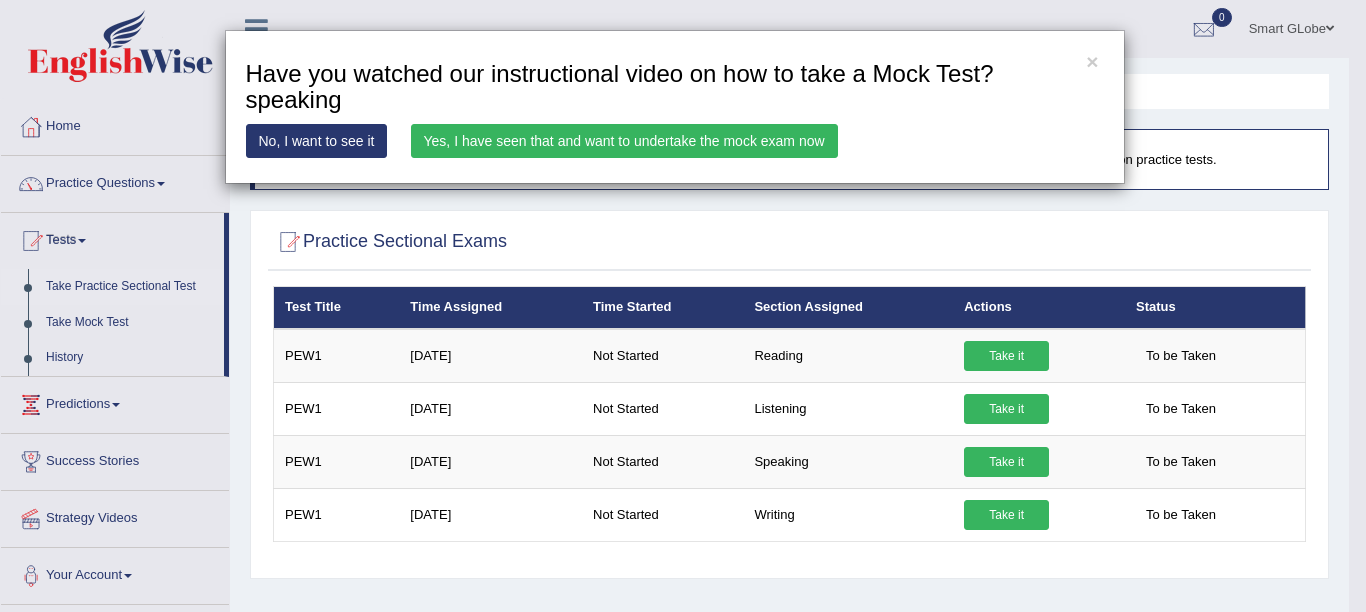 click on "Yes, I have seen that and want to undertake the mock exam now" at bounding box center [624, 141] 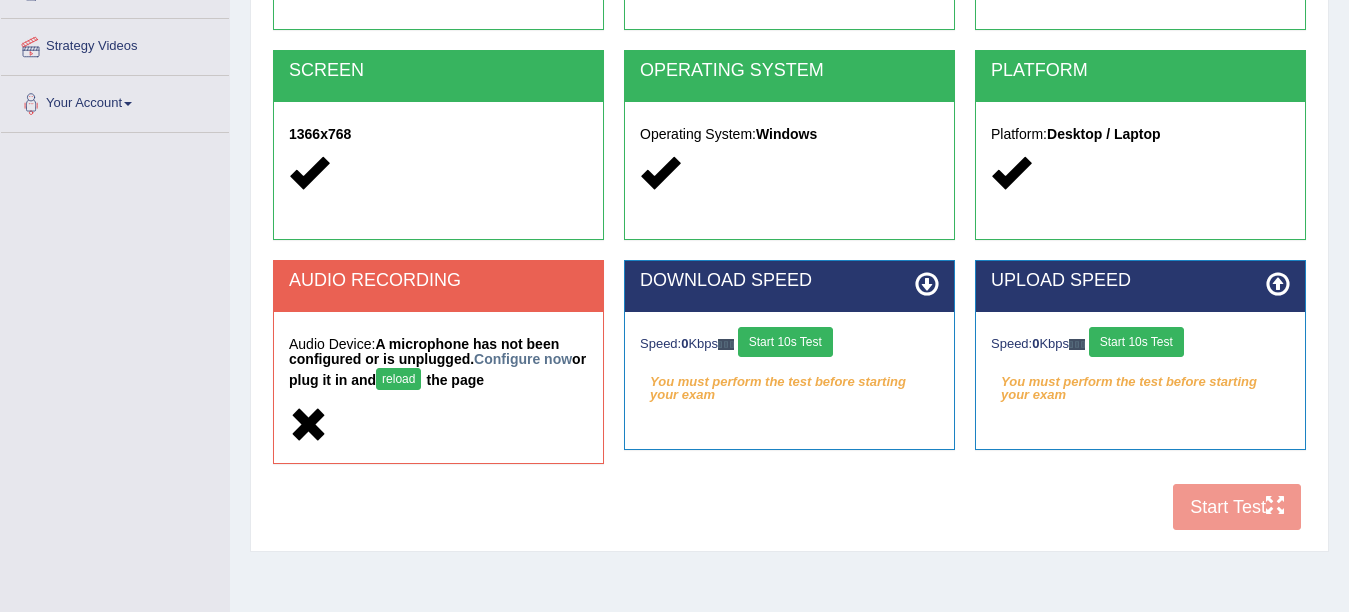 scroll, scrollTop: 0, scrollLeft: 0, axis: both 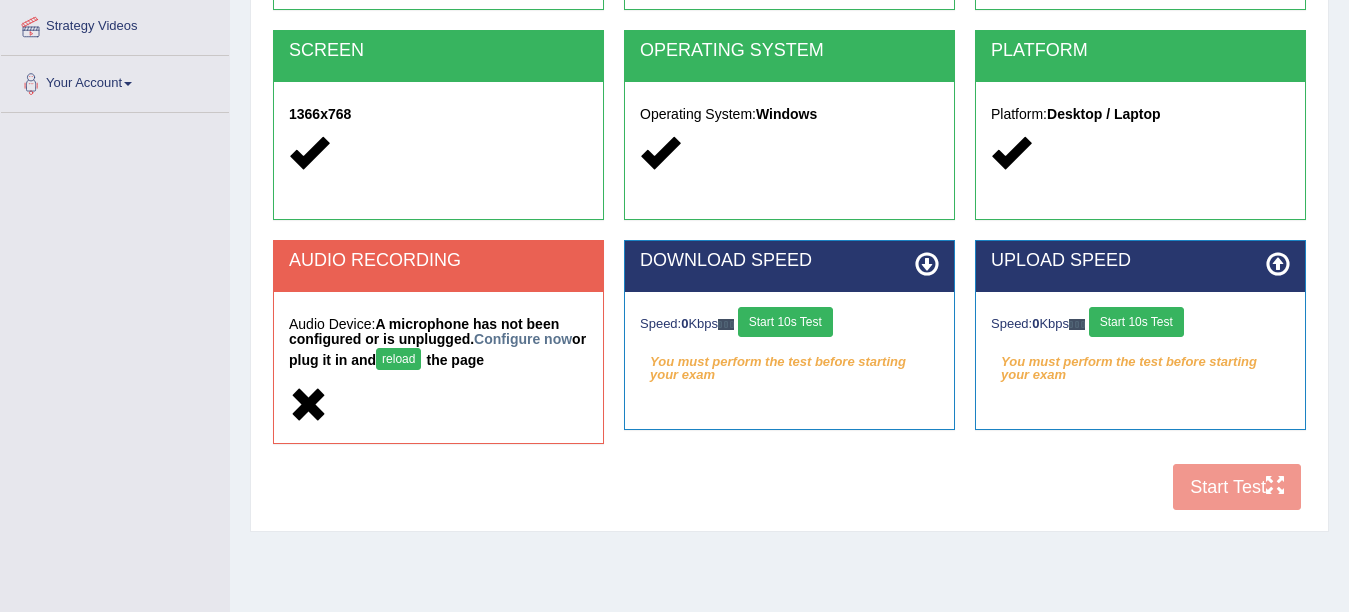 click on "COOKIES
Cookies  Enabled
JAVASCRIPT
Javascript  Enabled
BROWSER
Browser:  Chrome
SCREEN
1366x768
OPERATING SYSTEM
Operating System:  Windows
PLATFORM
Platform:  Desktop / Laptop
AUDIO RECORDING
Audio Device:  A microphone has not been configured or is unplugged.  Configure now  or plug it in and  reload  the page
DOWNLOAD SPEED
Speed:  0  Kbps    Start 10s Test
You must perform the test before starting your exam
Select Audio Quality
UPLOAD SPEED
Speed:  0  Kbps    Start 10s Test" at bounding box center [789, 170] 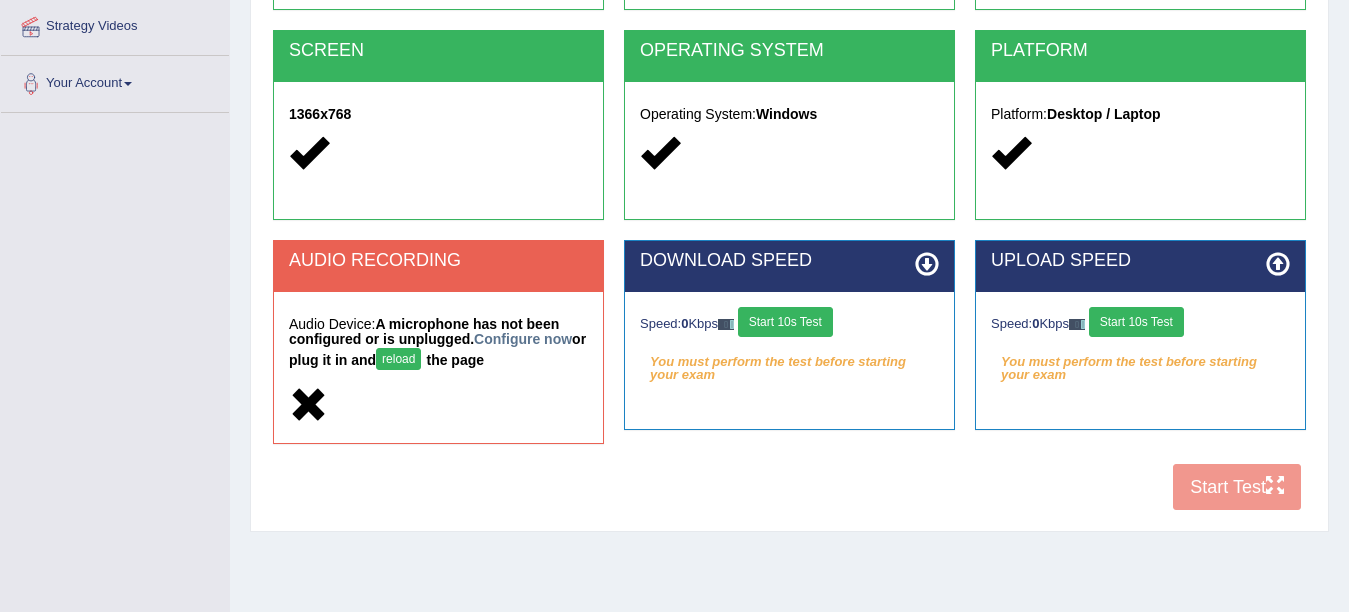 click on "reload" at bounding box center [398, 359] 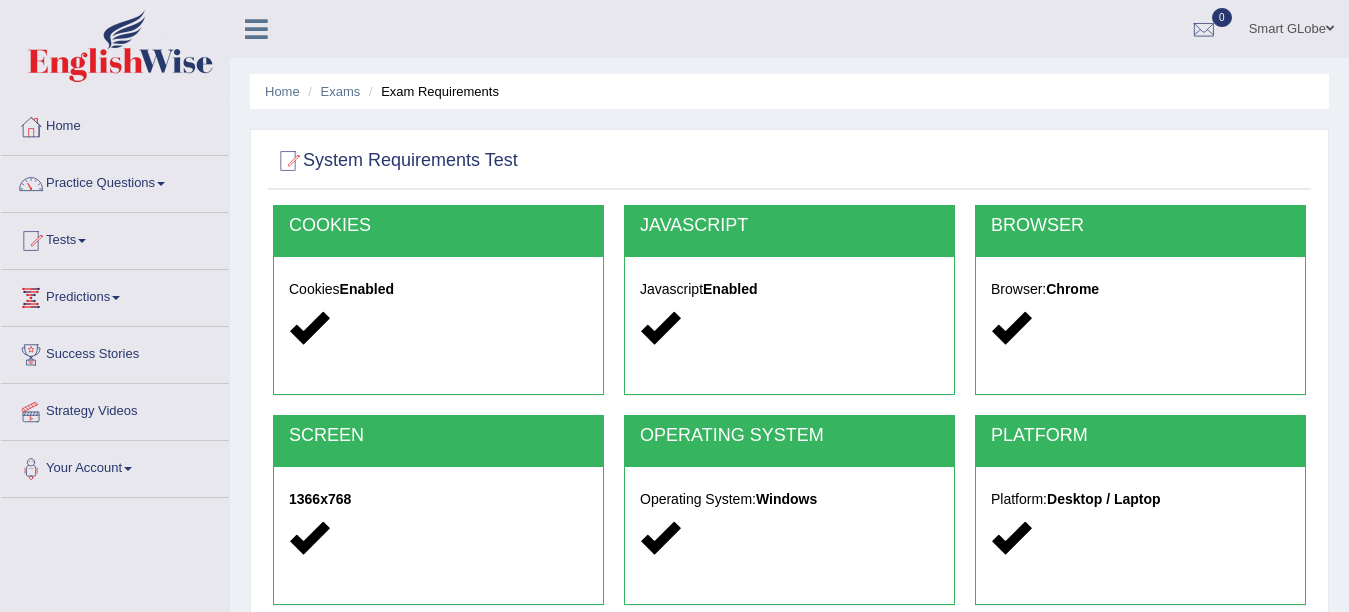 scroll, scrollTop: 390, scrollLeft: 0, axis: vertical 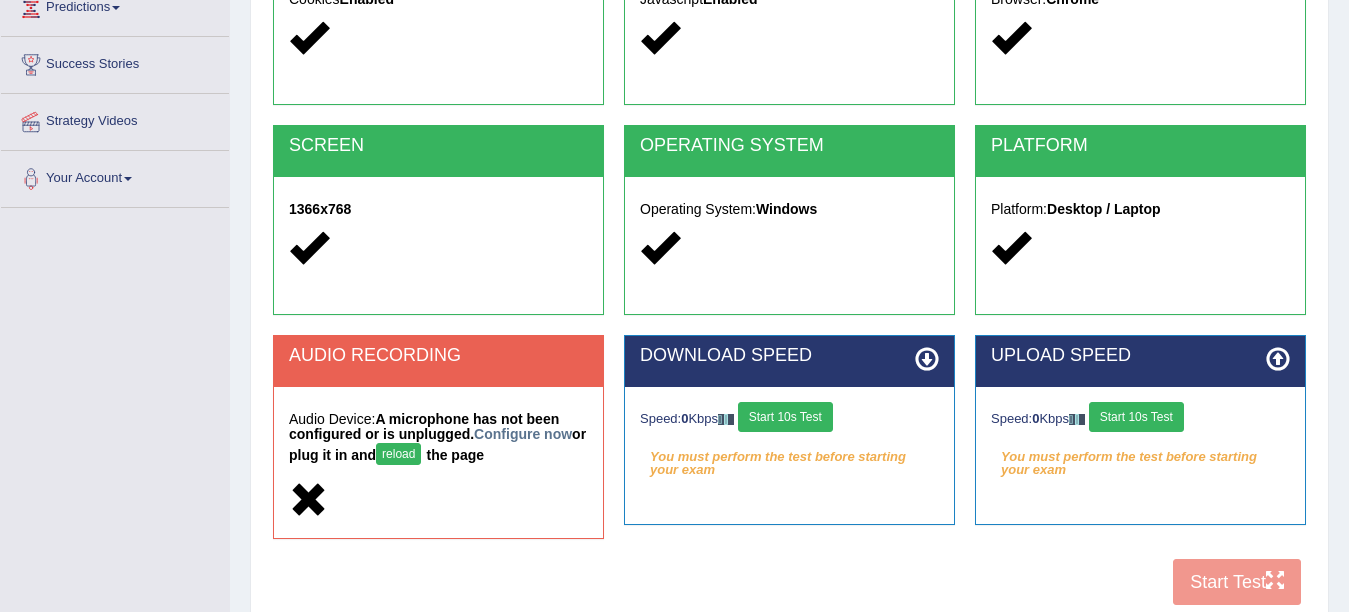 click on "AUDIO RECORDING" at bounding box center (438, 361) 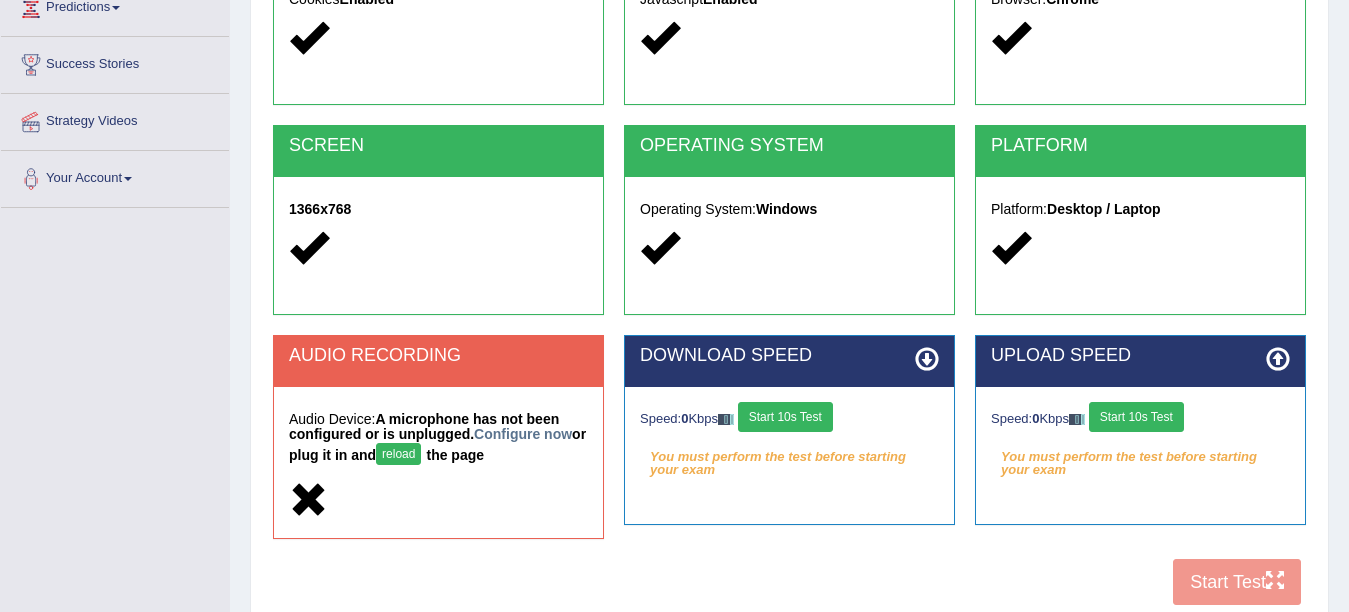click on "reload" at bounding box center [398, 454] 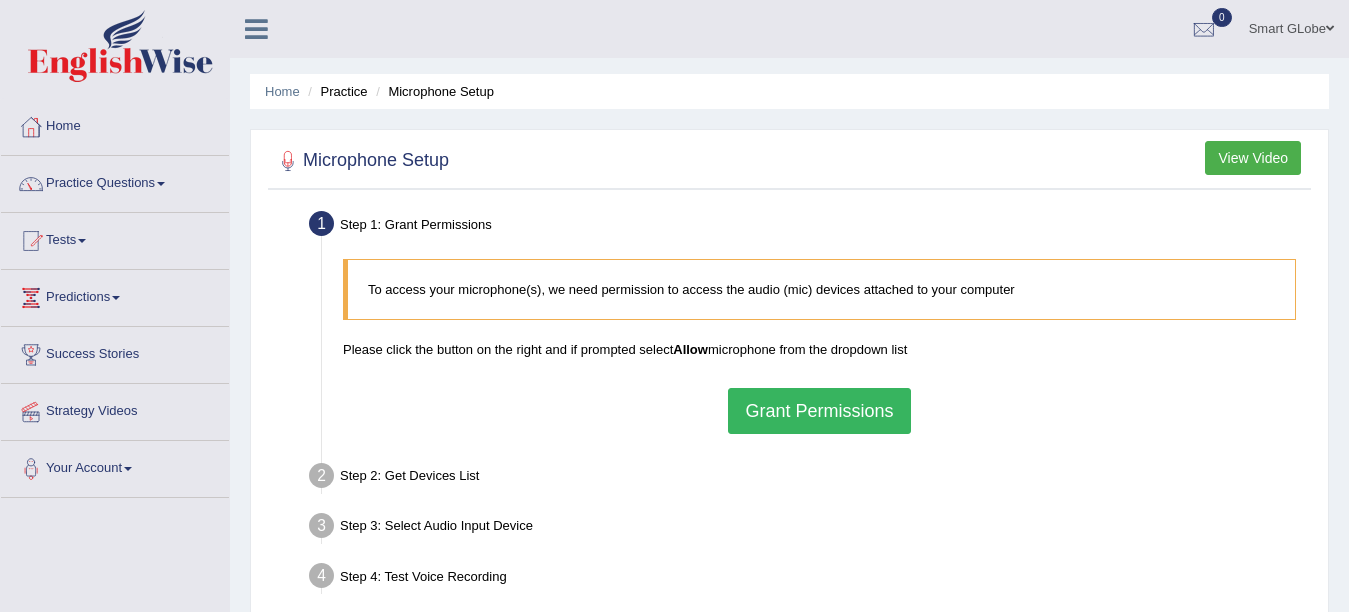 scroll, scrollTop: 0, scrollLeft: 0, axis: both 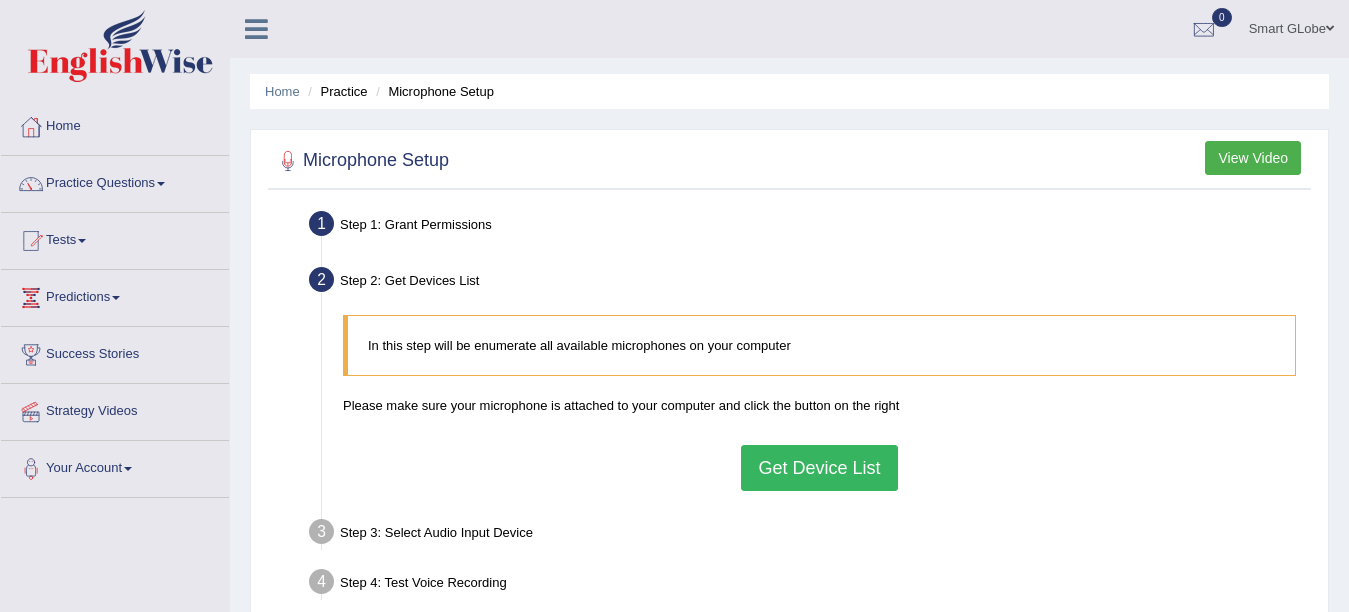 click on "Get Device List" at bounding box center (819, 468) 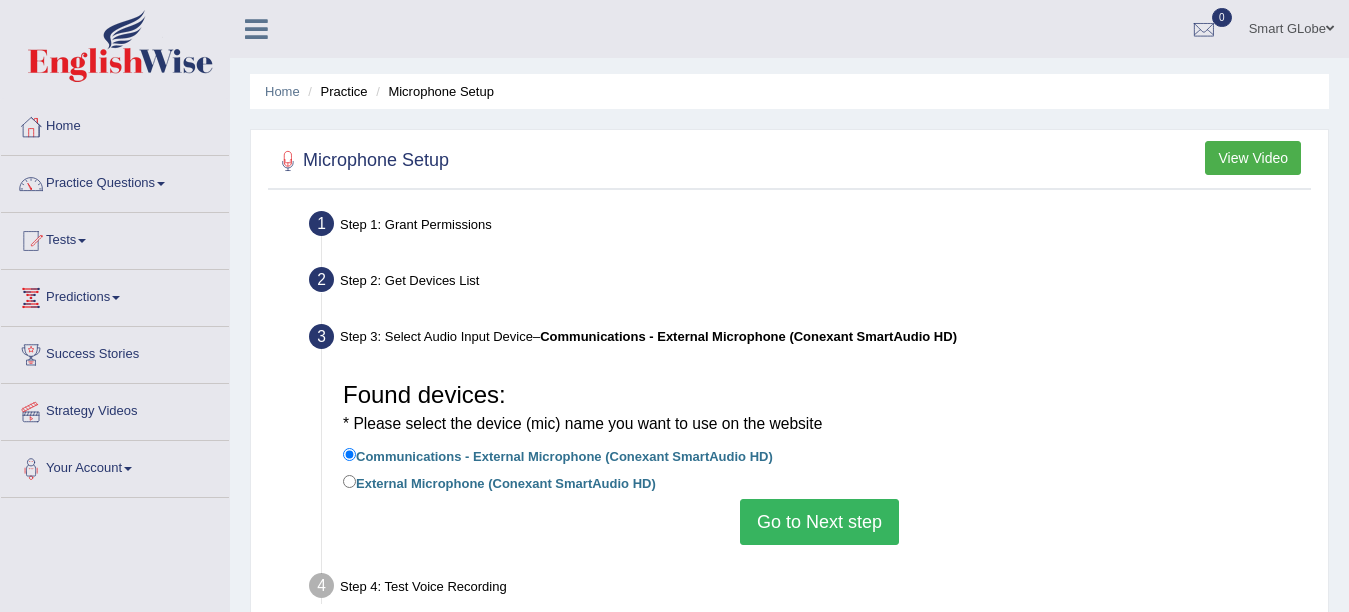 drag, startPoint x: 572, startPoint y: 483, endPoint x: 600, endPoint y: 490, distance: 28.86174 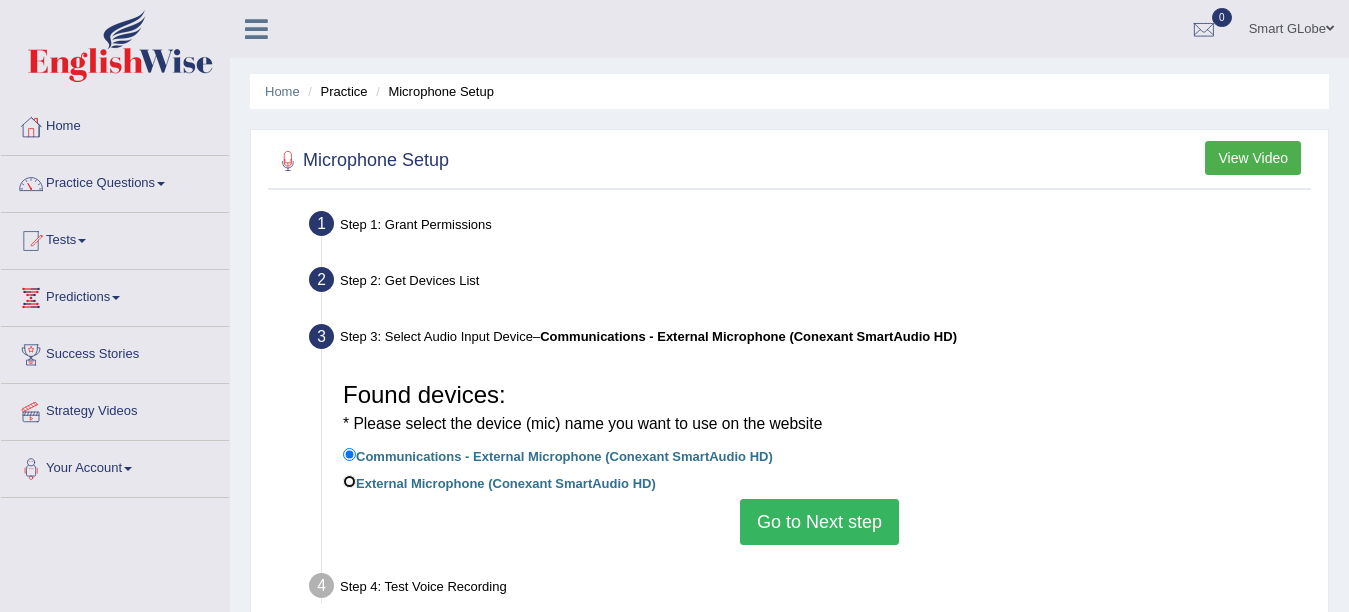 radio on "true" 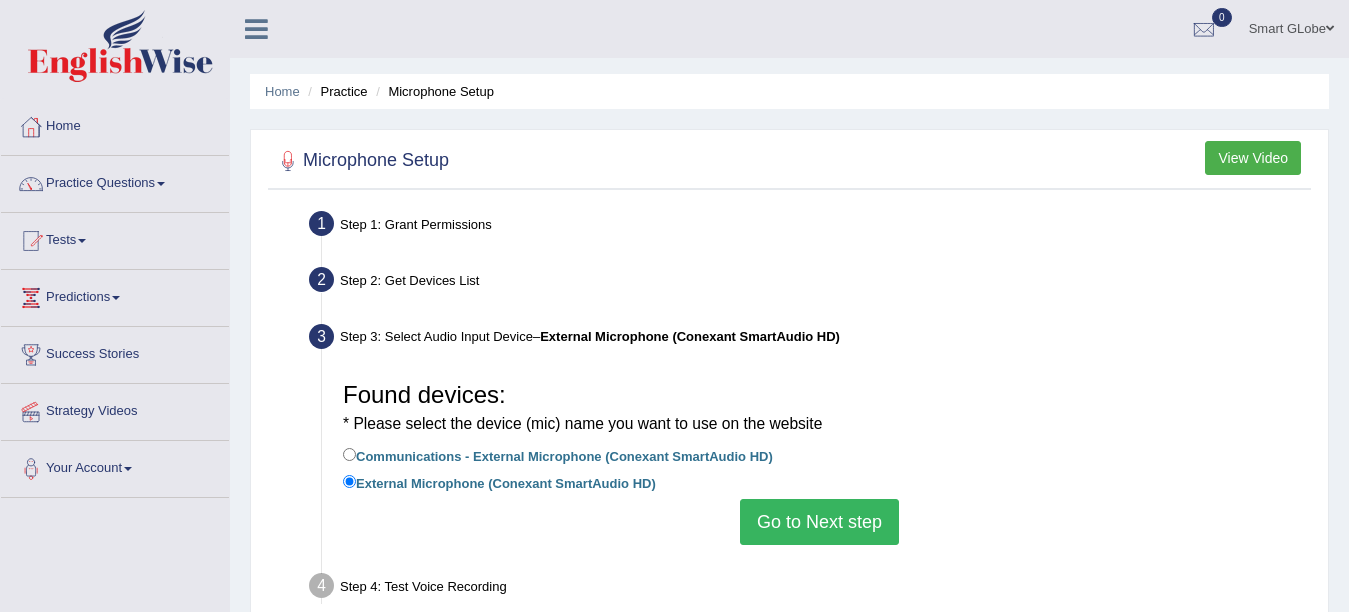 click on "Go to Next step" at bounding box center (819, 522) 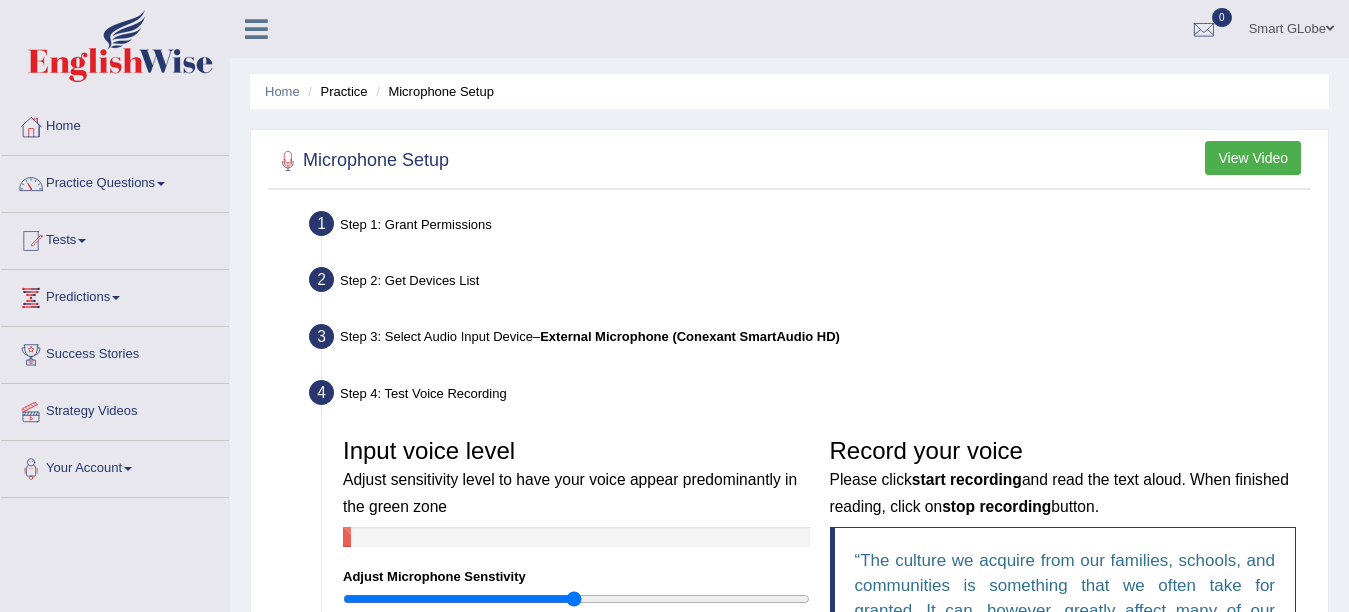 scroll, scrollTop: 100, scrollLeft: 0, axis: vertical 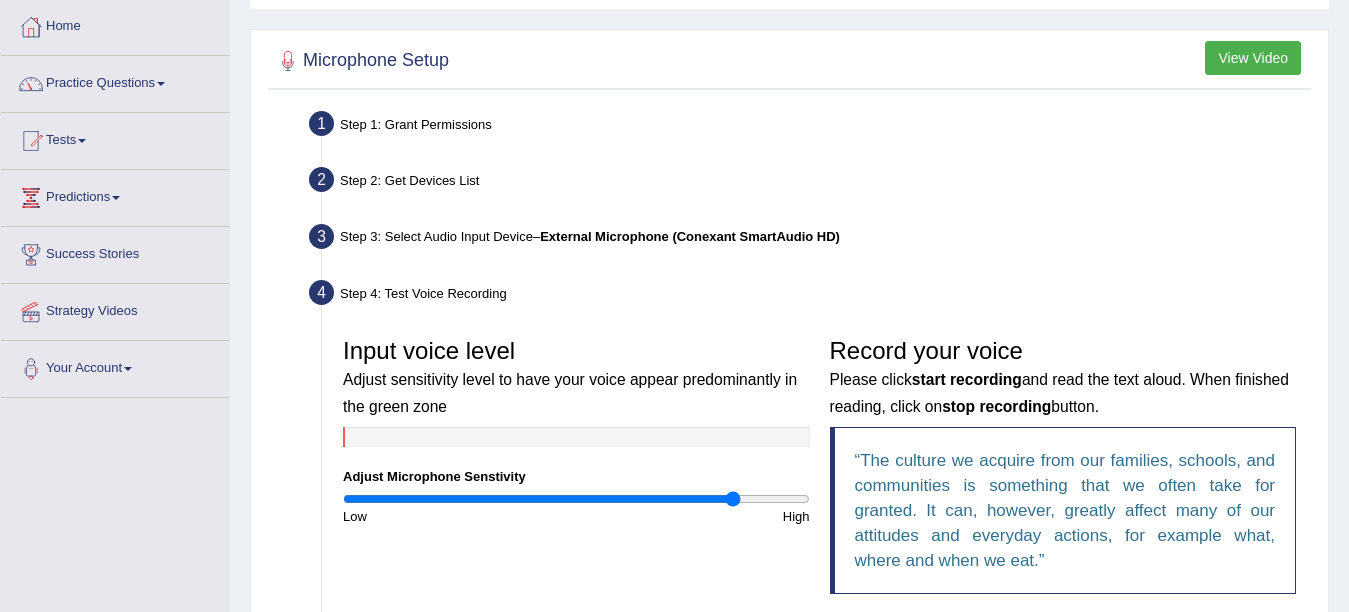 drag, startPoint x: 578, startPoint y: 495, endPoint x: 777, endPoint y: 508, distance: 199.42416 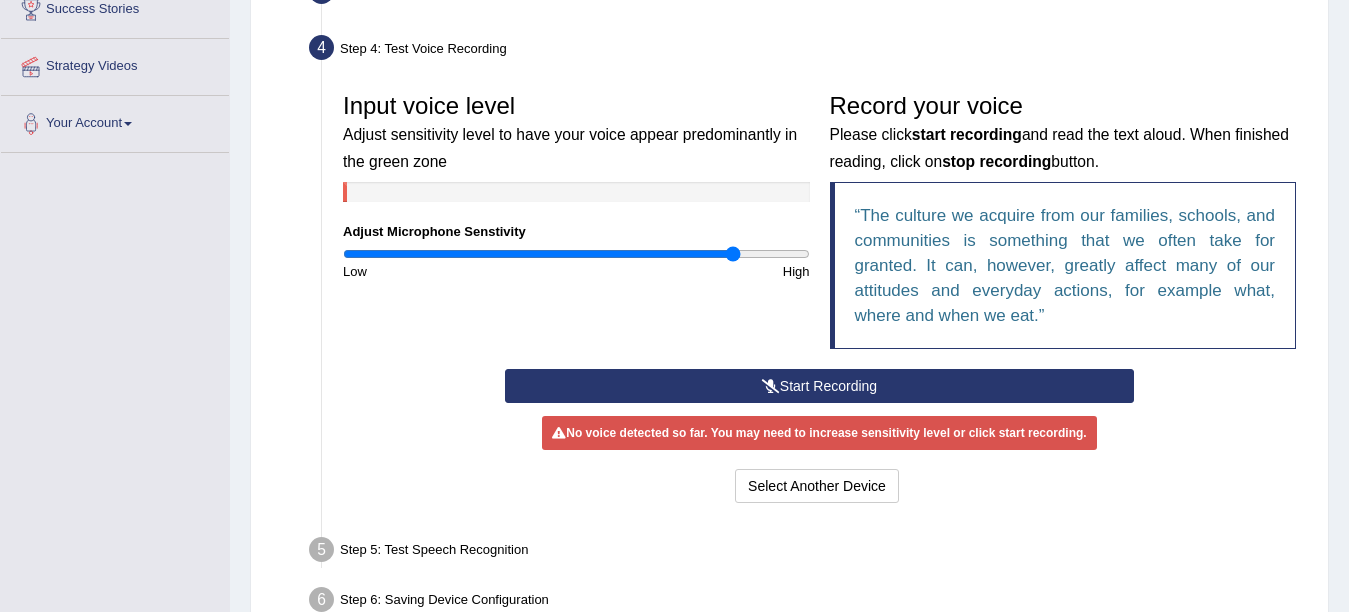 scroll, scrollTop: 360, scrollLeft: 0, axis: vertical 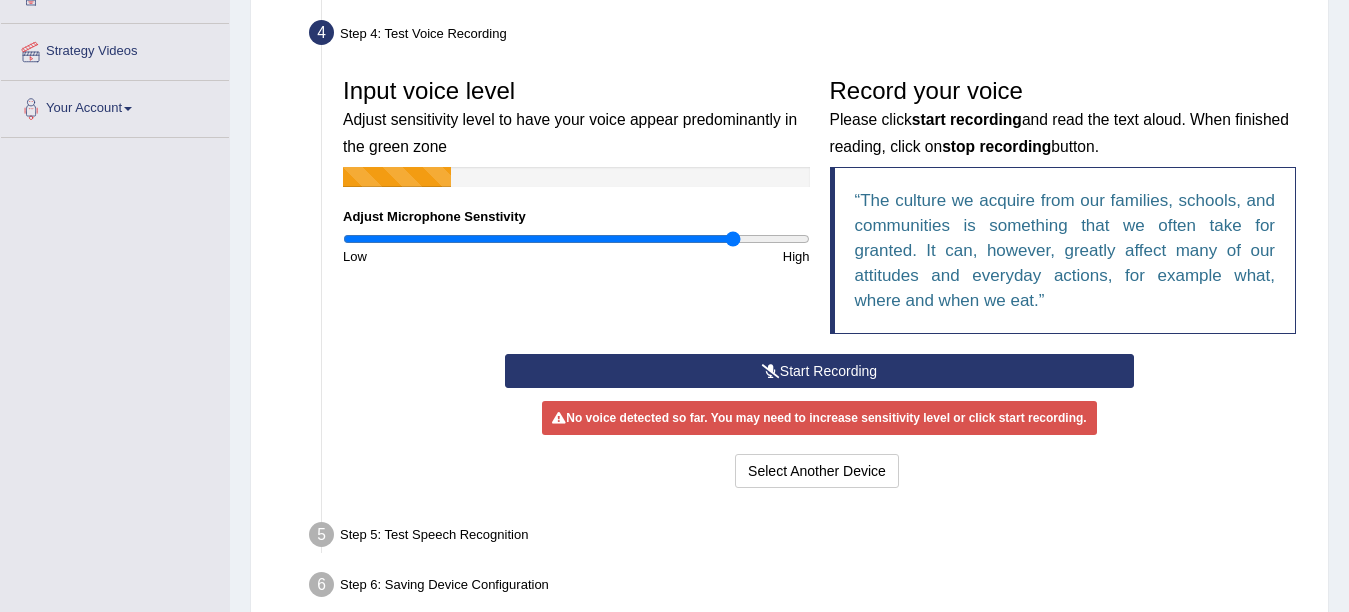 click on "Start Recording" at bounding box center [819, 371] 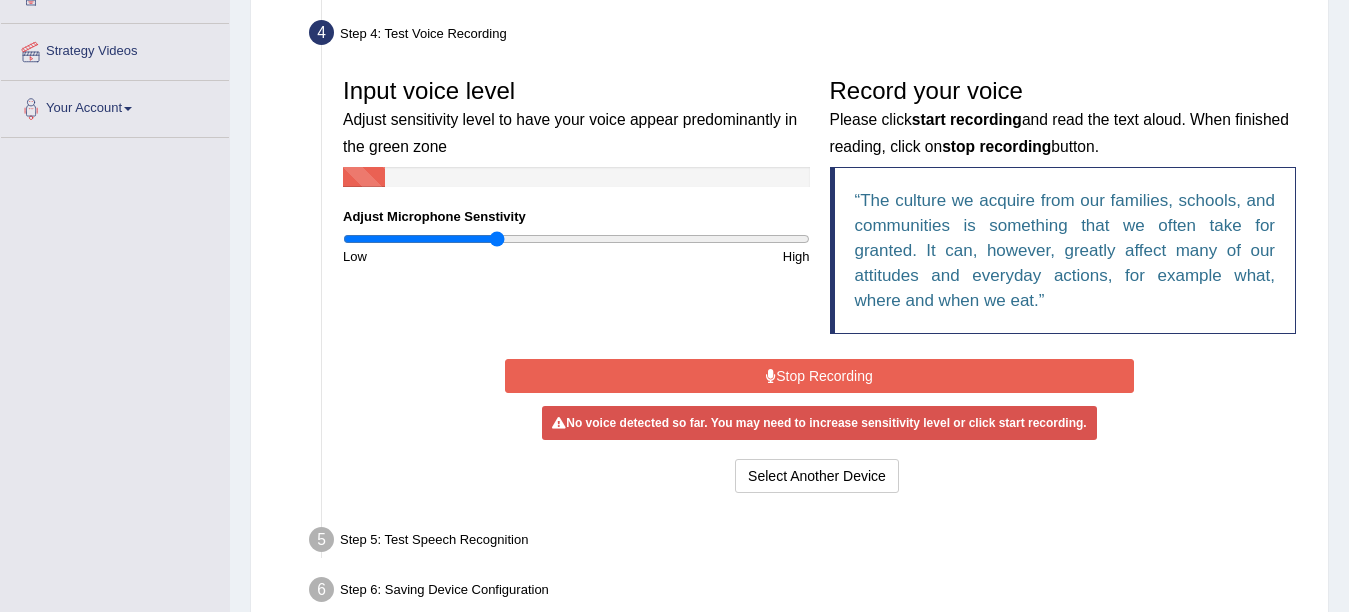 drag, startPoint x: 729, startPoint y: 241, endPoint x: 495, endPoint y: 219, distance: 235.0319 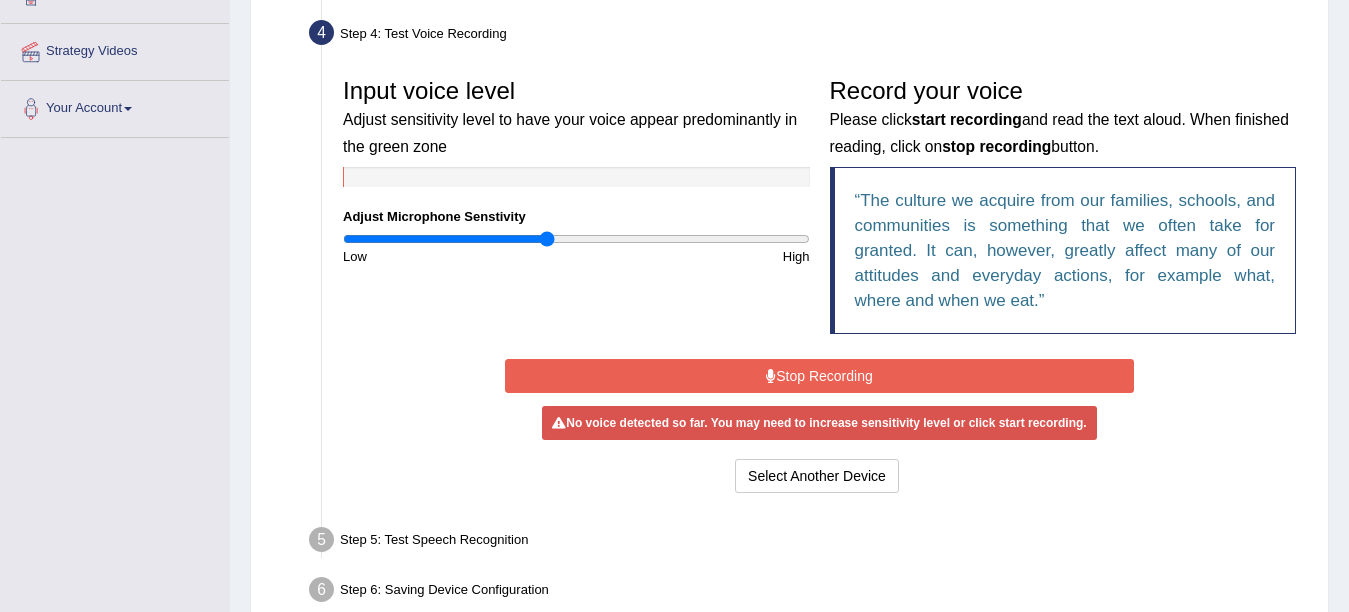 drag, startPoint x: 494, startPoint y: 235, endPoint x: 547, endPoint y: 237, distance: 53.037724 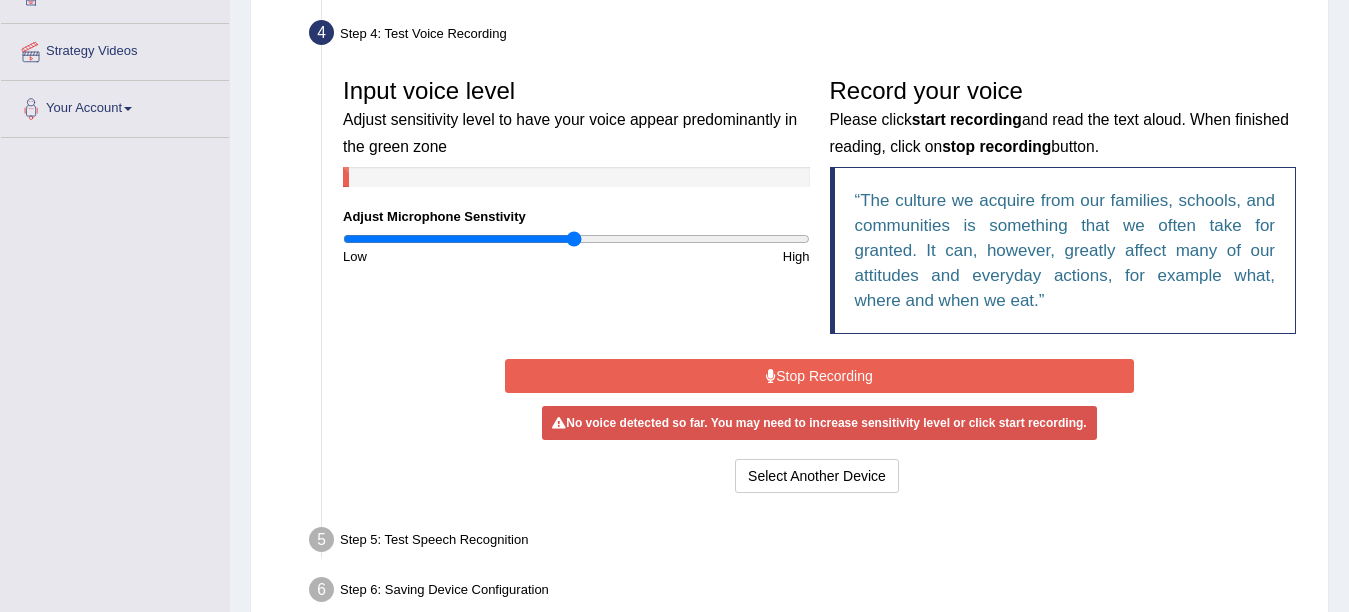 drag, startPoint x: 547, startPoint y: 237, endPoint x: 572, endPoint y: 237, distance: 25 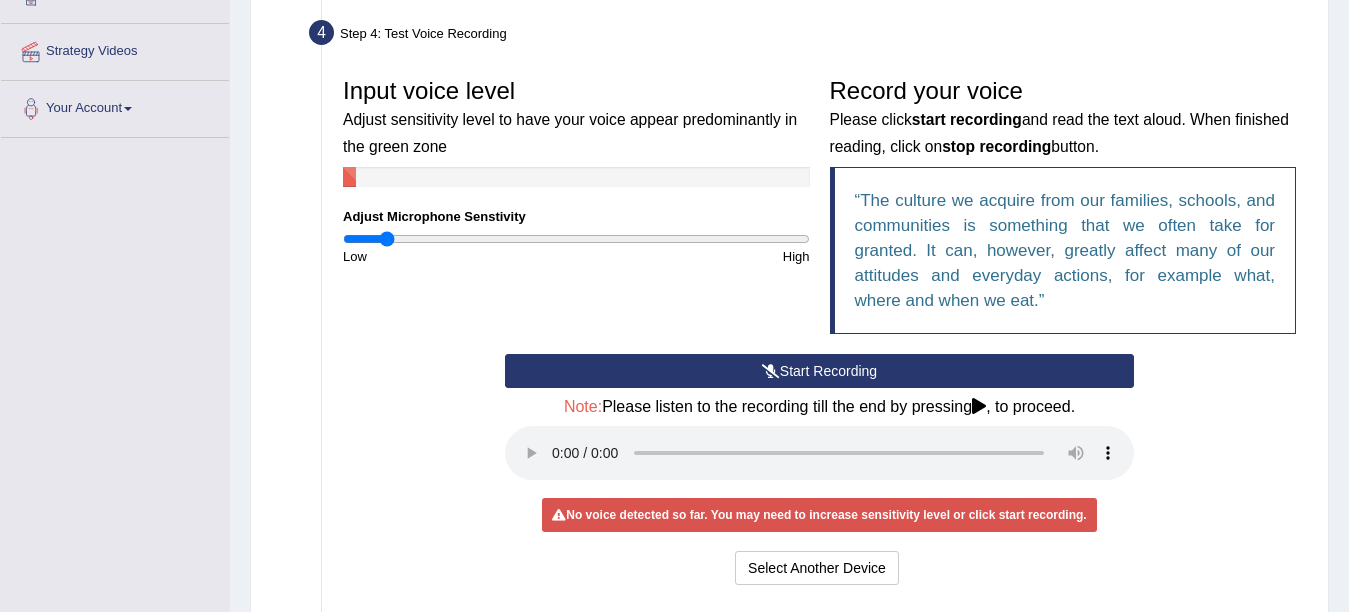 drag, startPoint x: 578, startPoint y: 243, endPoint x: 388, endPoint y: 227, distance: 190.6725 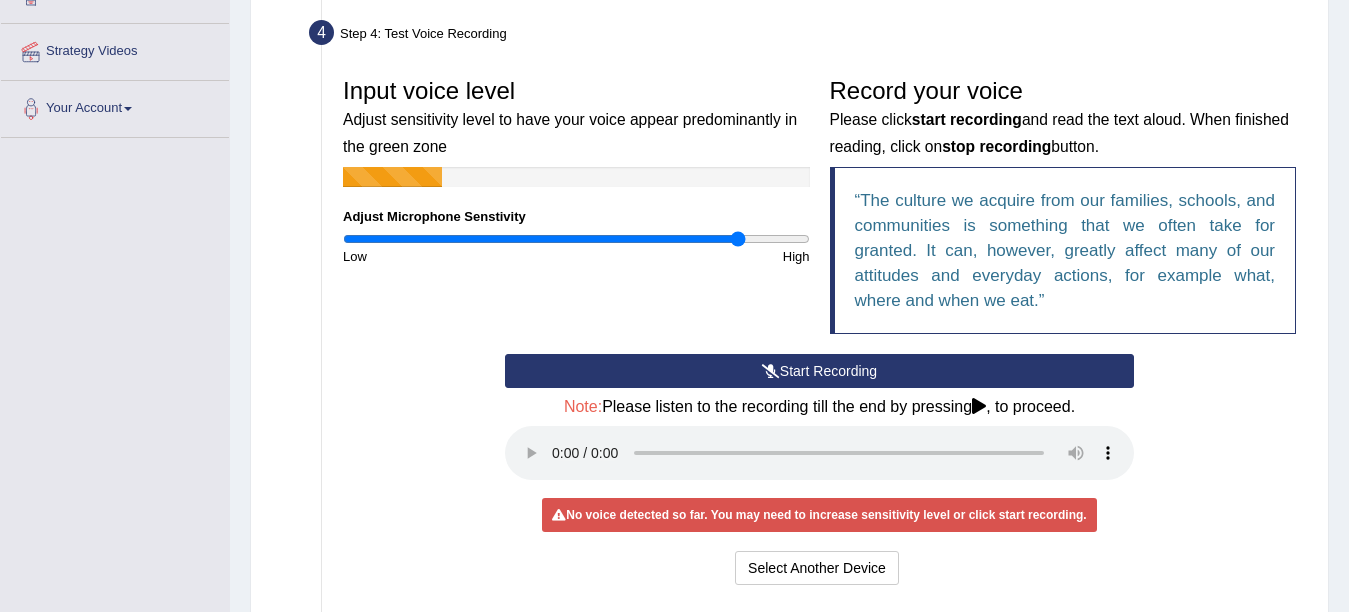 drag, startPoint x: 394, startPoint y: 240, endPoint x: 738, endPoint y: 263, distance: 344.76804 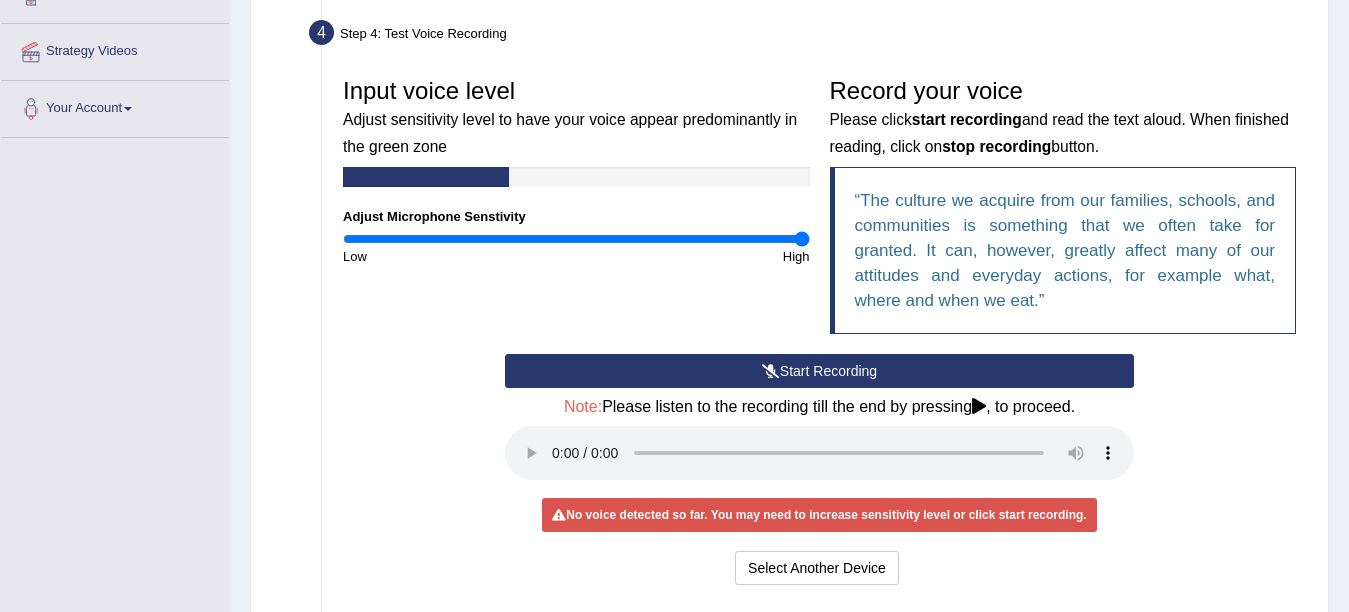 drag, startPoint x: 742, startPoint y: 245, endPoint x: 806, endPoint y: 236, distance: 64.629715 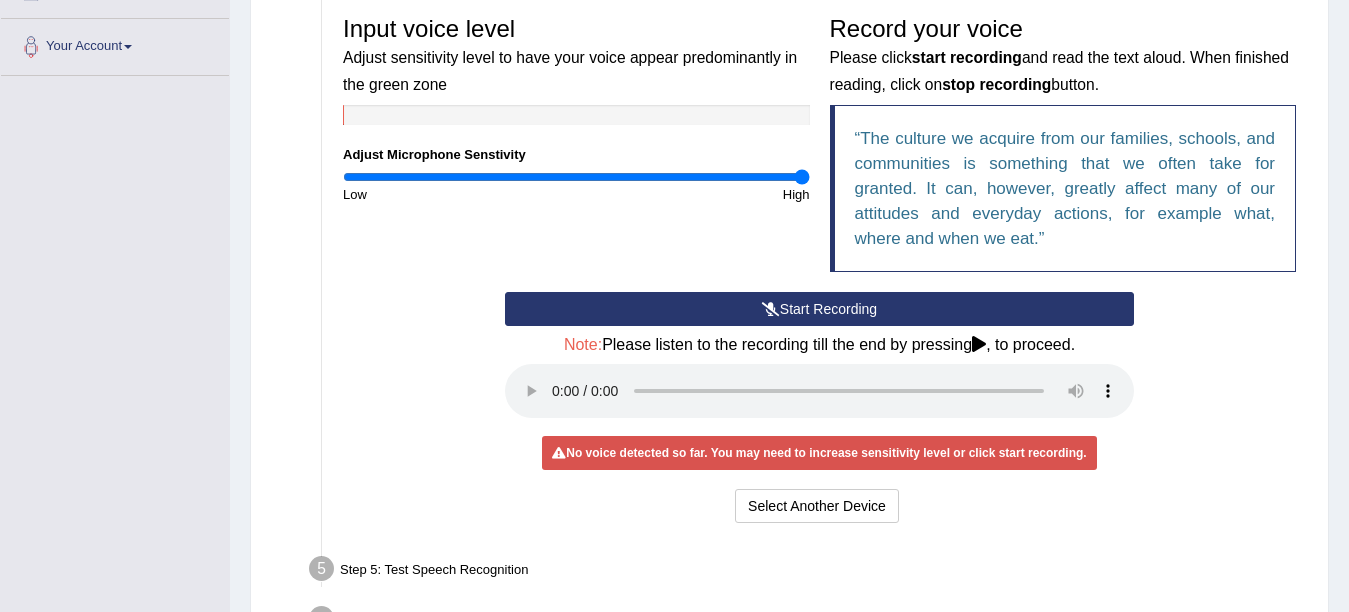 scroll, scrollTop: 507, scrollLeft: 0, axis: vertical 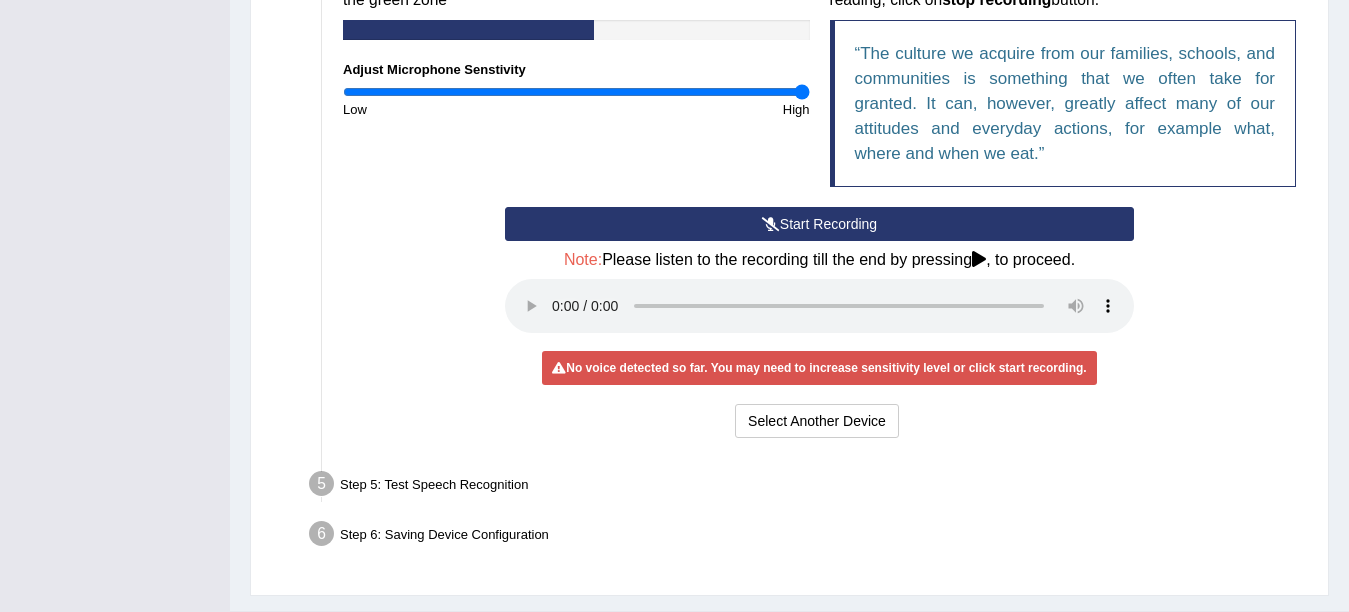 click on "Start Recording" at bounding box center [819, 224] 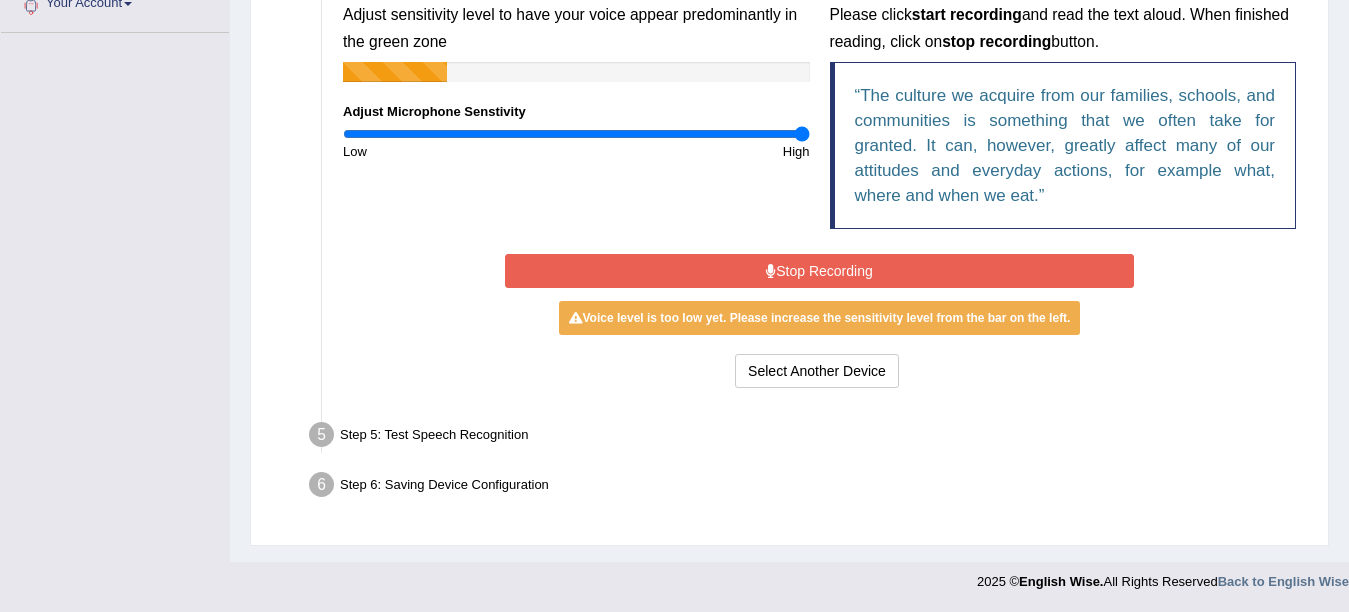 scroll, scrollTop: 465, scrollLeft: 0, axis: vertical 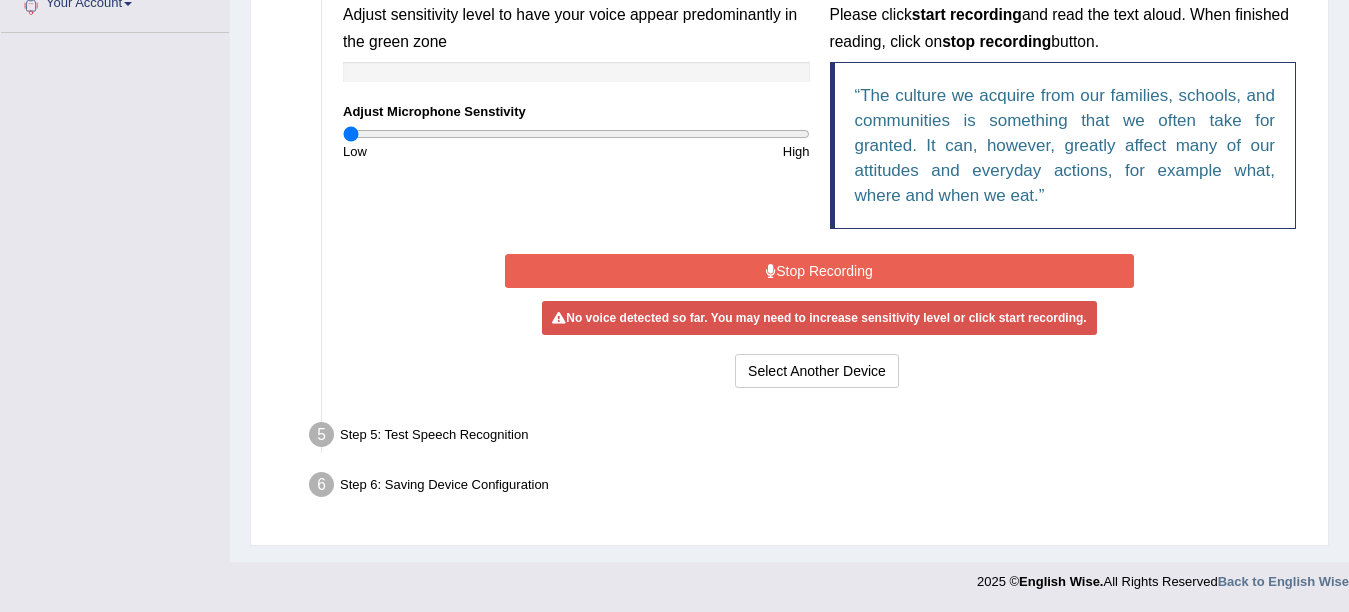 drag, startPoint x: 789, startPoint y: 130, endPoint x: 258, endPoint y: 114, distance: 531.241 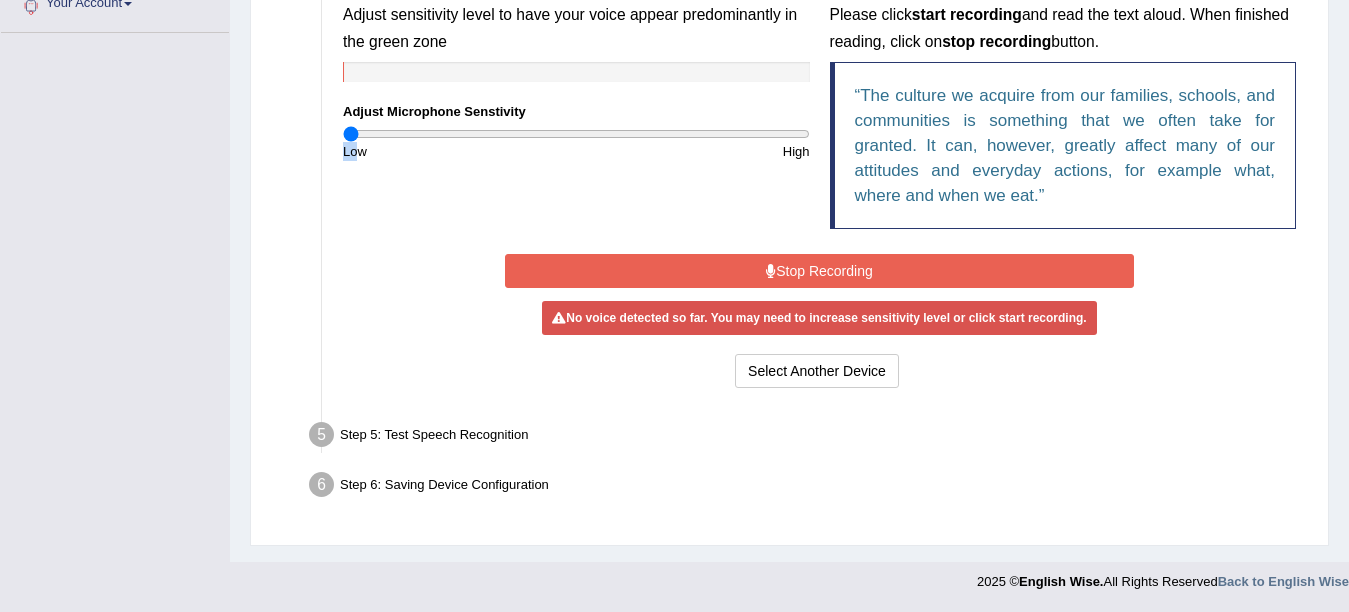 drag, startPoint x: 354, startPoint y: 143, endPoint x: 375, endPoint y: 141, distance: 21.095022 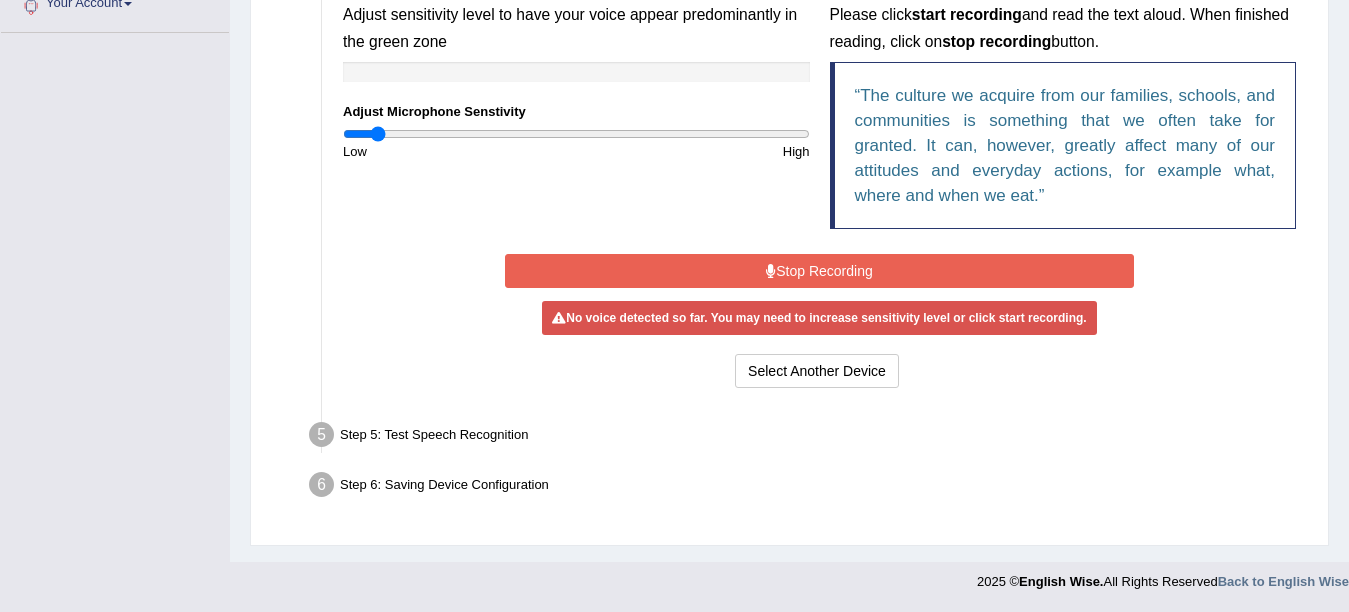 drag, startPoint x: 378, startPoint y: 167, endPoint x: 398, endPoint y: 145, distance: 29.732138 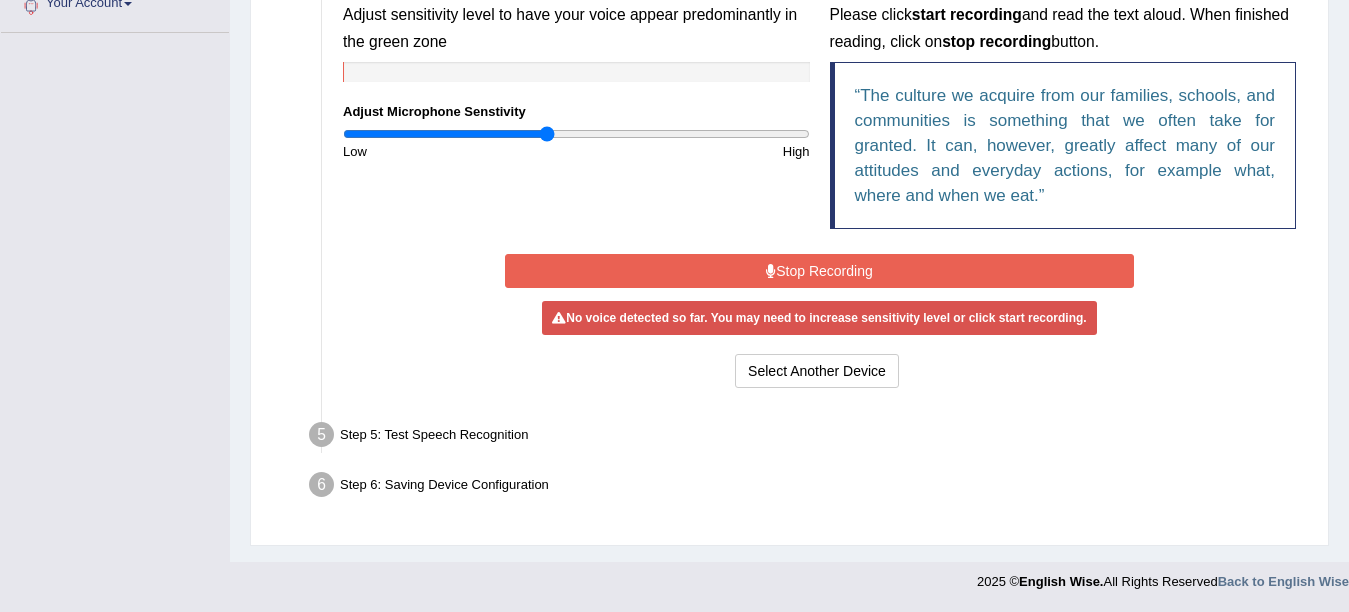 drag, startPoint x: 374, startPoint y: 129, endPoint x: 546, endPoint y: 146, distance: 172.83807 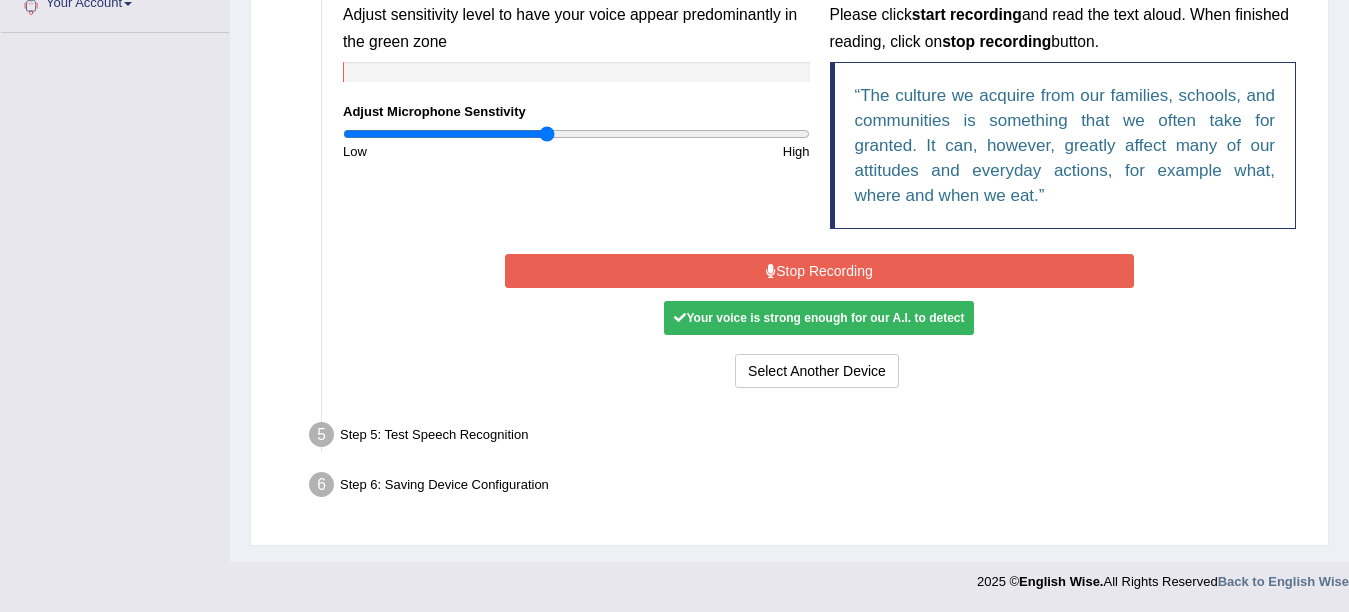 click on "Stop Recording" at bounding box center (819, 271) 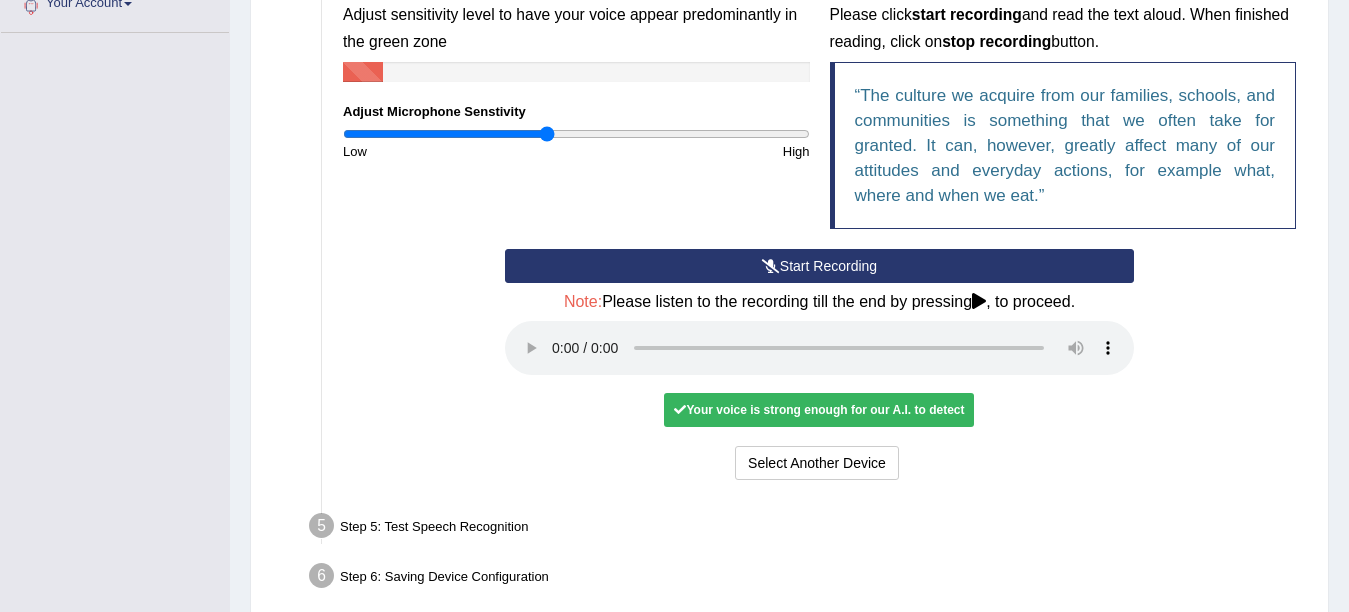 scroll, scrollTop: 556, scrollLeft: 0, axis: vertical 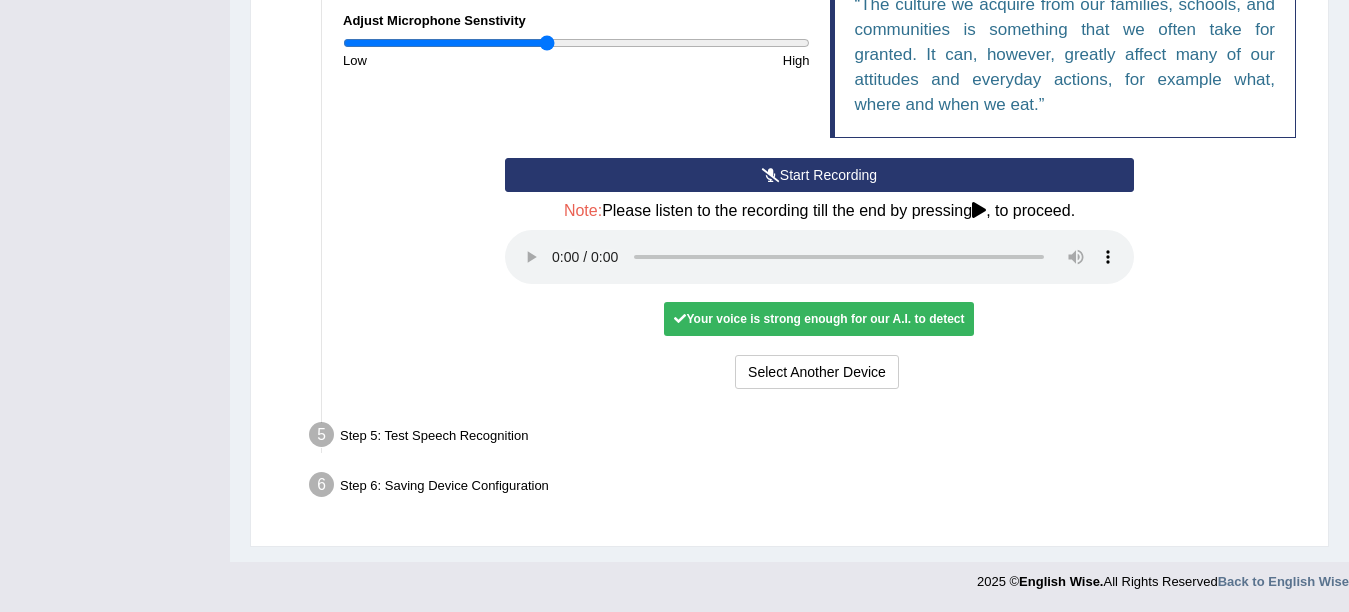 click on "Step 5: Test Speech Recognition" at bounding box center (809, 438) 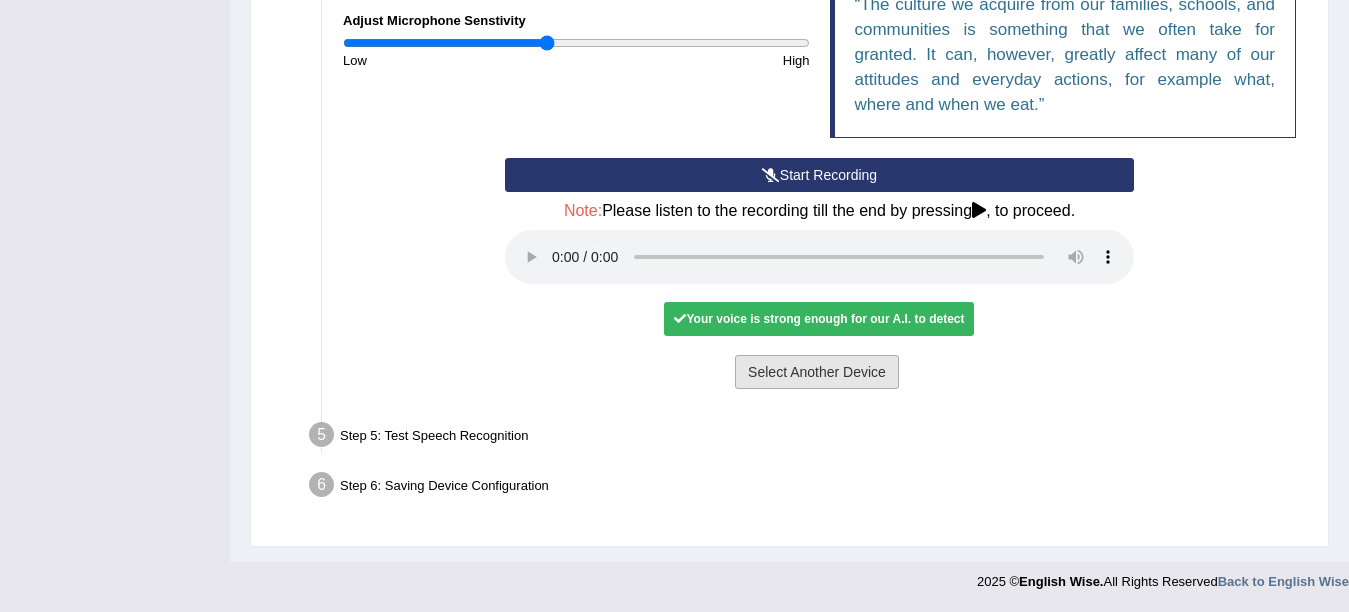 click on "Select Another Device" at bounding box center [817, 372] 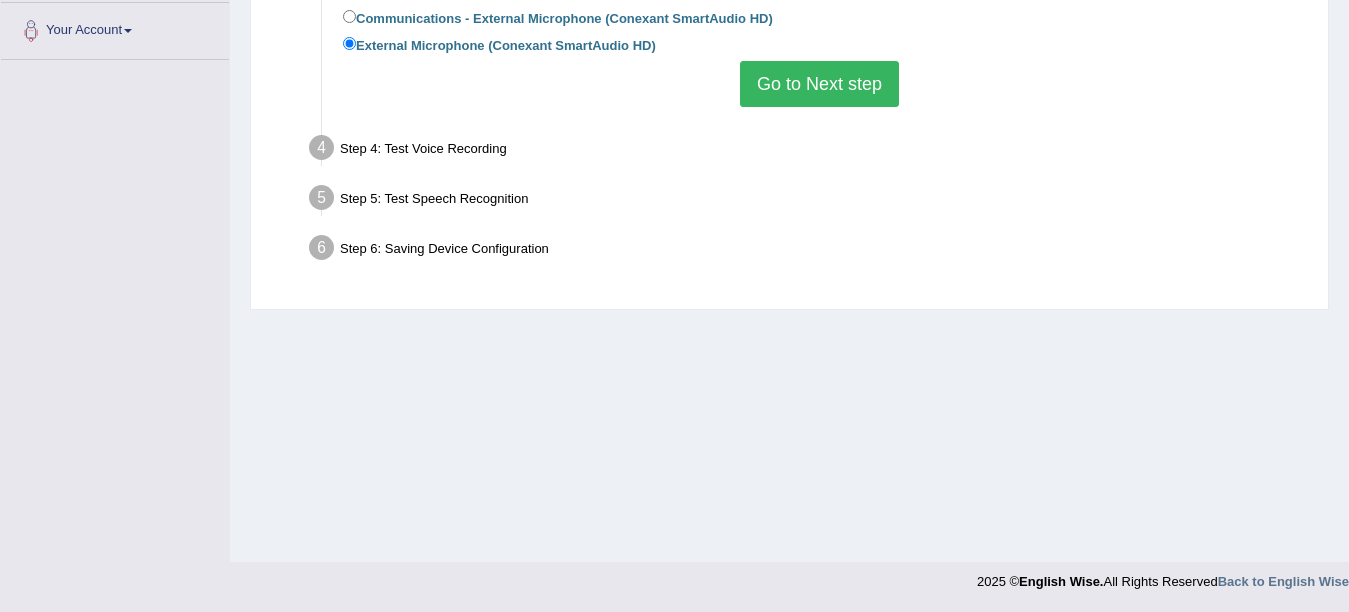click on "Go to Next step" at bounding box center (819, 84) 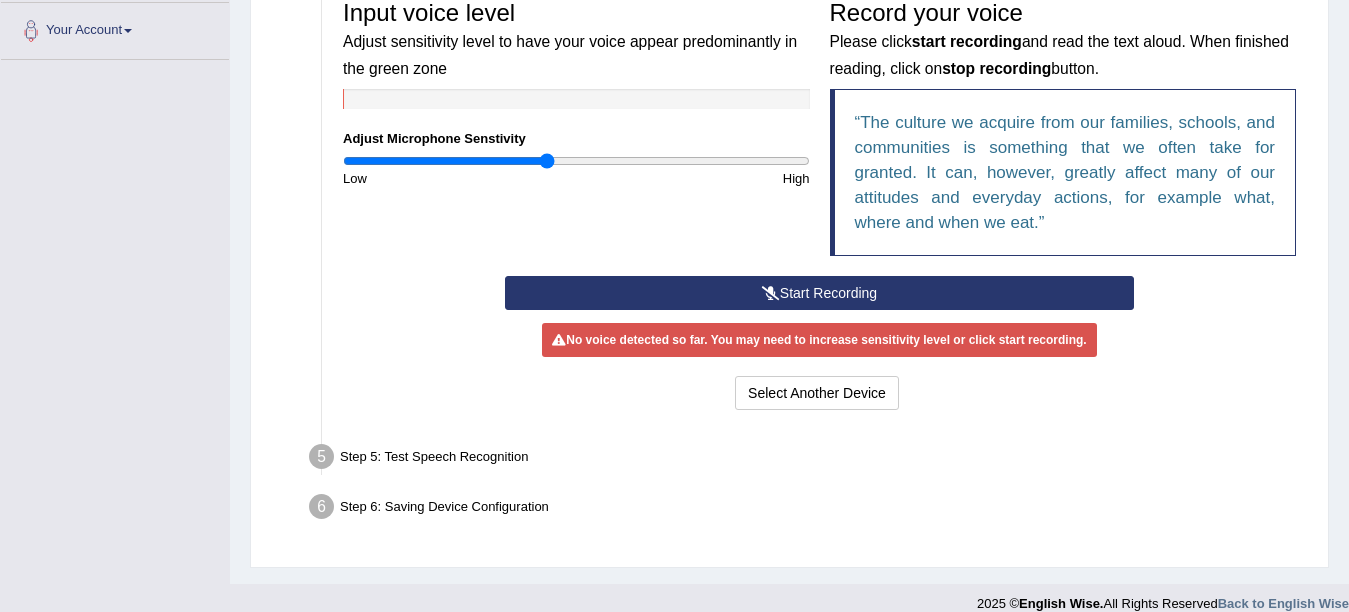 click on "Start Recording" at bounding box center (819, 293) 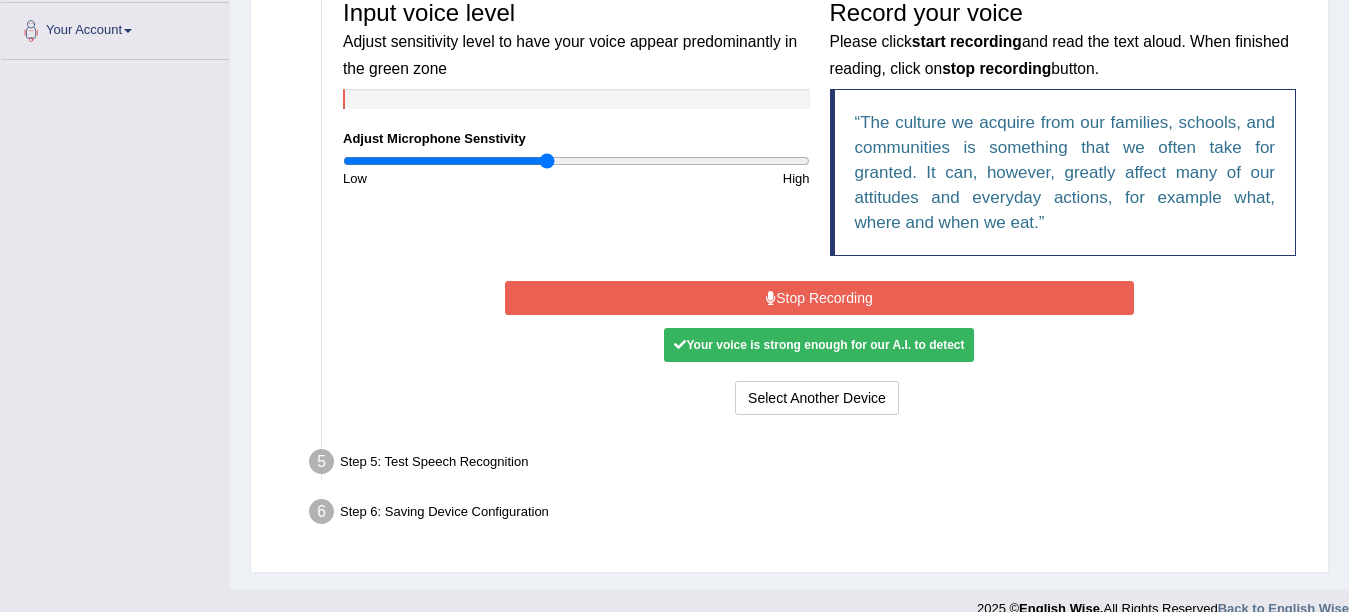 click on "Stop Recording" at bounding box center [819, 298] 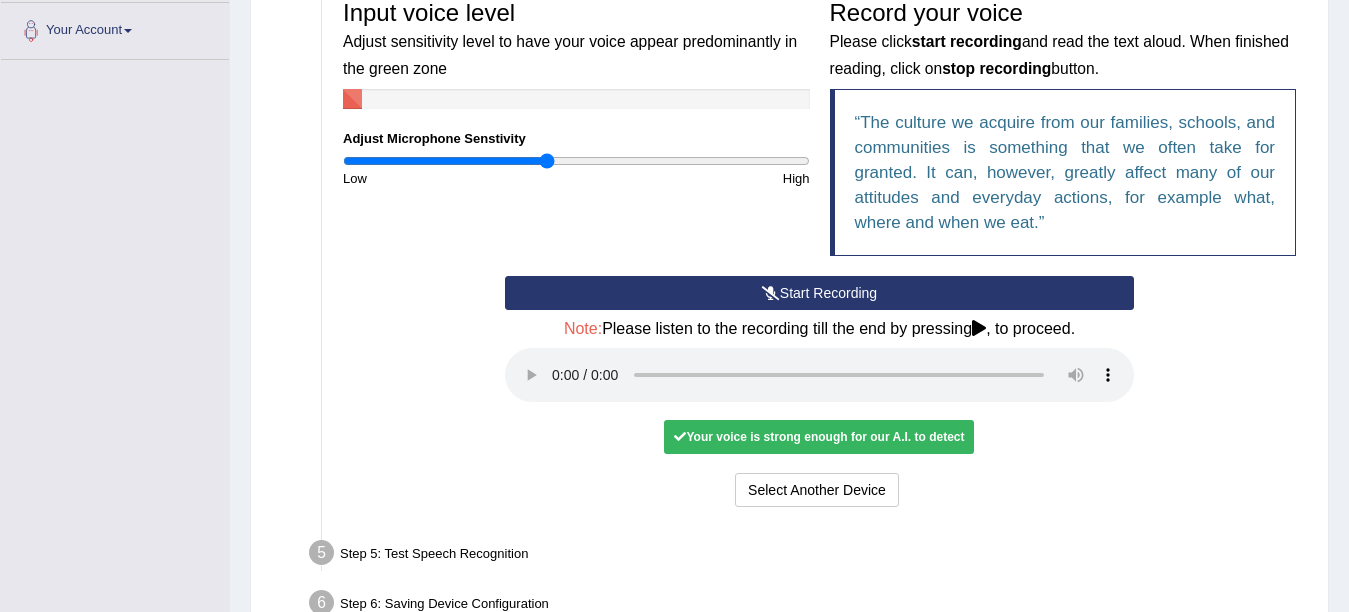 scroll, scrollTop: 493, scrollLeft: 0, axis: vertical 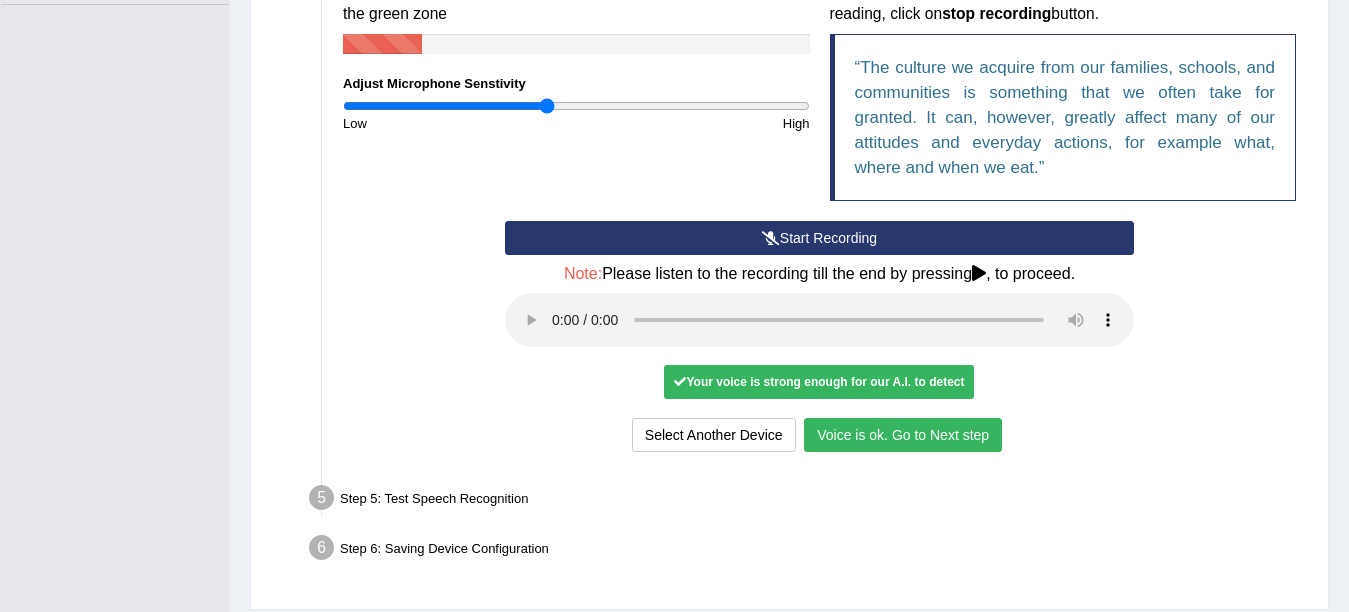 click on "Voice is ok. Go to Next step" at bounding box center (903, 435) 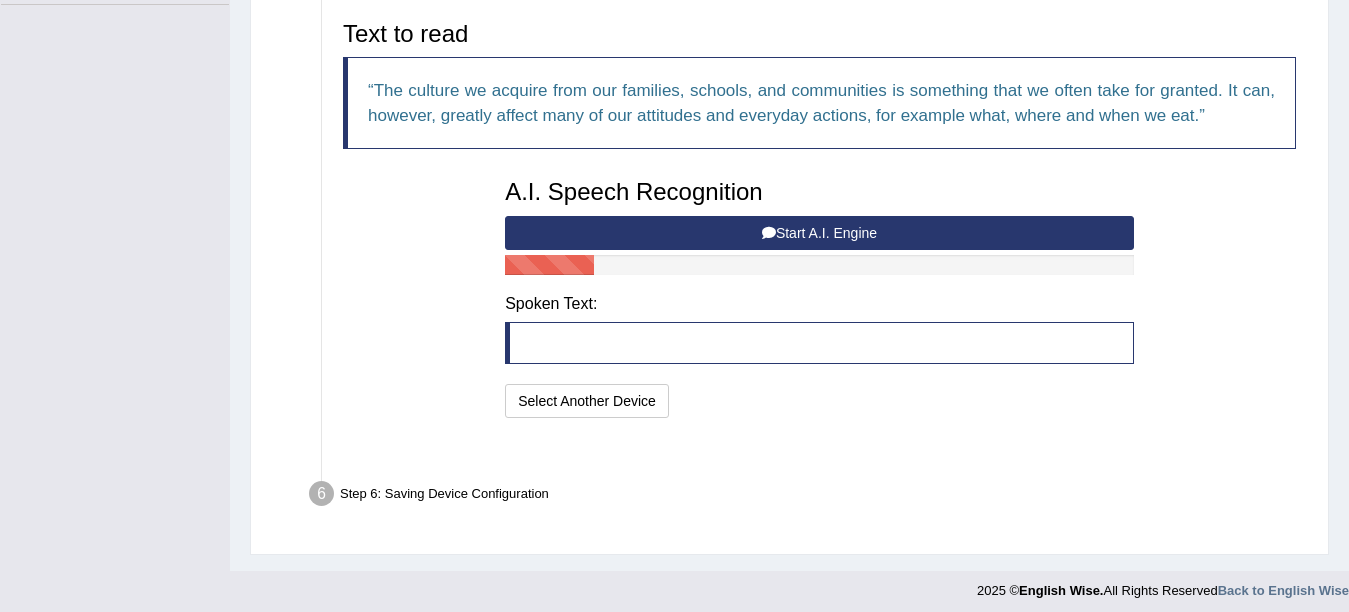 scroll, scrollTop: 453, scrollLeft: 0, axis: vertical 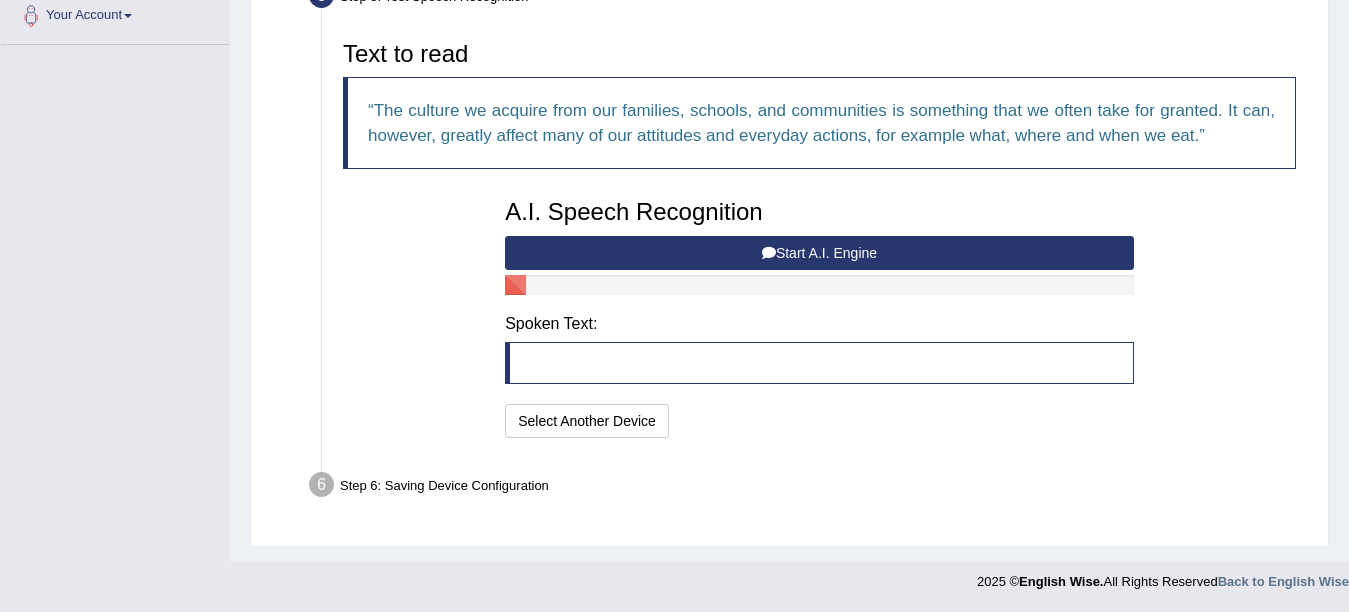 click on "Start A.I. Engine" at bounding box center [819, 253] 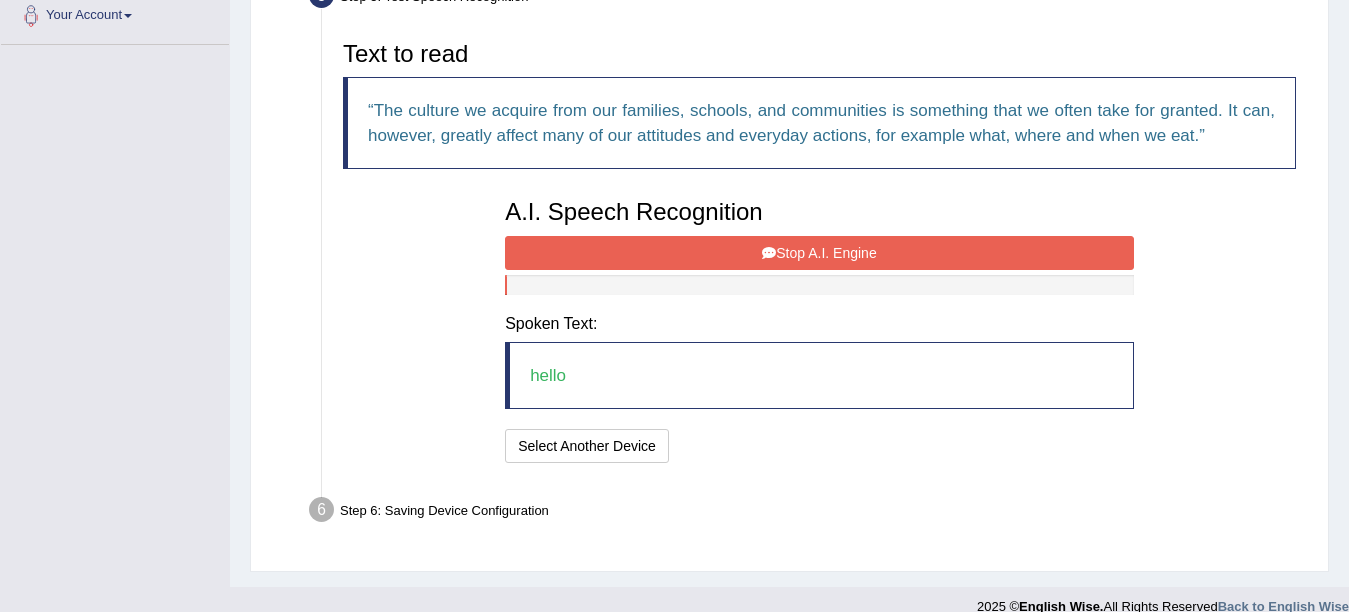 click on "Stop A.I. Engine" at bounding box center (819, 253) 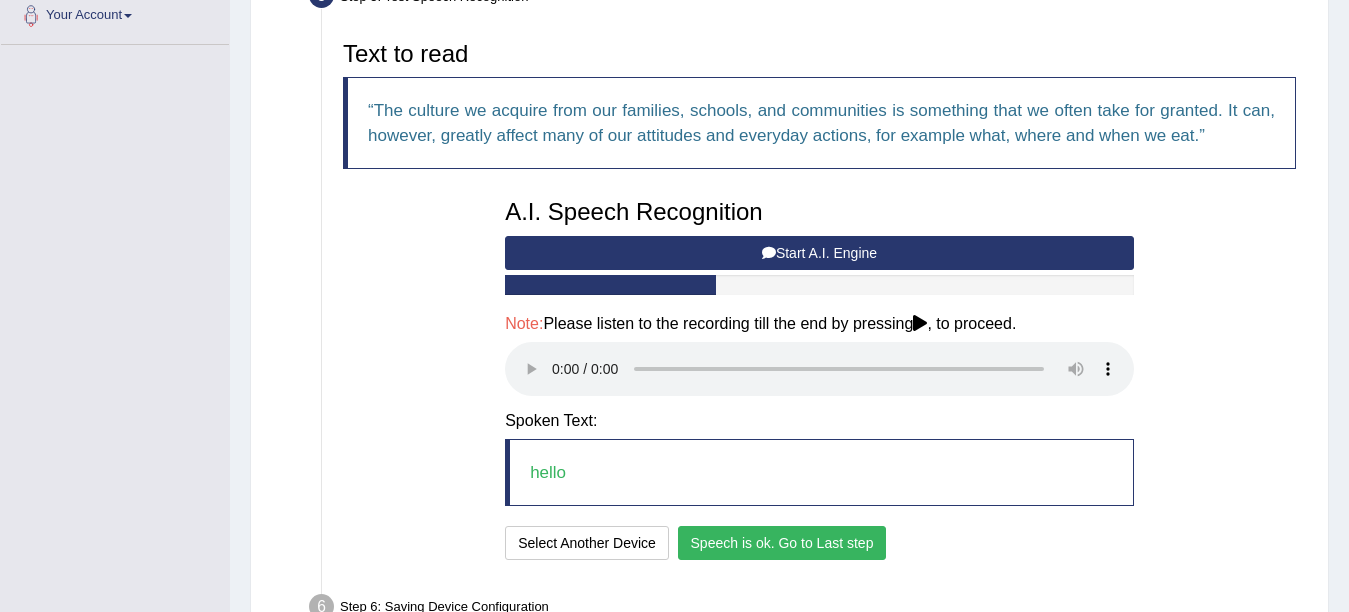 click on "Speech is ok. Go to Last step" at bounding box center (782, 543) 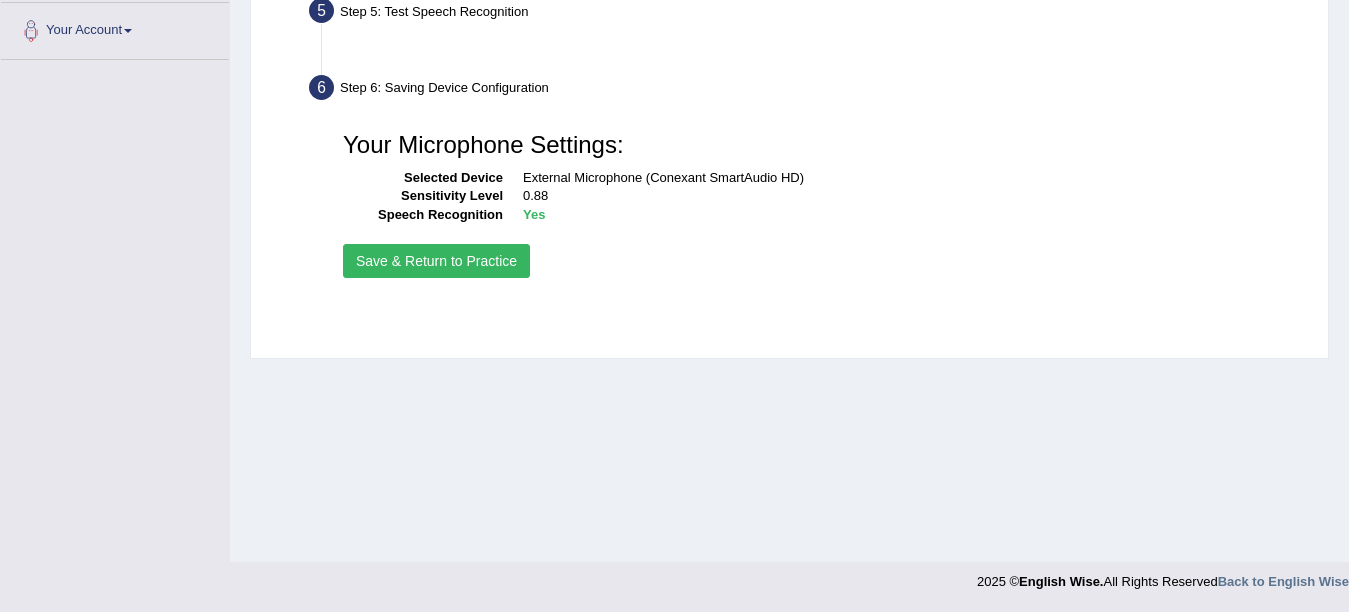 scroll, scrollTop: 438, scrollLeft: 0, axis: vertical 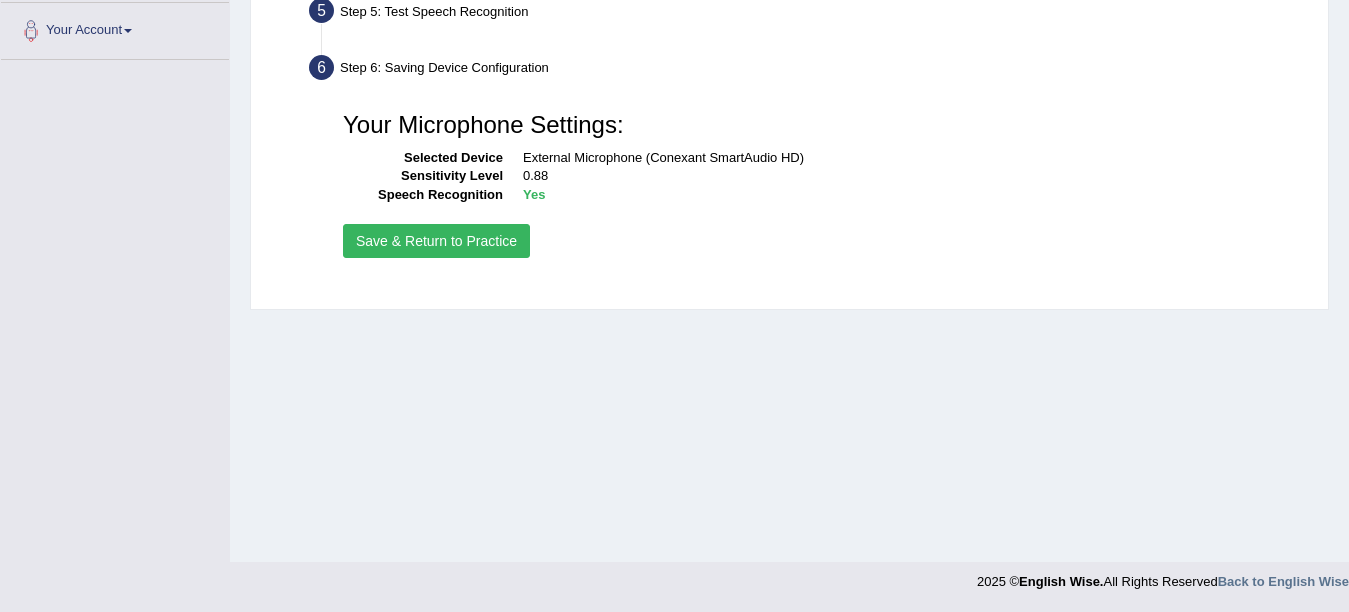 click on "Save & Return to Practice" at bounding box center [436, 241] 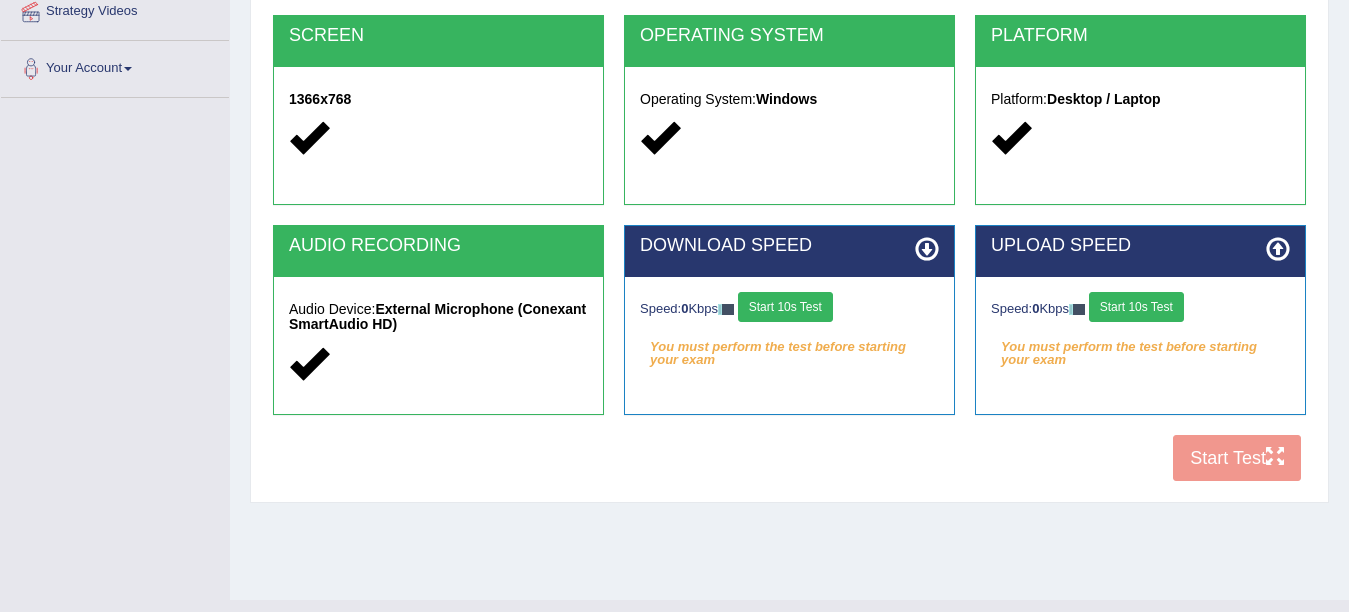 scroll, scrollTop: 400, scrollLeft: 0, axis: vertical 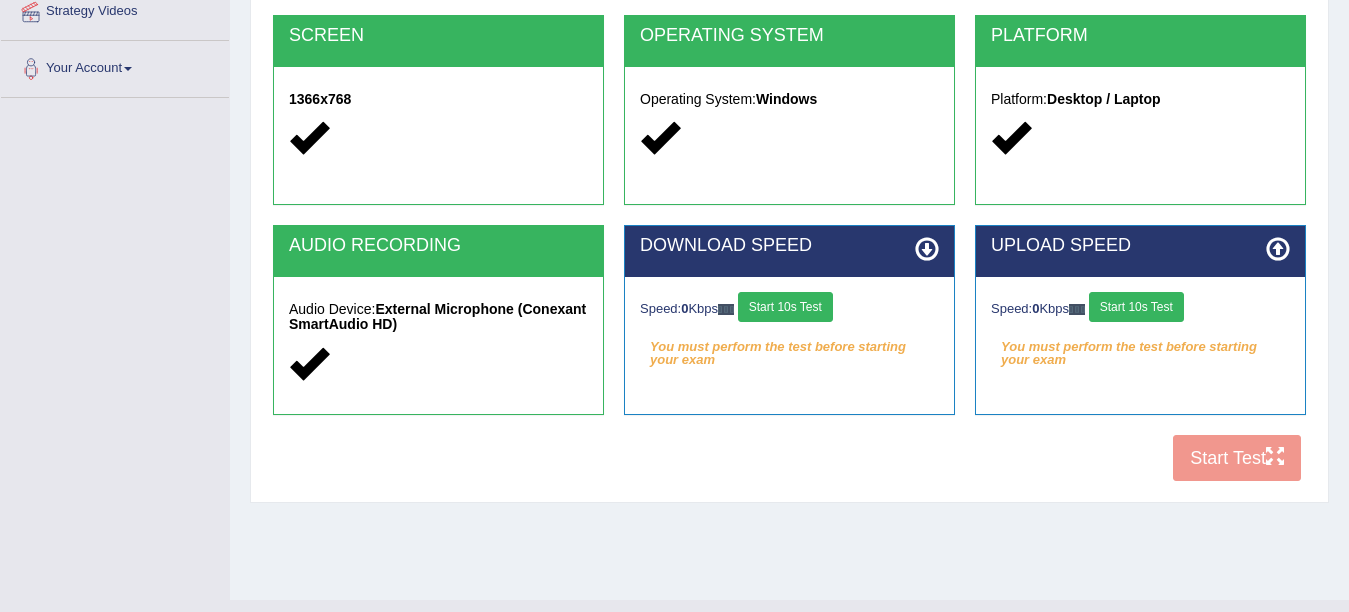 click on "Start 10s Test" at bounding box center [785, 307] 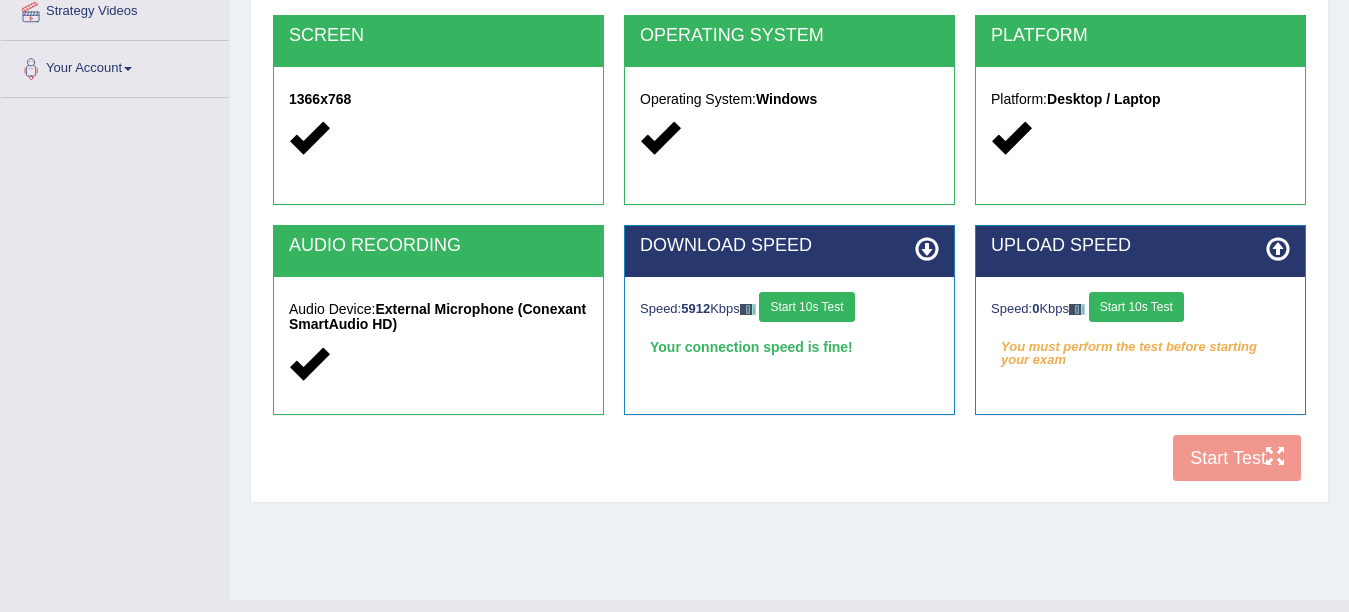 click on "Start 10s Test" at bounding box center [1136, 307] 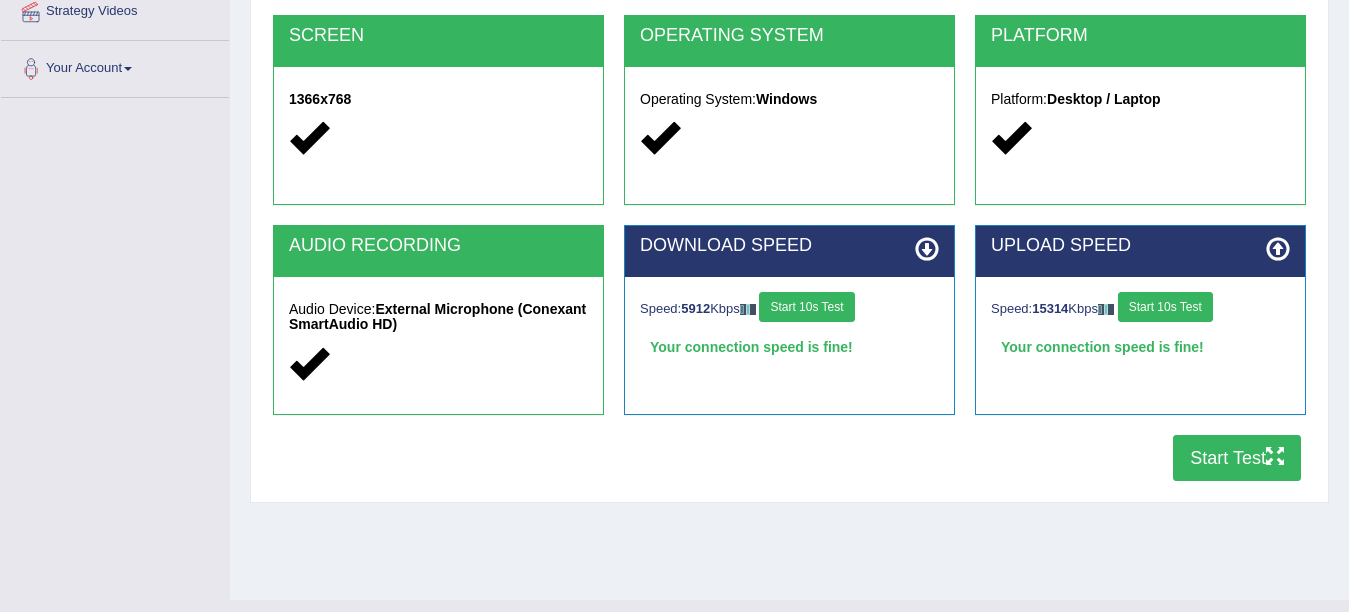 click on "Start Test" at bounding box center (1237, 458) 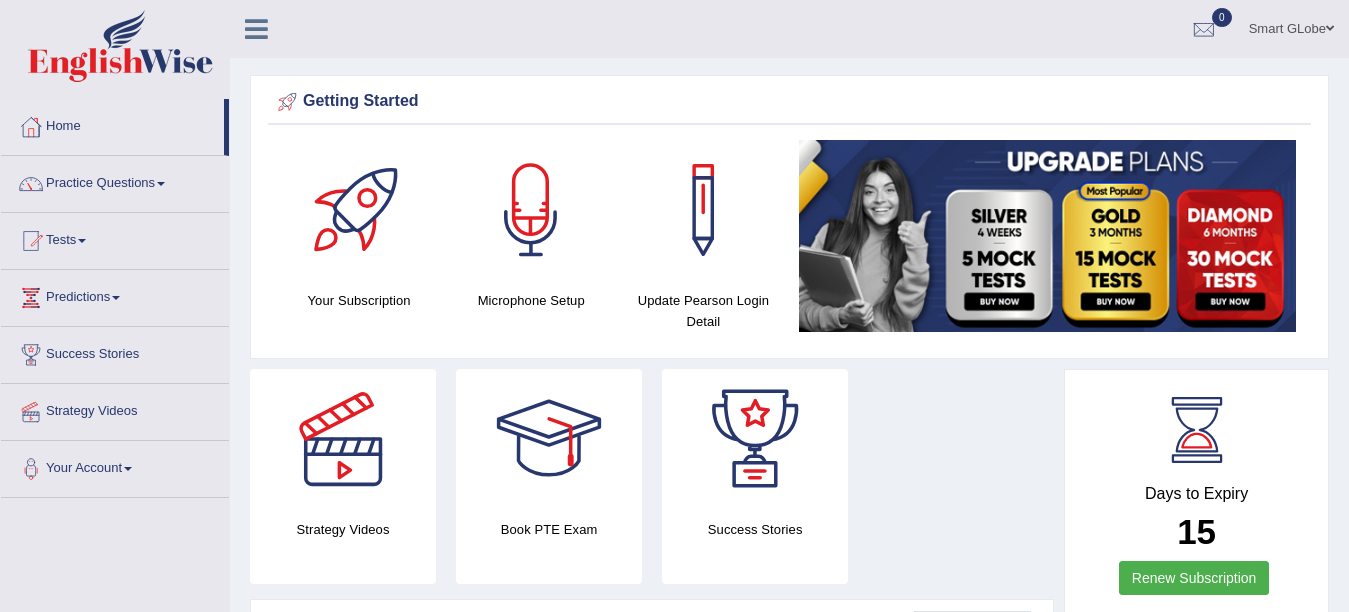 scroll, scrollTop: 0, scrollLeft: 0, axis: both 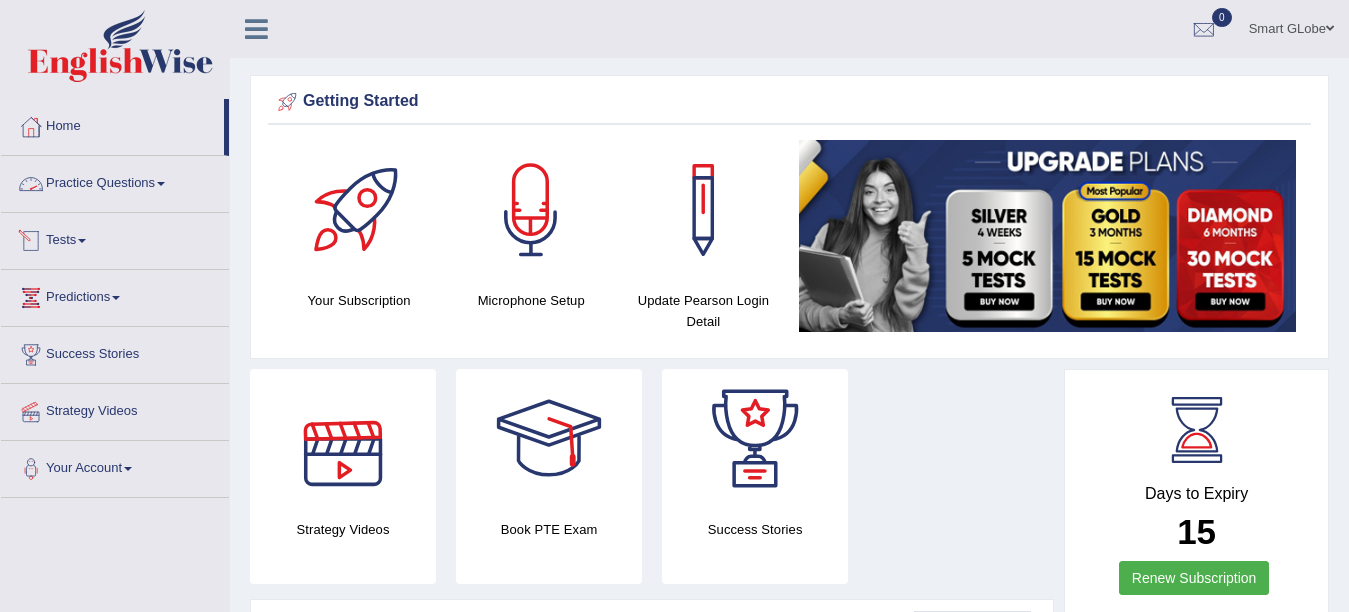 click on "Tests" at bounding box center (115, 238) 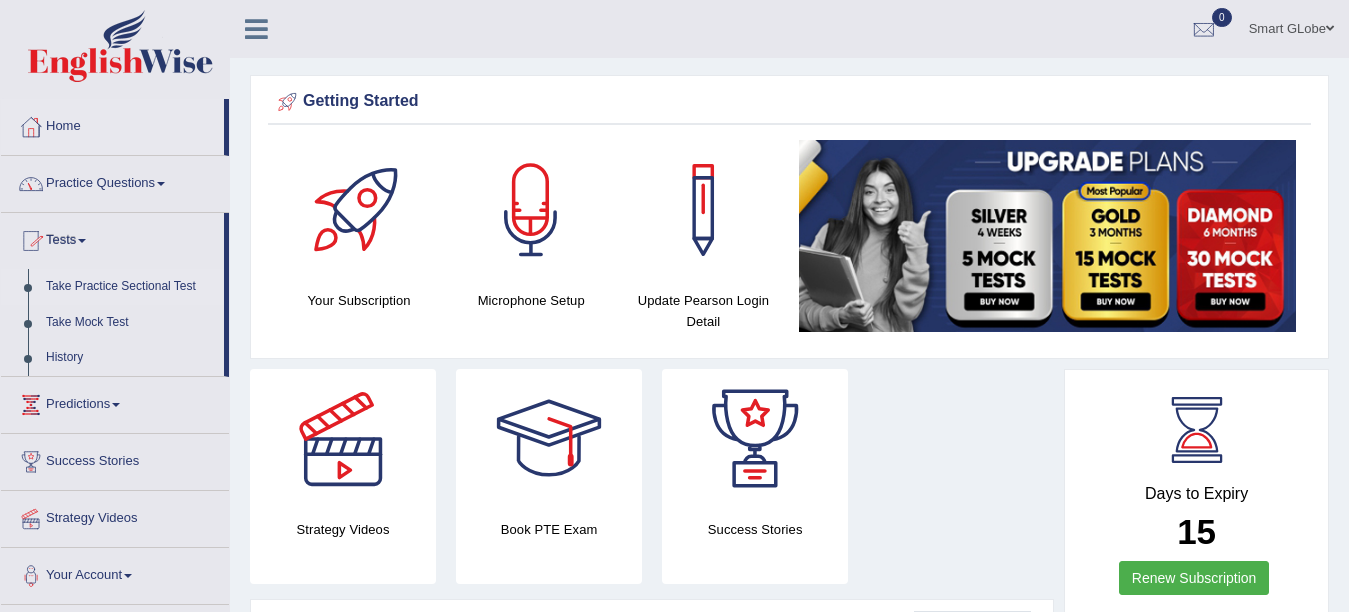 click on "Take Practice Sectional Test" at bounding box center (130, 287) 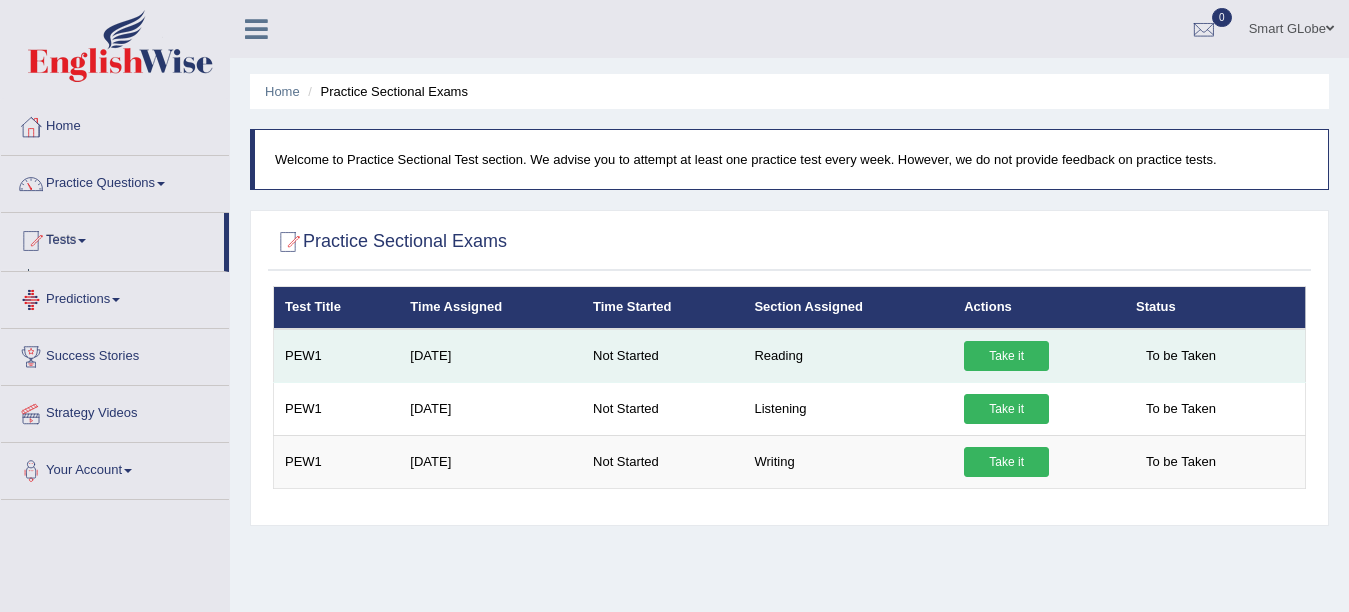 scroll, scrollTop: 0, scrollLeft: 0, axis: both 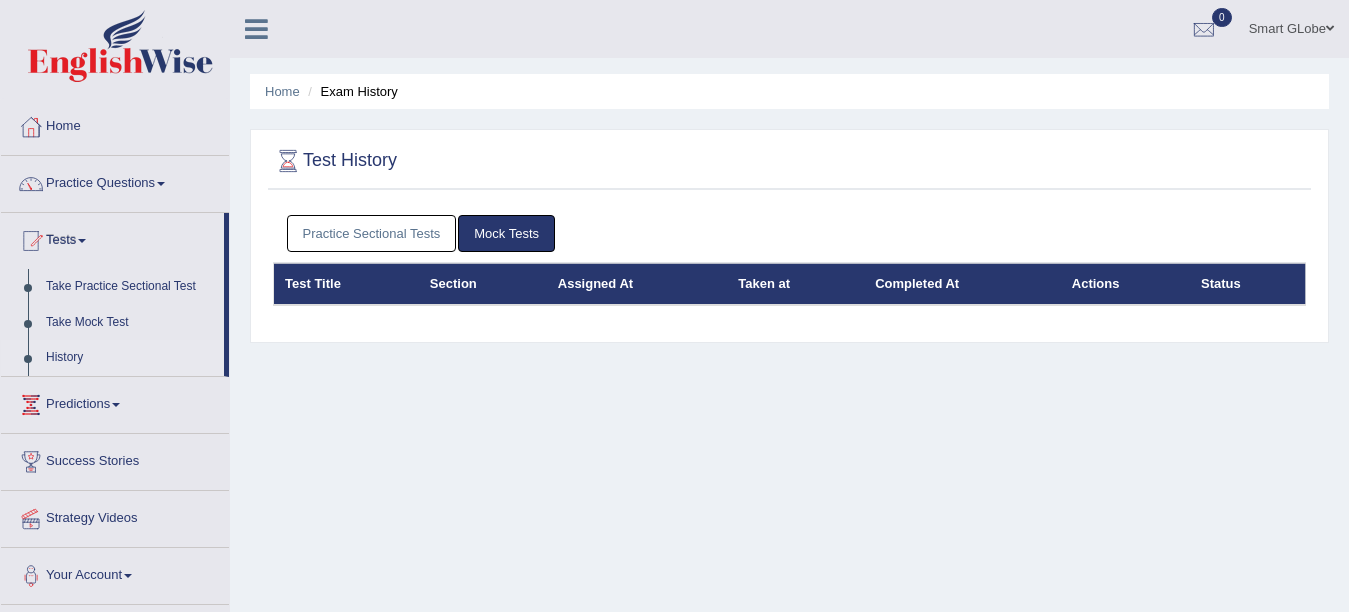 click on "Practice Sectional Tests" at bounding box center (372, 233) 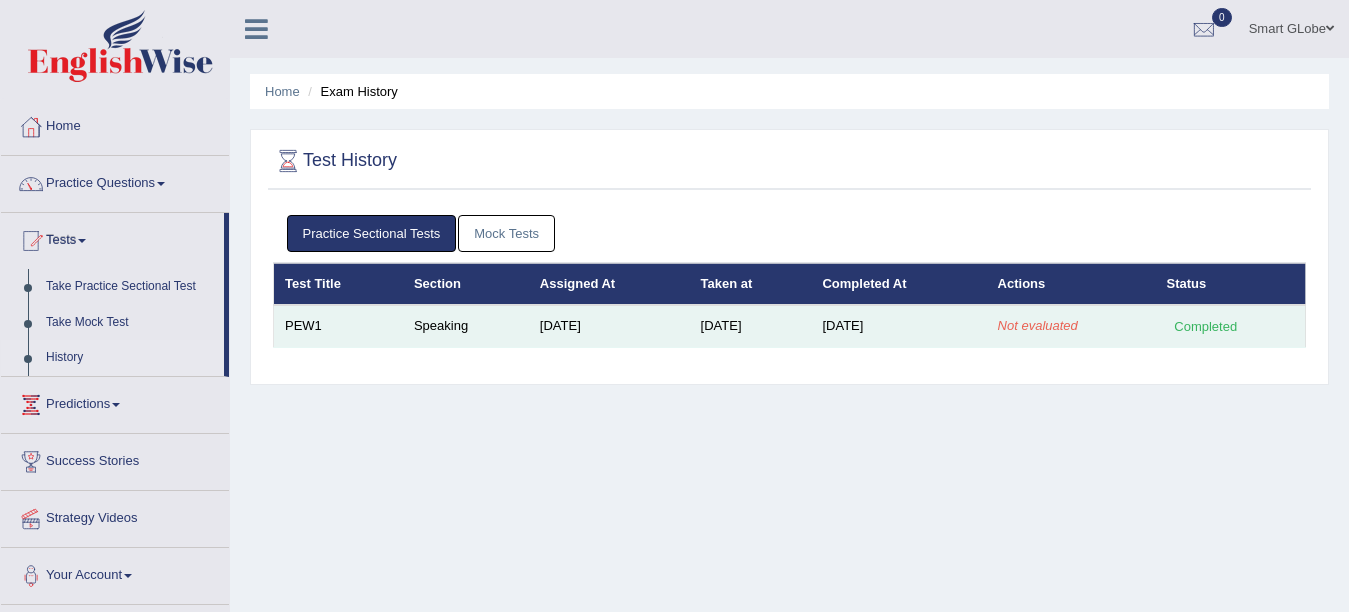 click on "Not evaluated" at bounding box center [1038, 325] 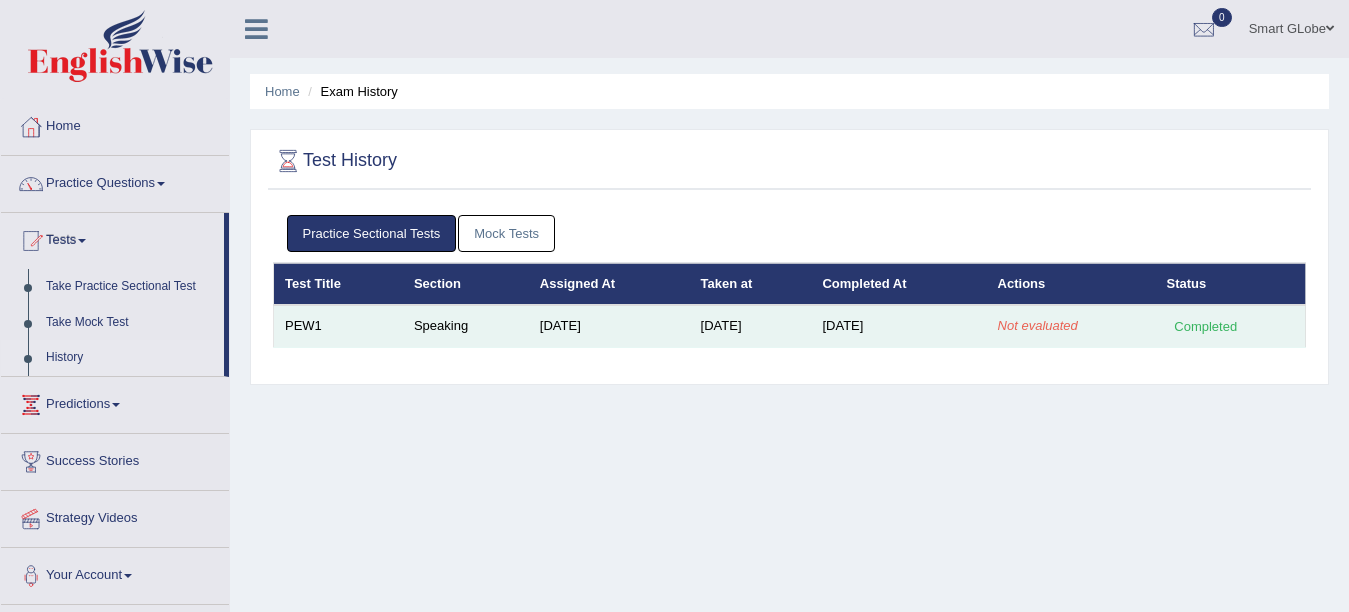 click on "Speaking" at bounding box center [466, 326] 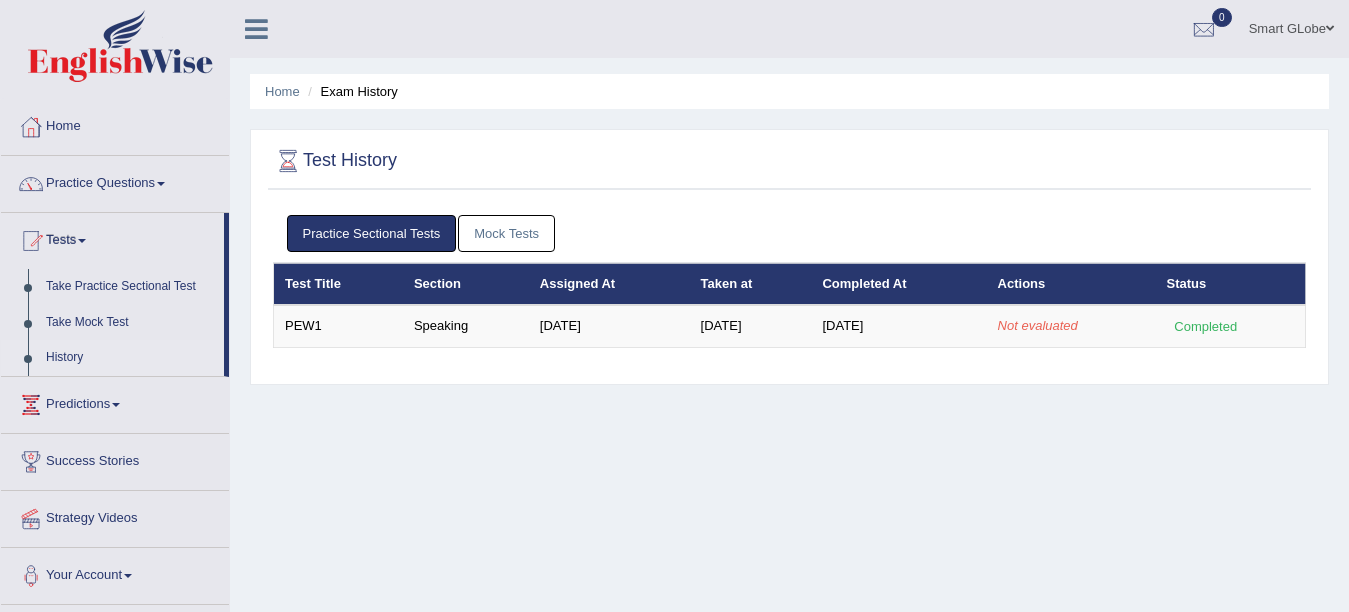click on "Mock Tests" at bounding box center [506, 233] 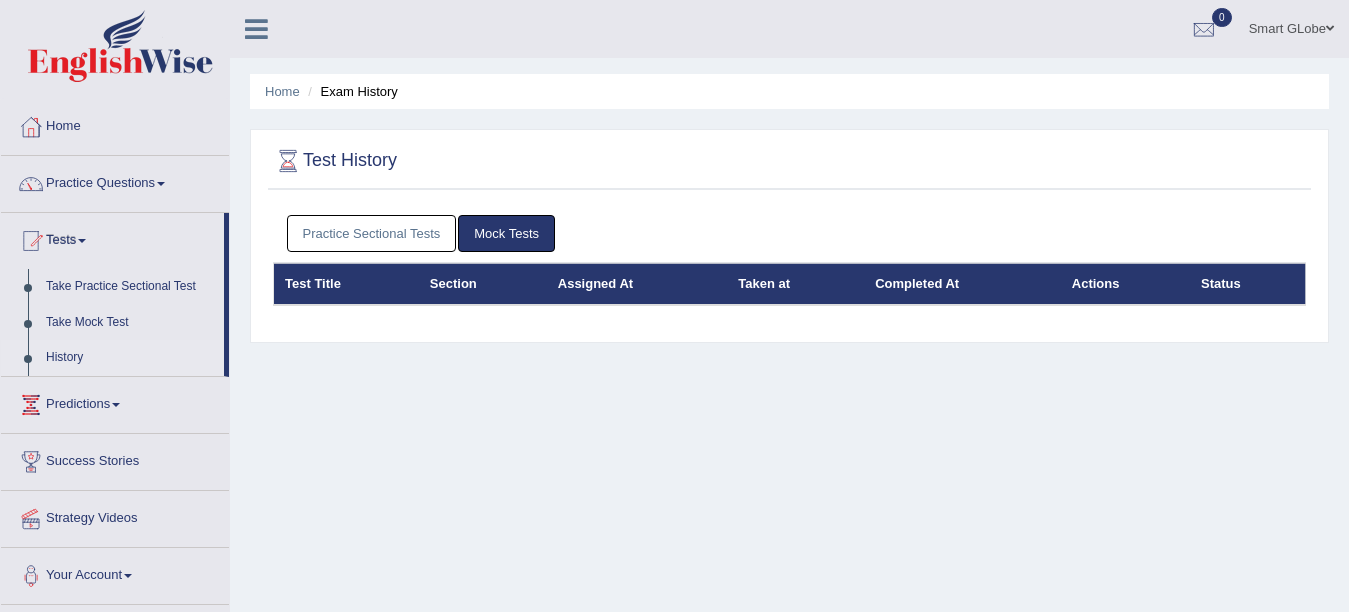click on "Practice Sectional Tests" at bounding box center (372, 233) 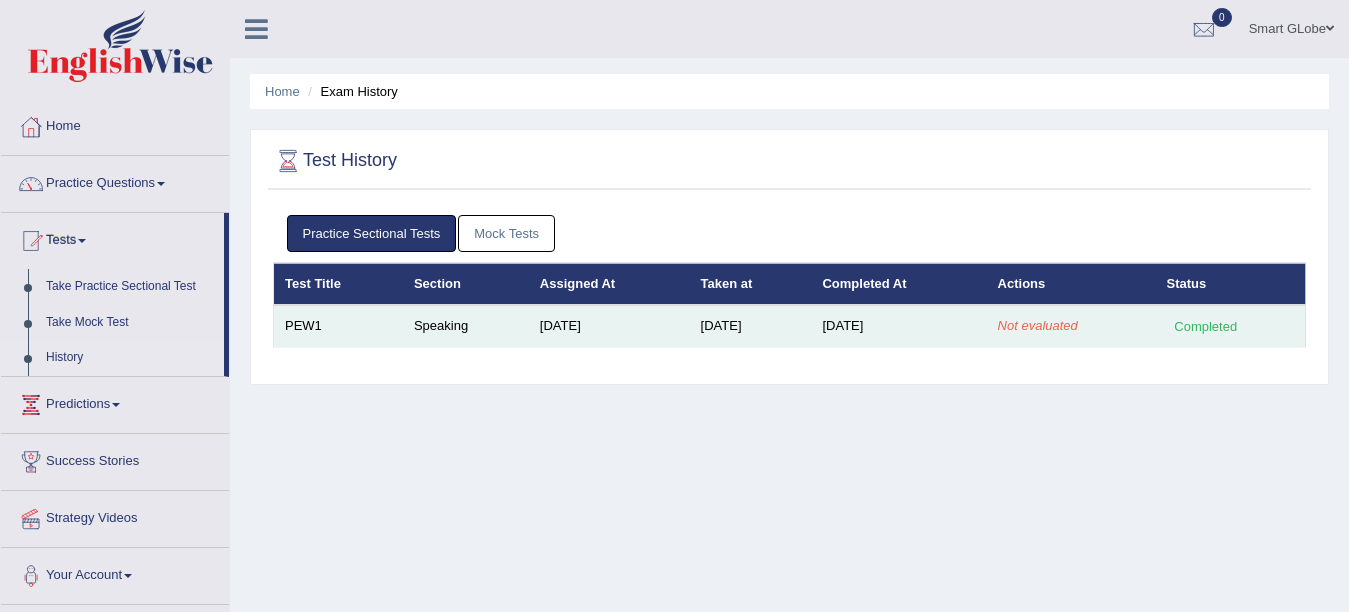 click on "Not evaluated" at bounding box center [1038, 325] 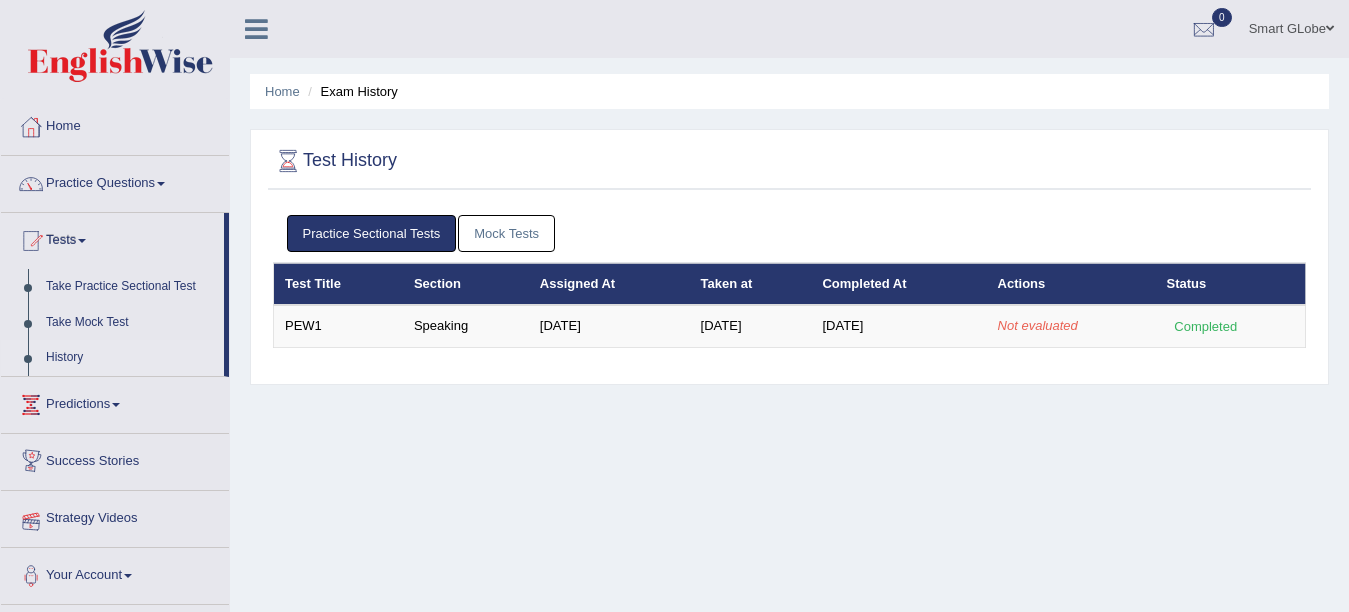 scroll, scrollTop: 0, scrollLeft: 0, axis: both 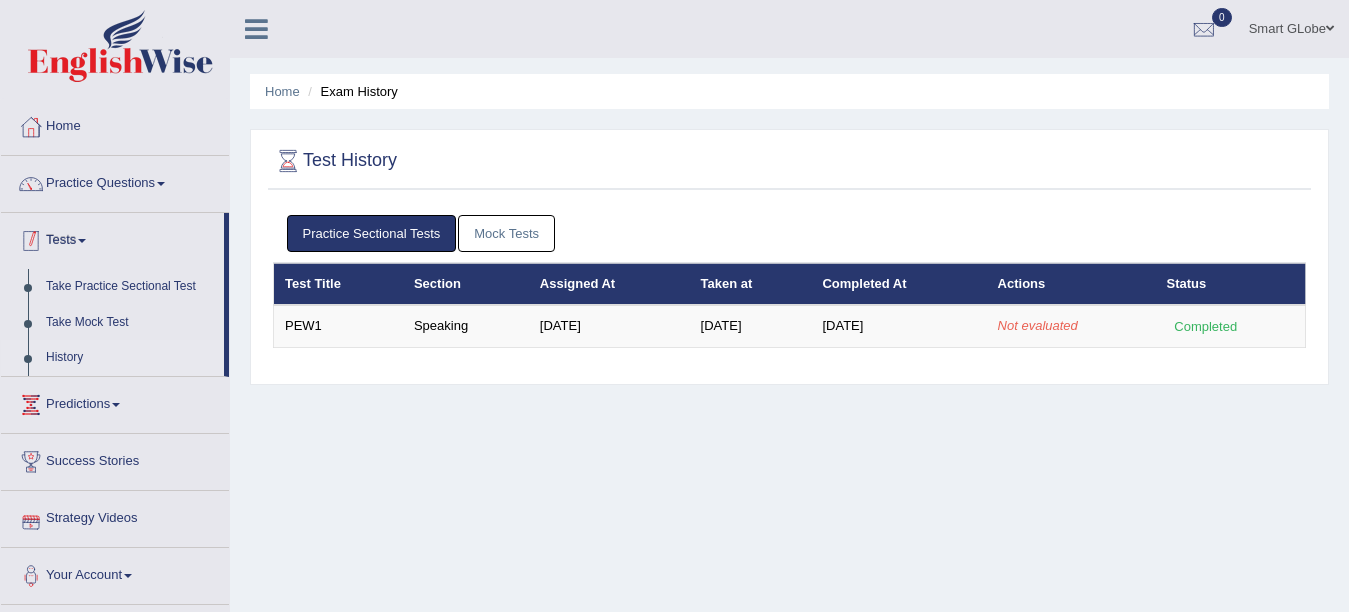 click on "Tests" at bounding box center (112, 238) 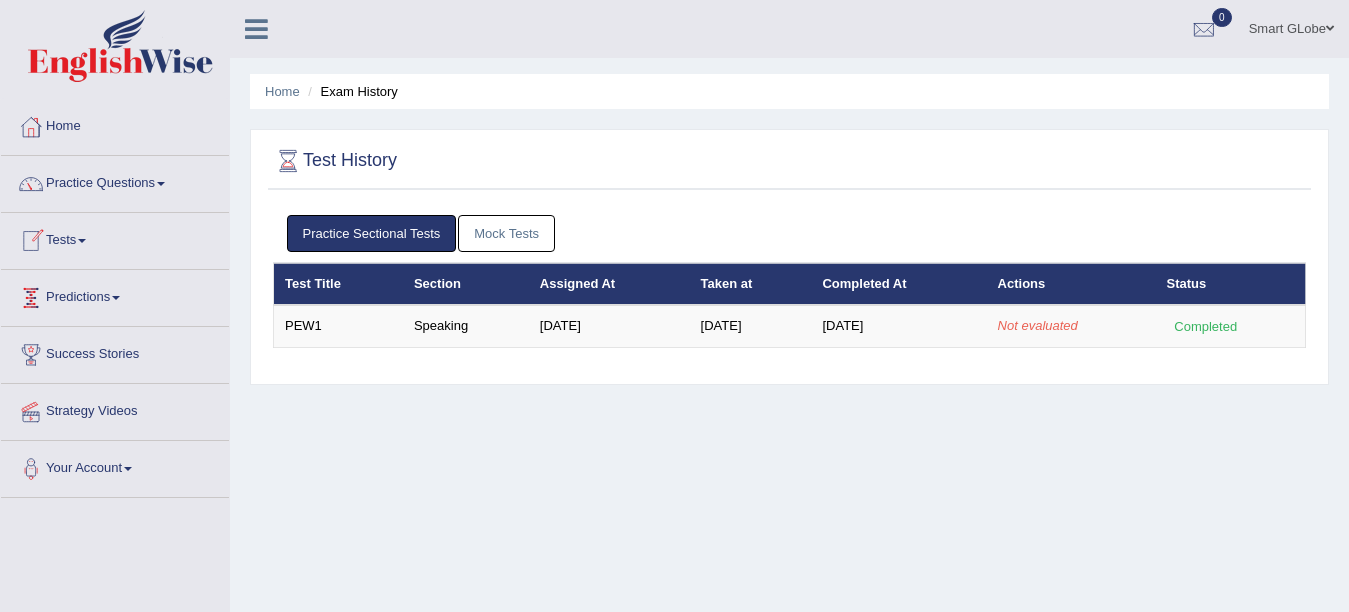 click on "Tests" at bounding box center [115, 238] 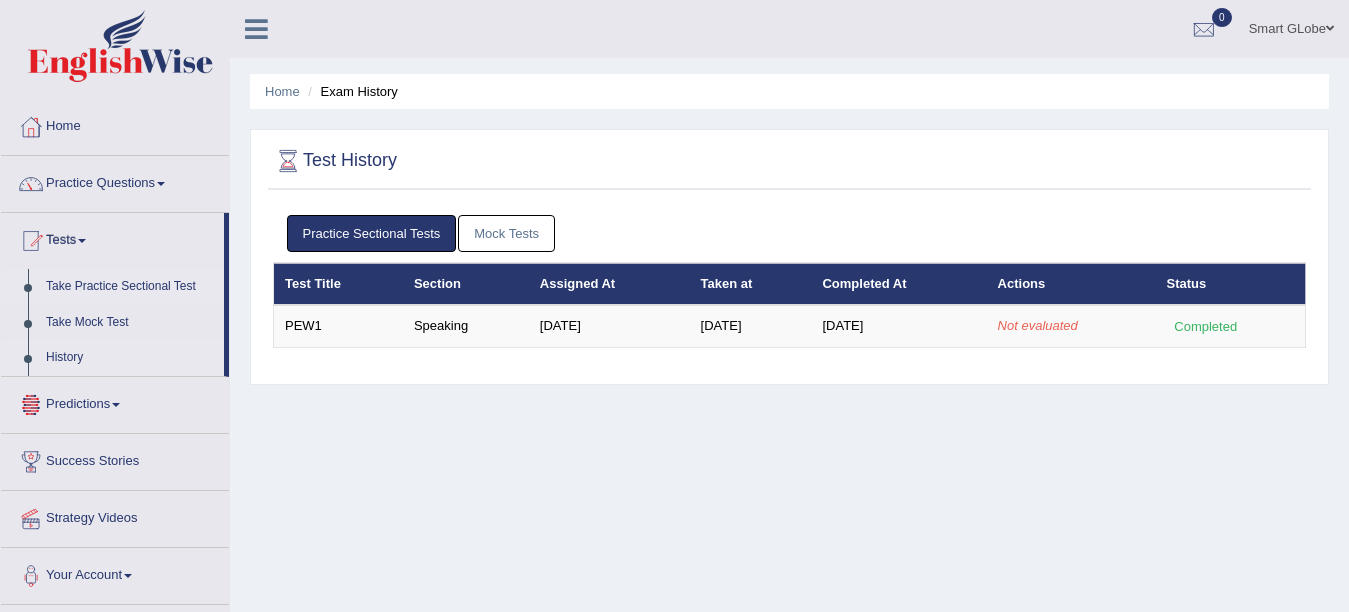 click on "Take Practice Sectional Test" at bounding box center [130, 287] 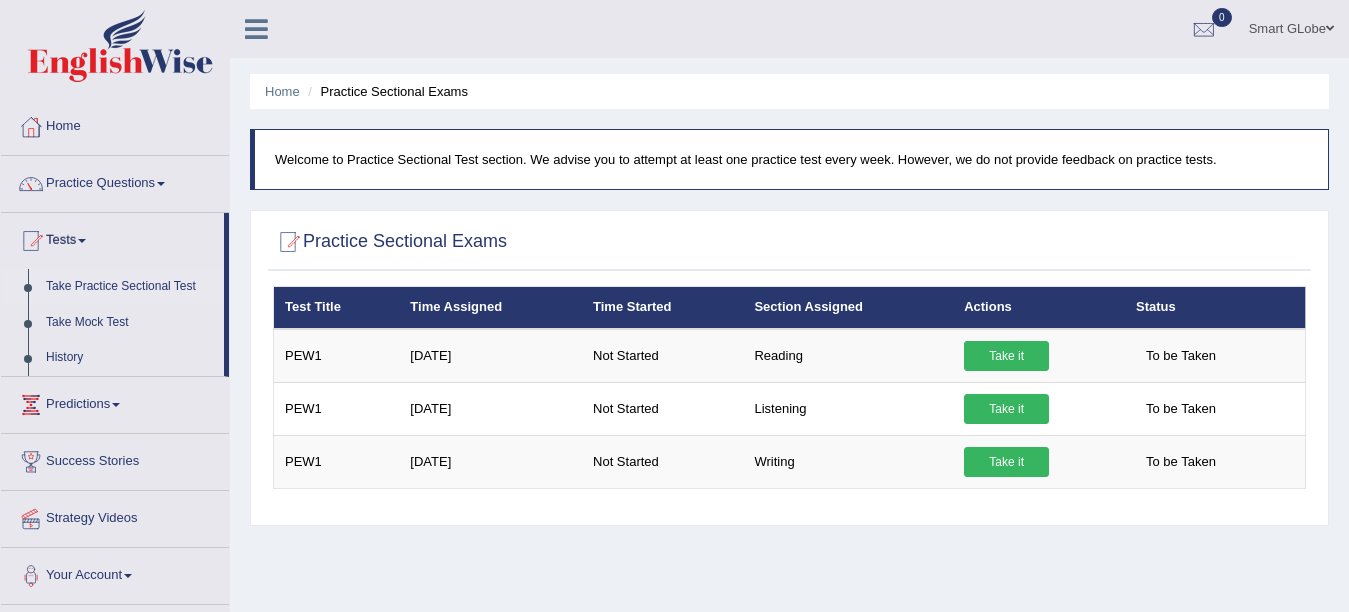 scroll, scrollTop: 0, scrollLeft: 0, axis: both 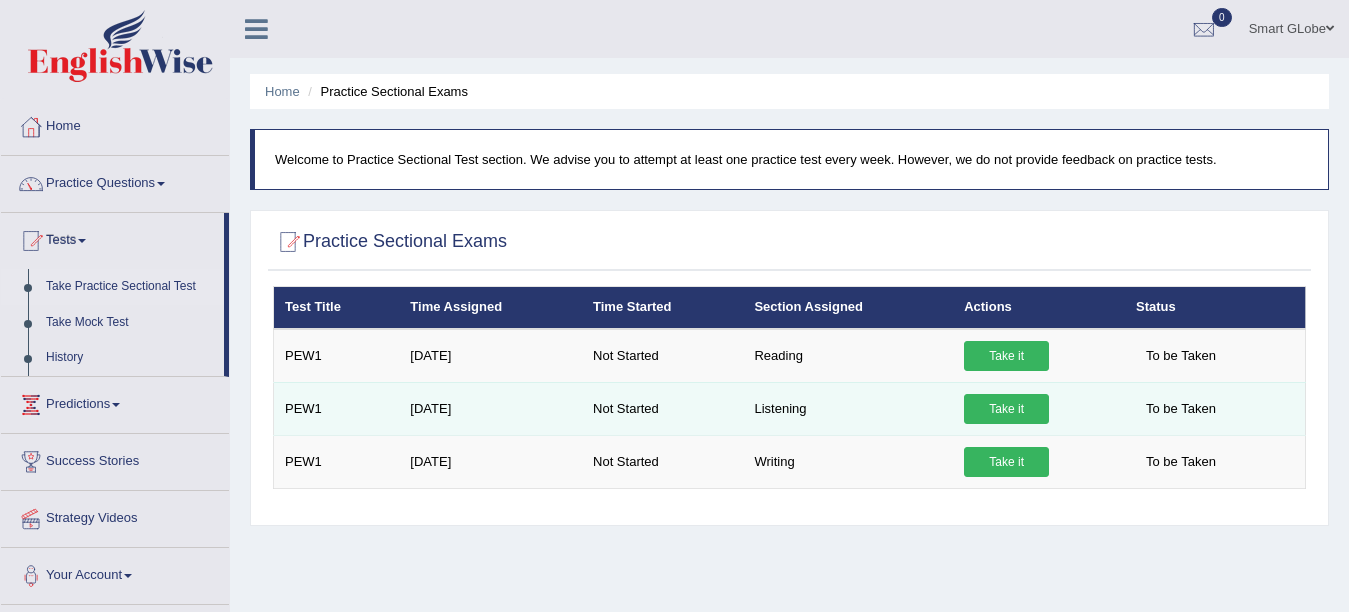 click on "Take it" at bounding box center [1006, 409] 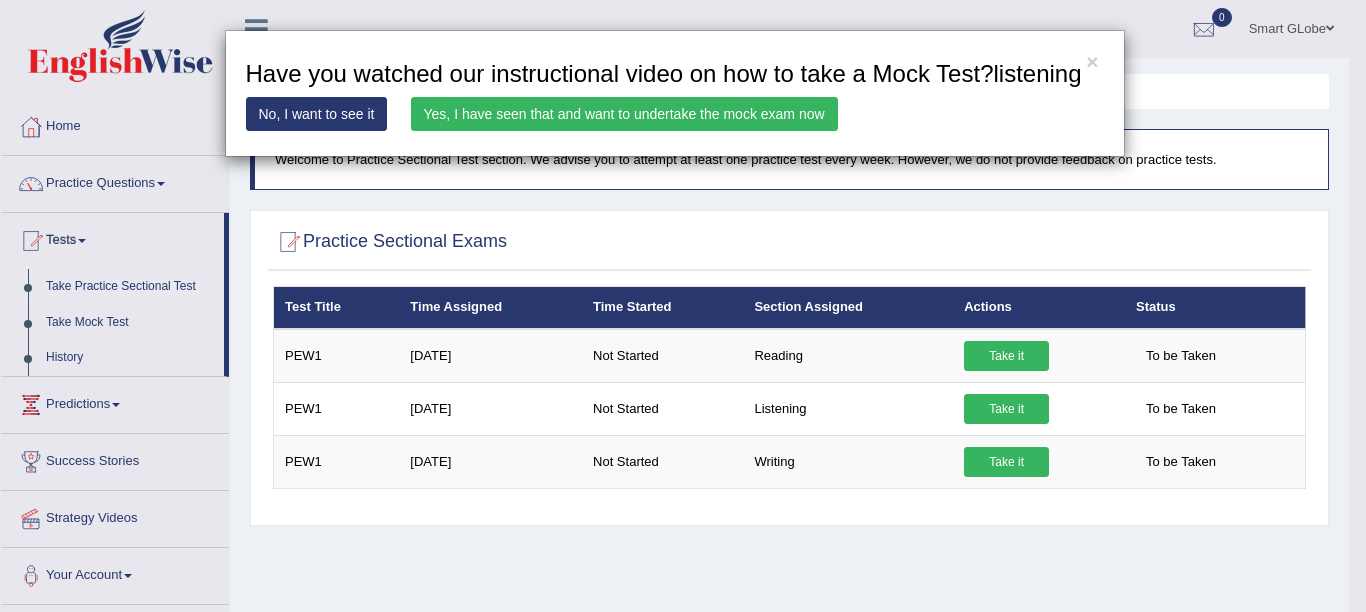 click on "Yes, I have seen that and want to undertake the mock exam now" at bounding box center [624, 114] 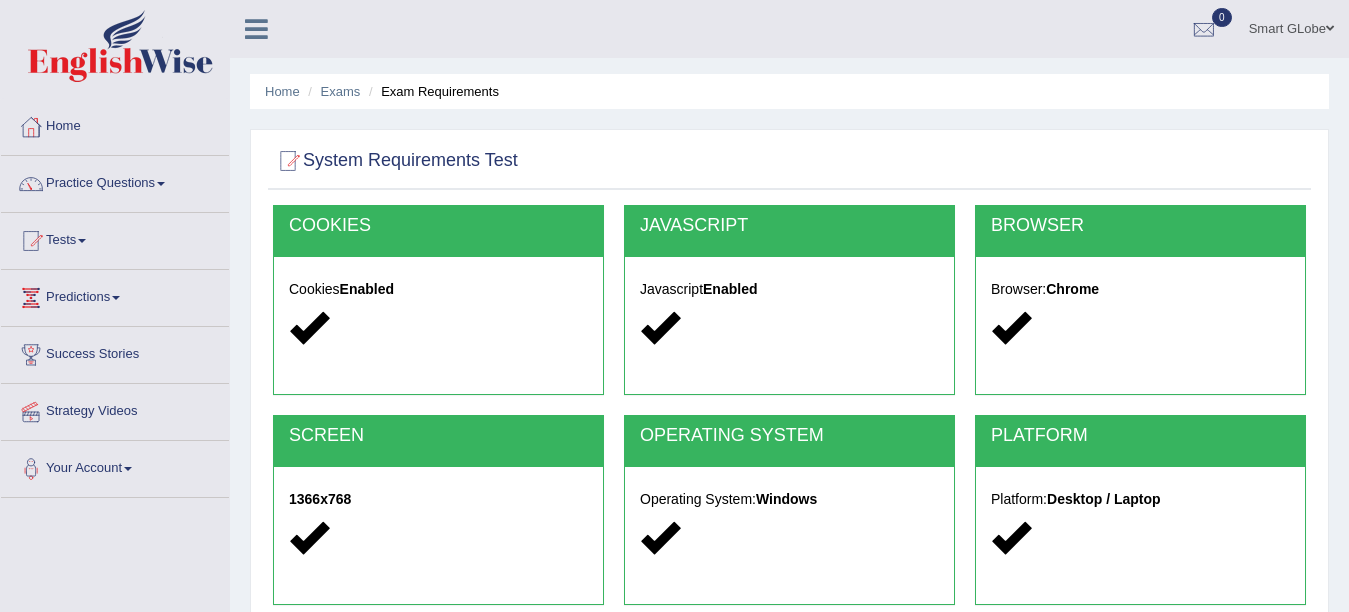 scroll, scrollTop: 100, scrollLeft: 0, axis: vertical 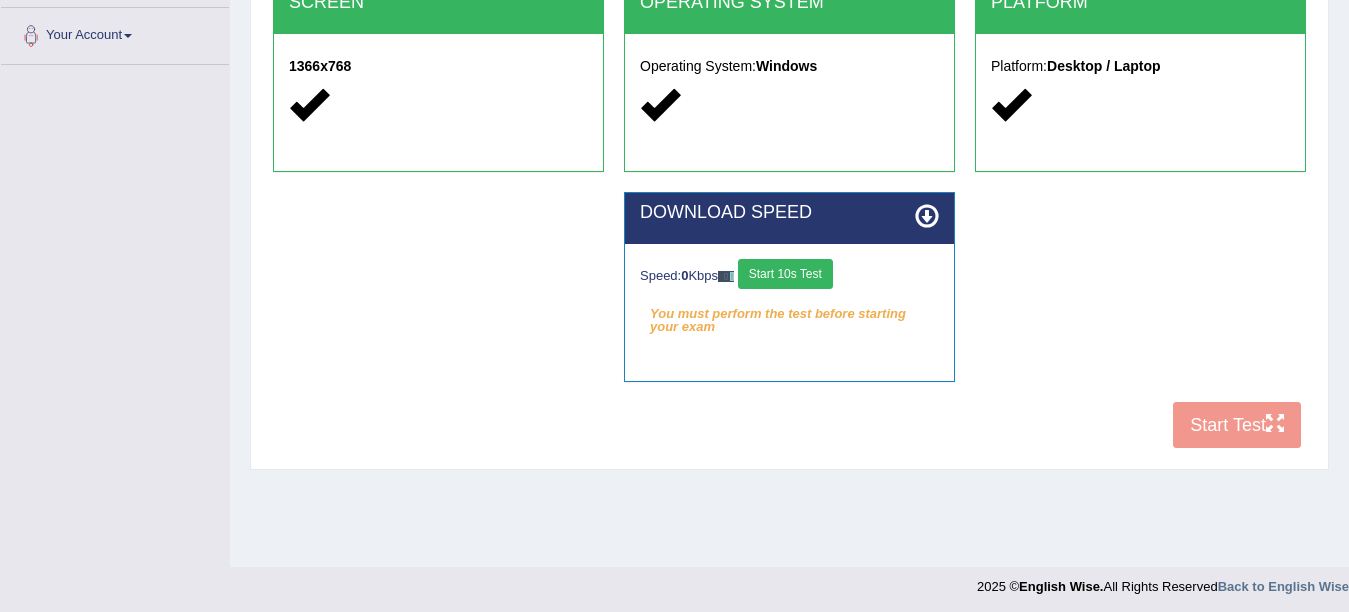 click on "Start 10s Test" at bounding box center (785, 274) 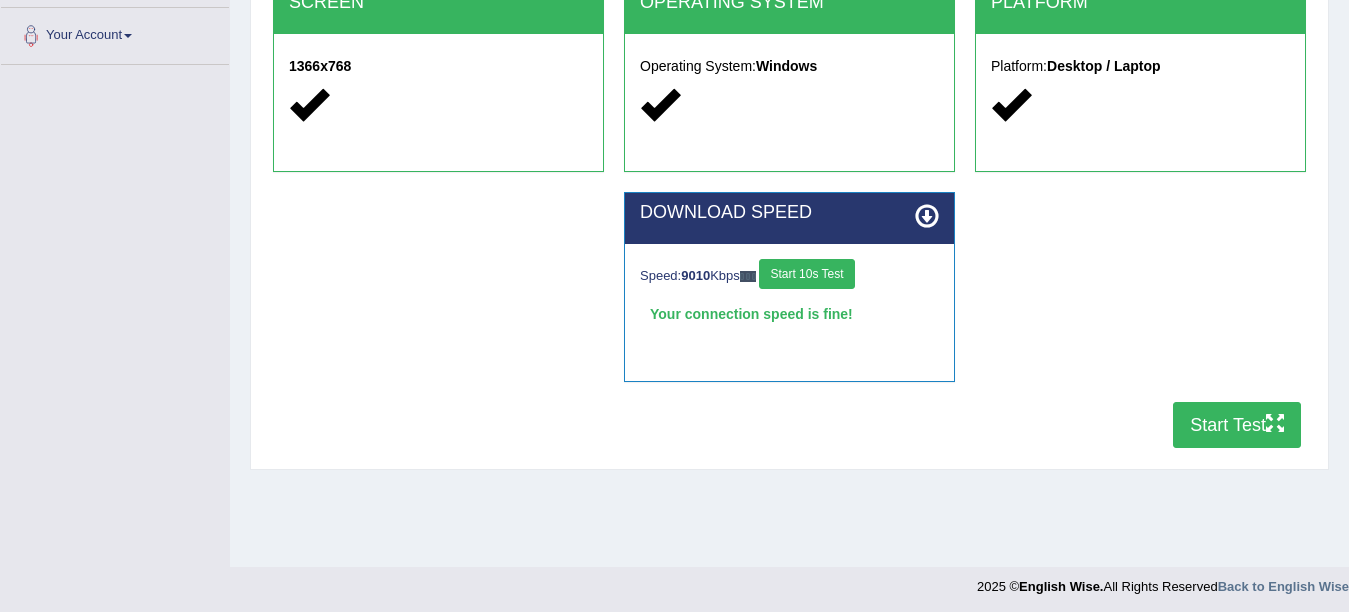 click on "Start Test" at bounding box center (1237, 425) 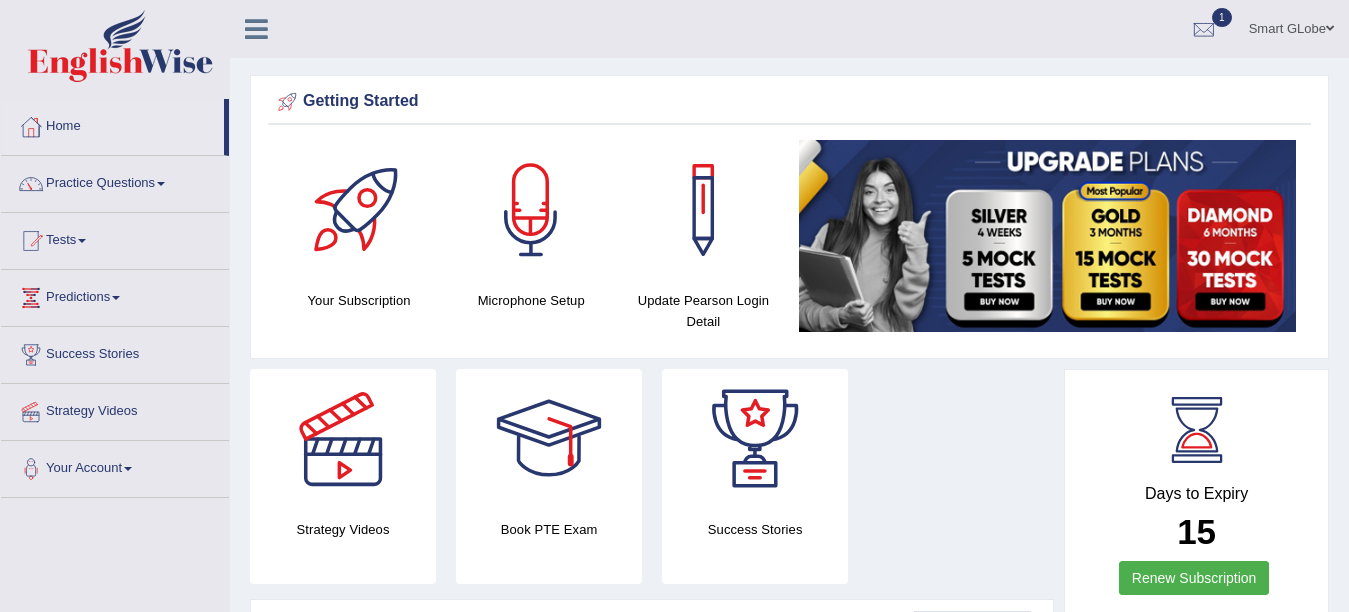 scroll, scrollTop: 0, scrollLeft: 0, axis: both 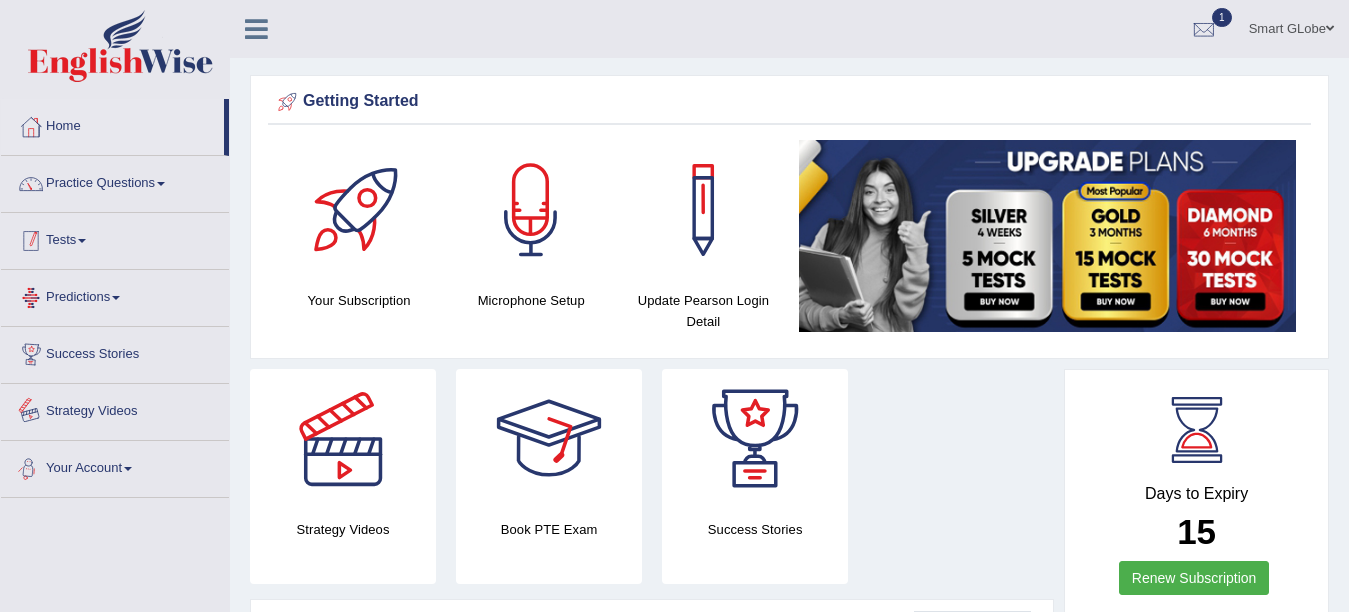 click on "Tests" at bounding box center [115, 238] 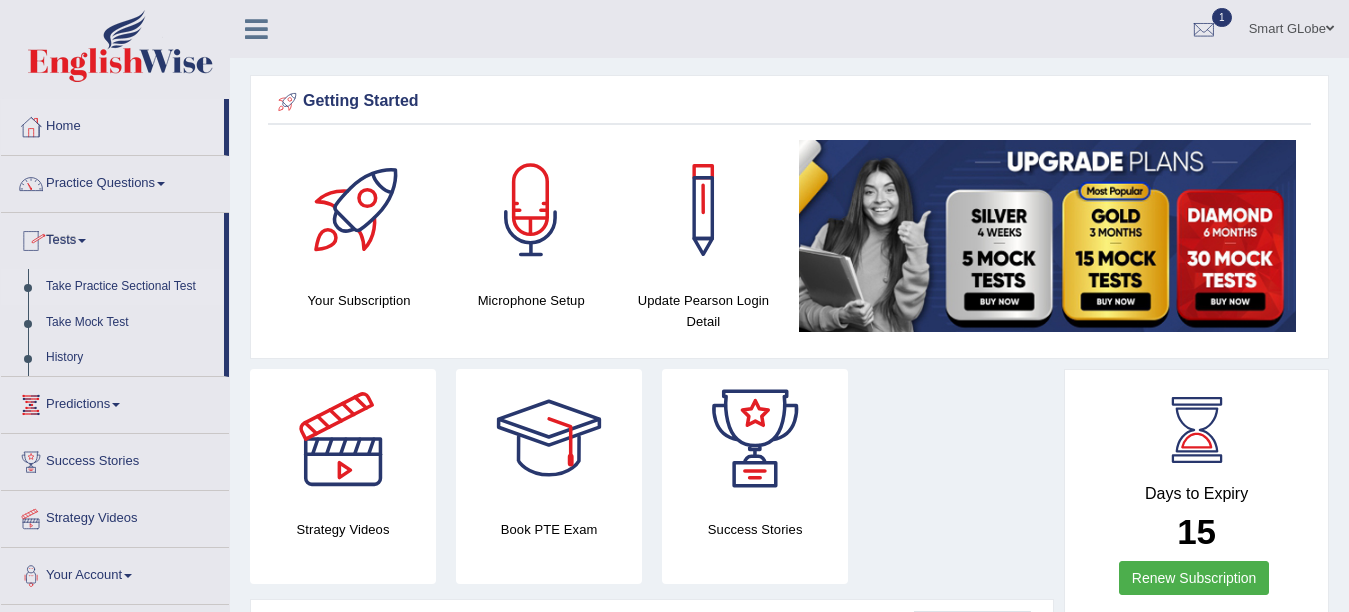 click on "Take Practice Sectional Test" at bounding box center (130, 287) 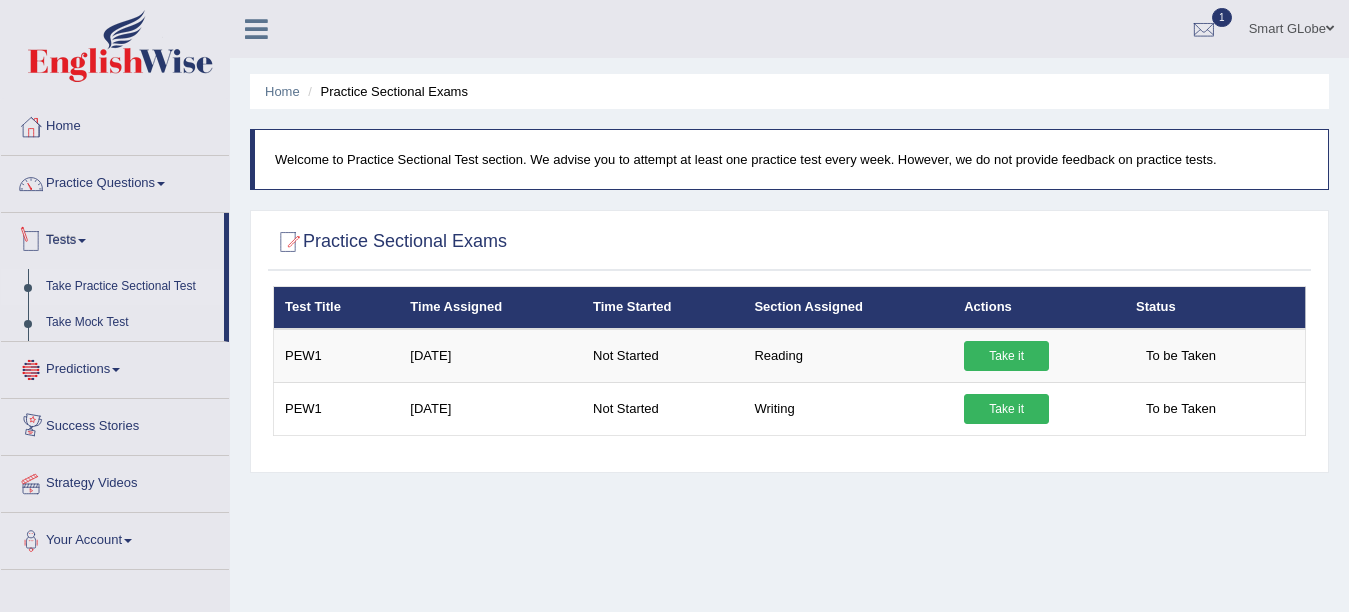 scroll, scrollTop: 0, scrollLeft: 0, axis: both 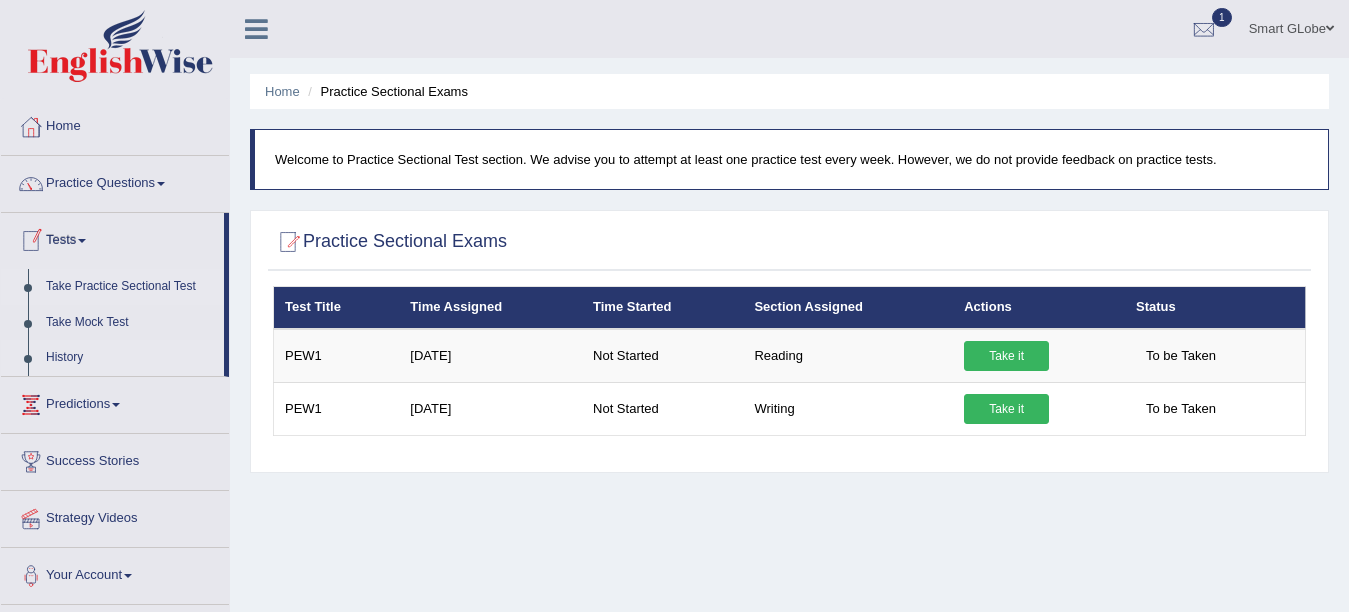 click on "History" at bounding box center (130, 358) 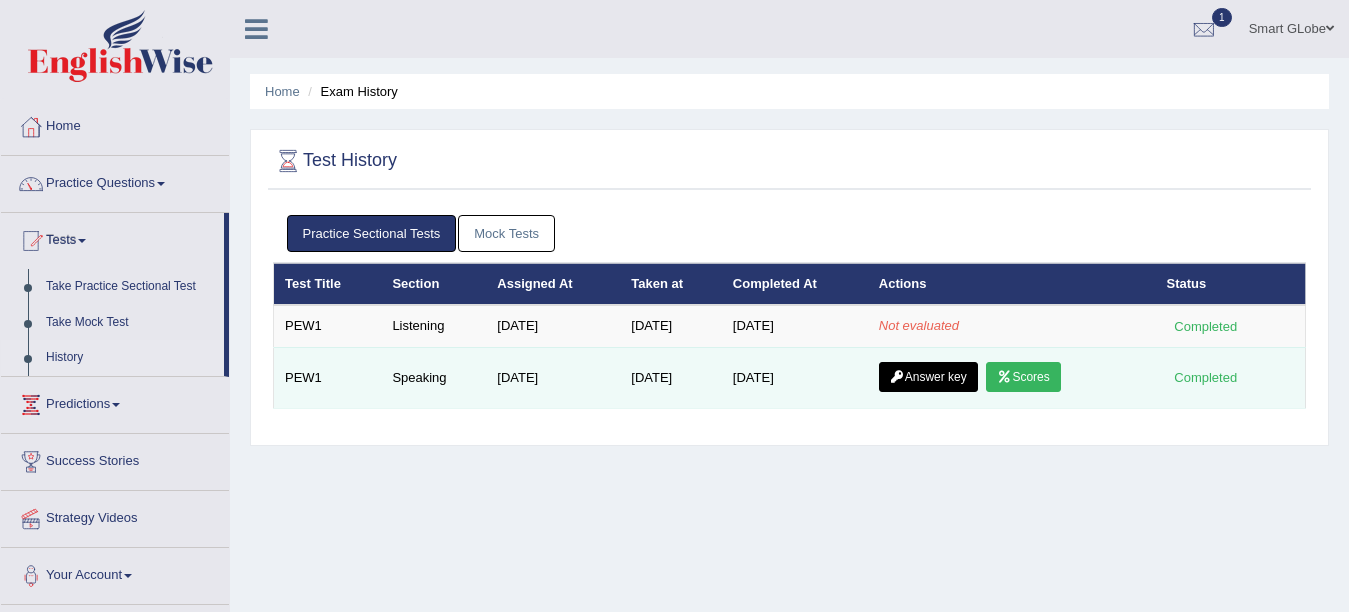 scroll, scrollTop: 0, scrollLeft: 0, axis: both 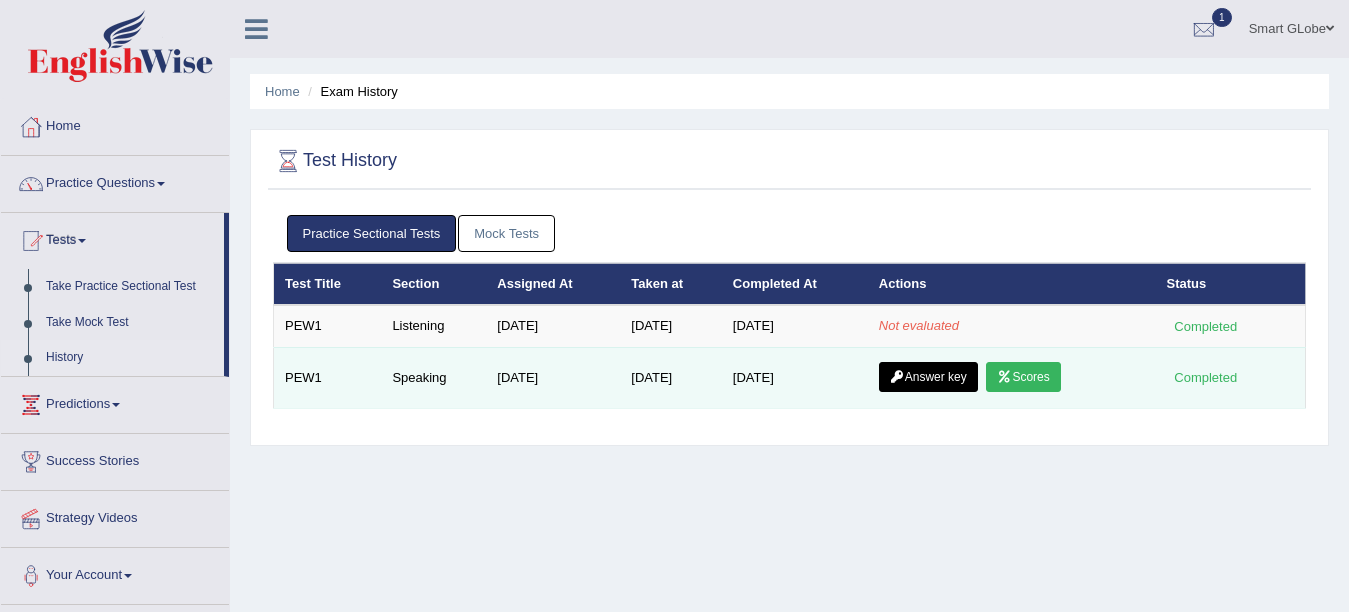 click on "Answer key" at bounding box center (928, 377) 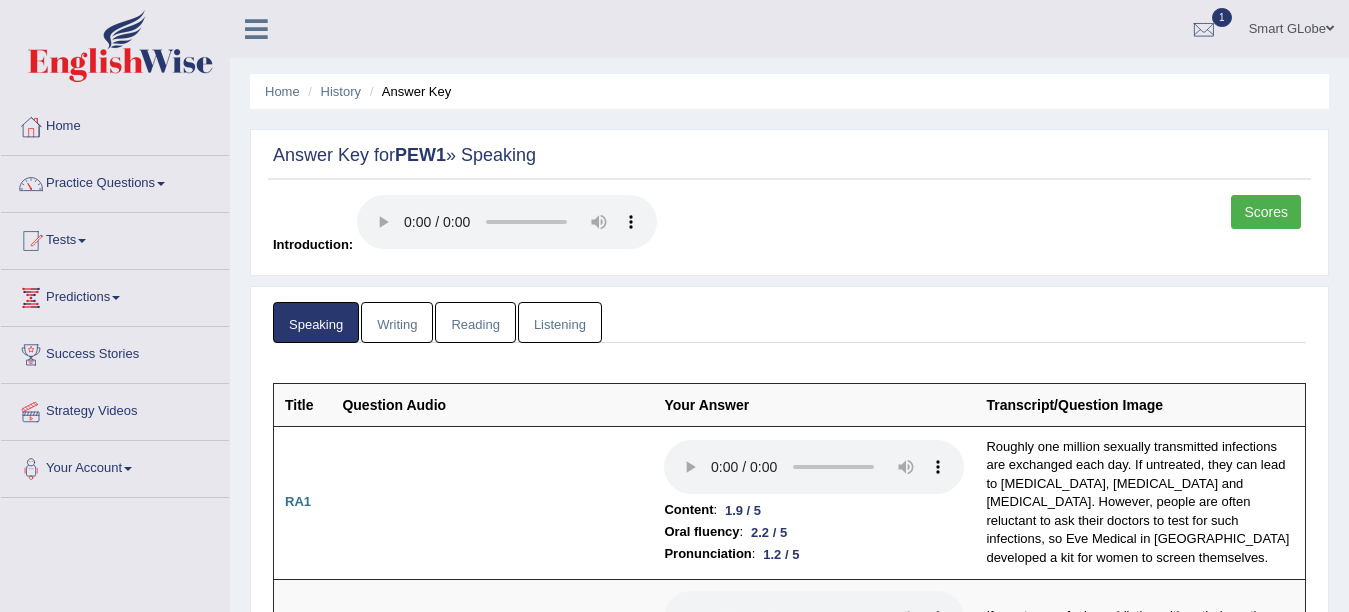 scroll, scrollTop: 0, scrollLeft: 0, axis: both 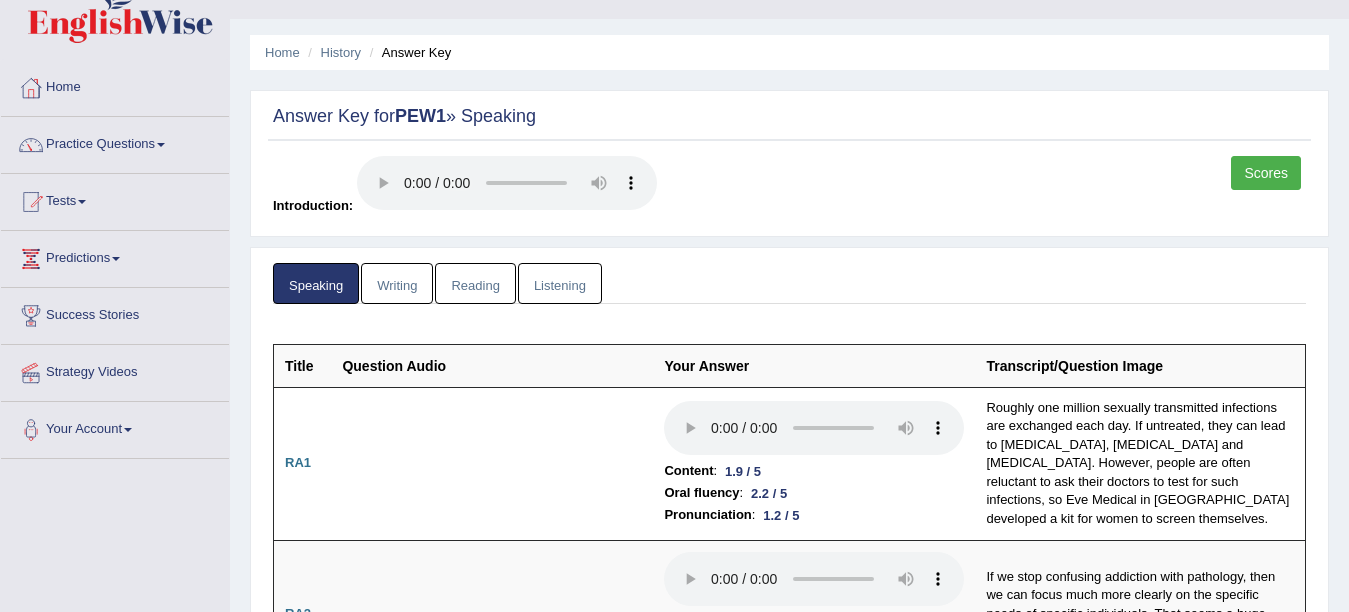 click on "Scores" at bounding box center (1266, 173) 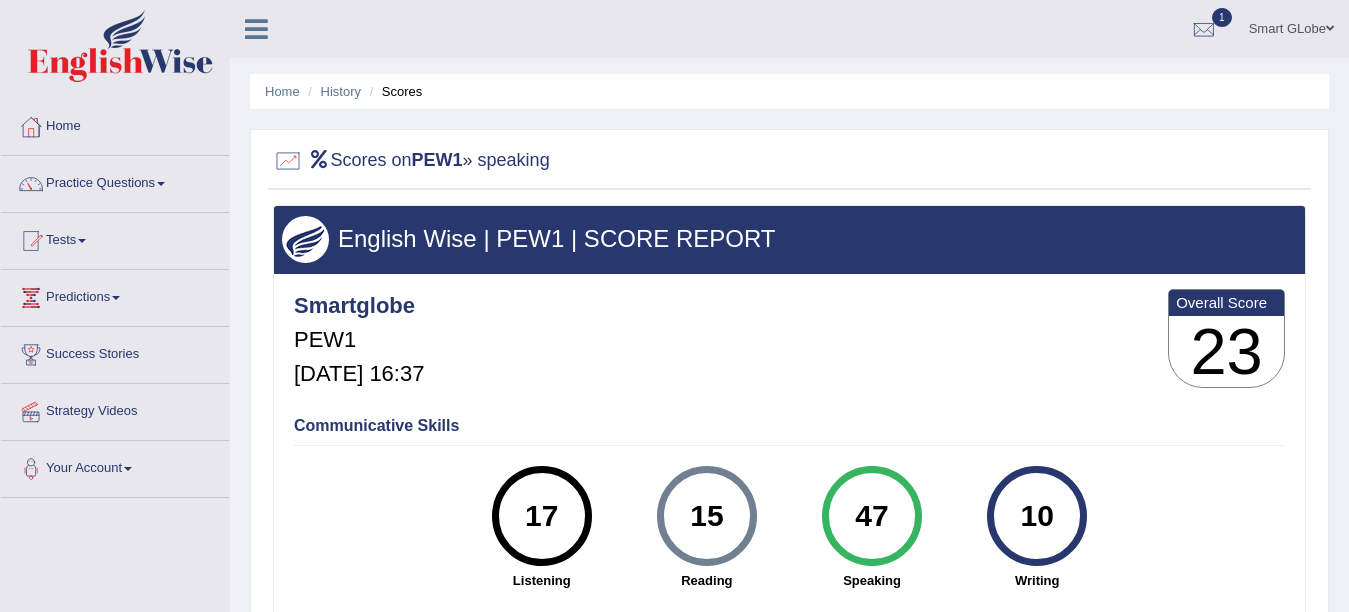 scroll, scrollTop: 293, scrollLeft: 0, axis: vertical 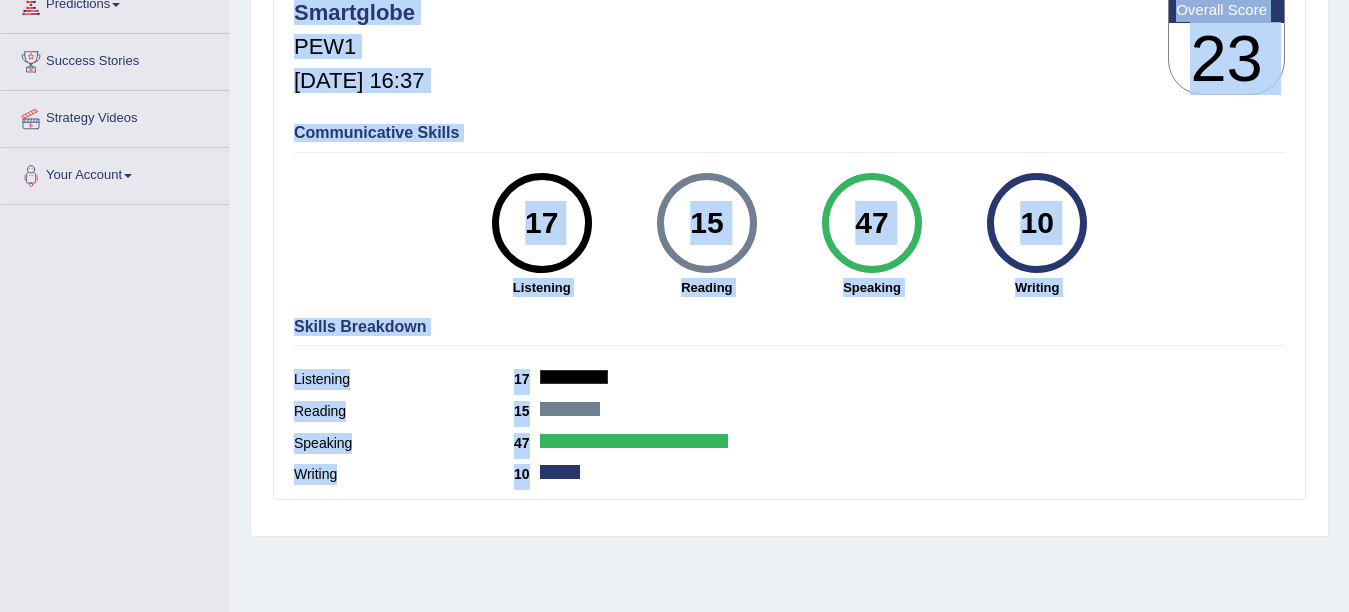 click on "Skills Breakdown" at bounding box center [789, 327] 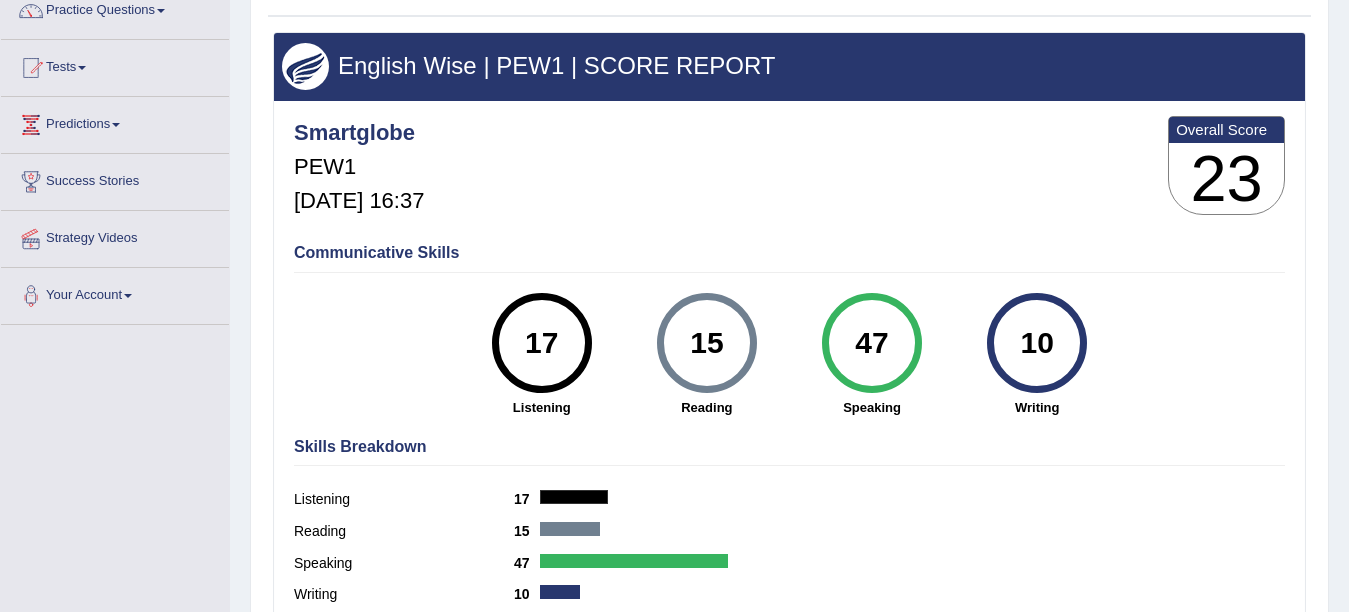 scroll, scrollTop: 0, scrollLeft: 0, axis: both 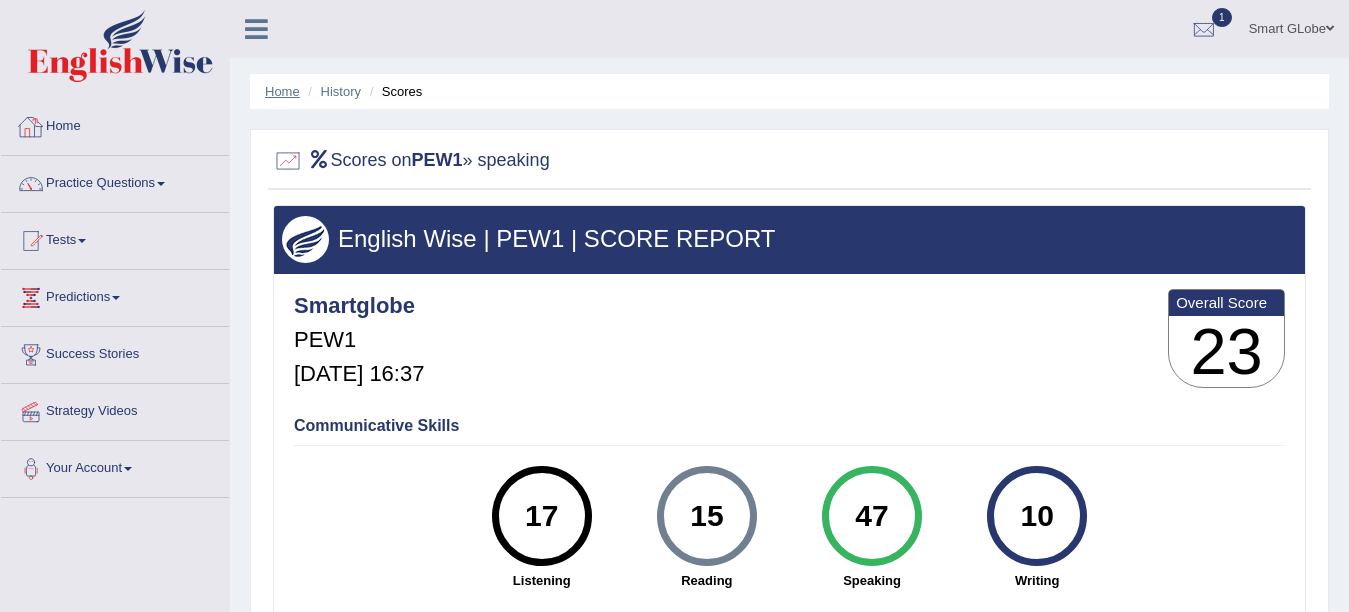 click on "Home" at bounding box center (282, 91) 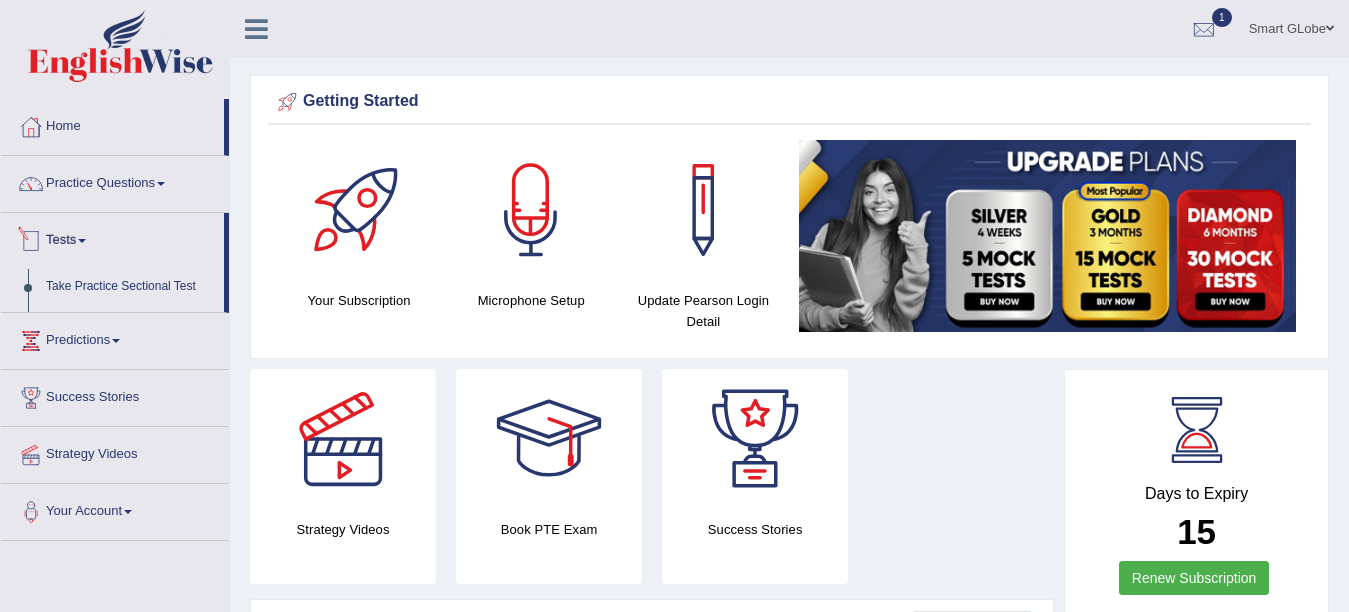 scroll, scrollTop: 0, scrollLeft: 0, axis: both 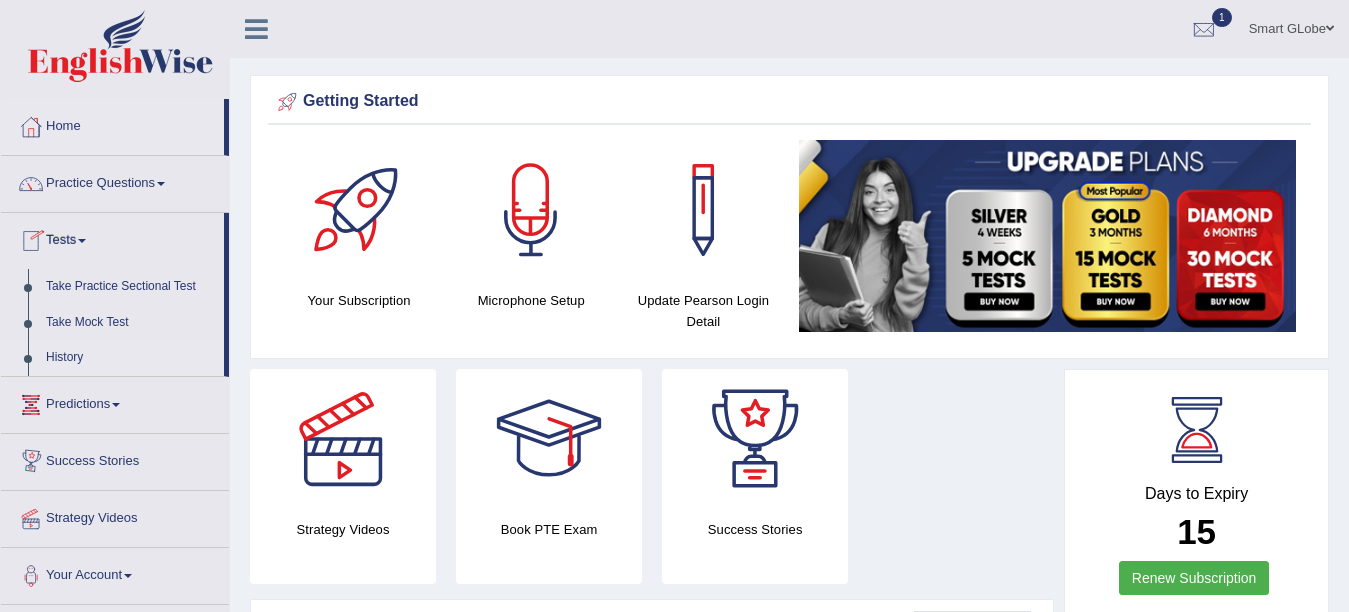 click on "History" at bounding box center (130, 358) 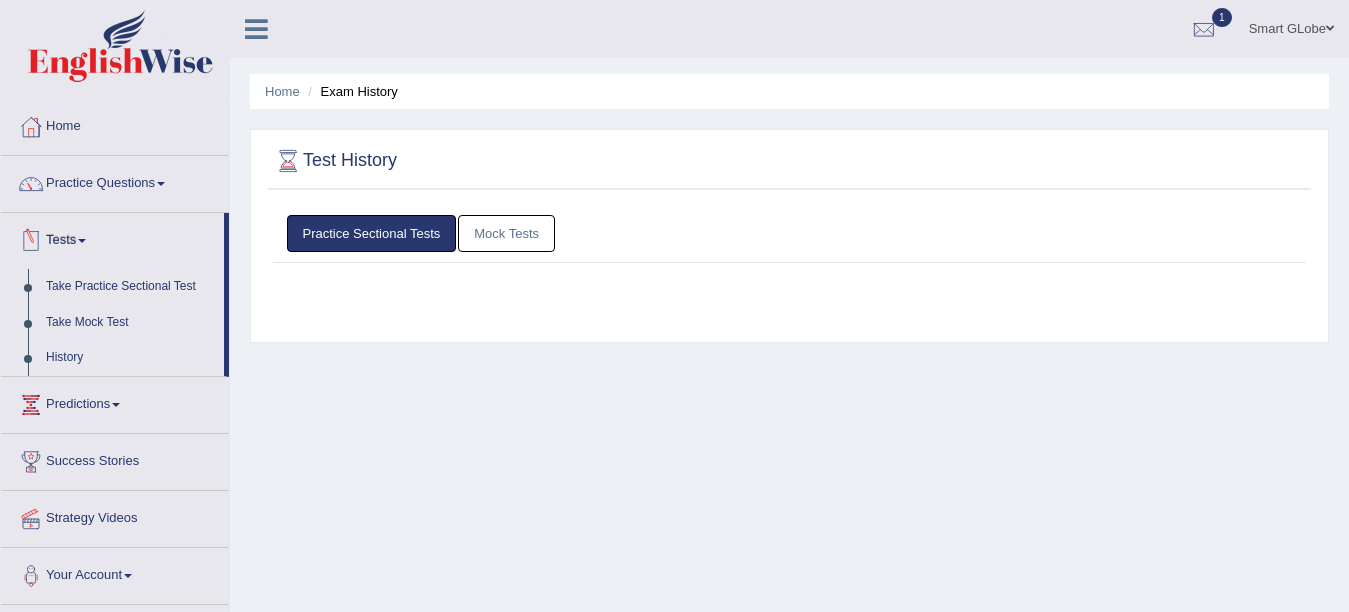 scroll, scrollTop: 0, scrollLeft: 0, axis: both 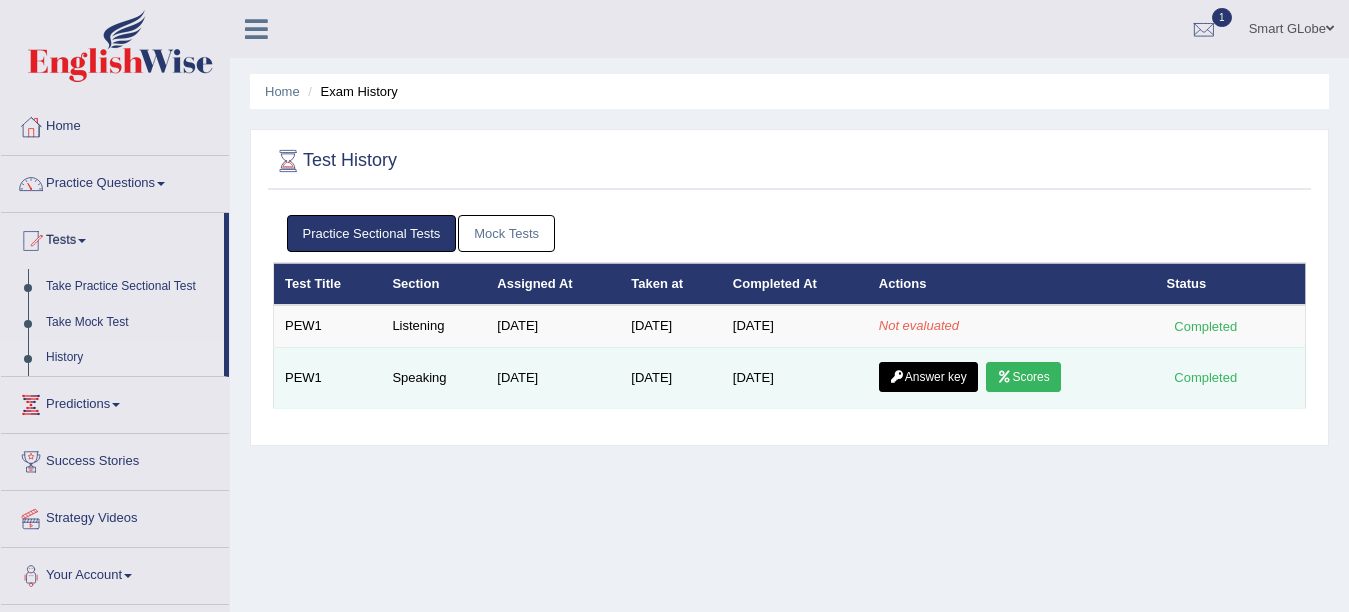 click on "Scores" at bounding box center (1023, 377) 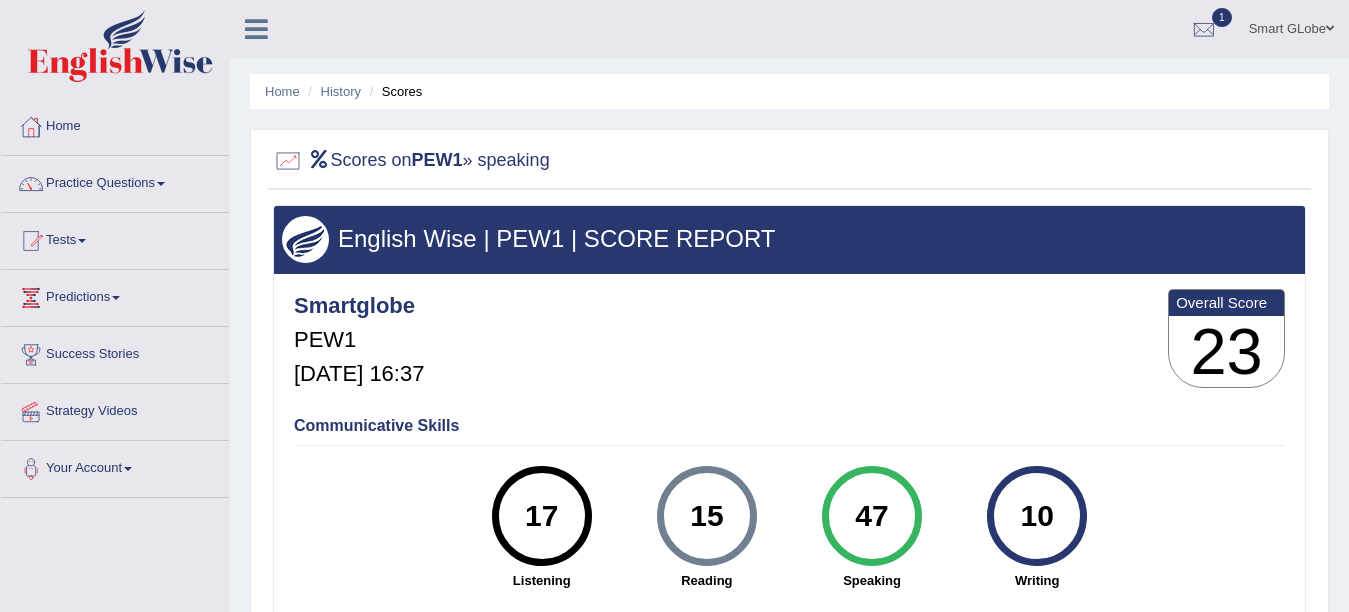 scroll, scrollTop: 0, scrollLeft: 0, axis: both 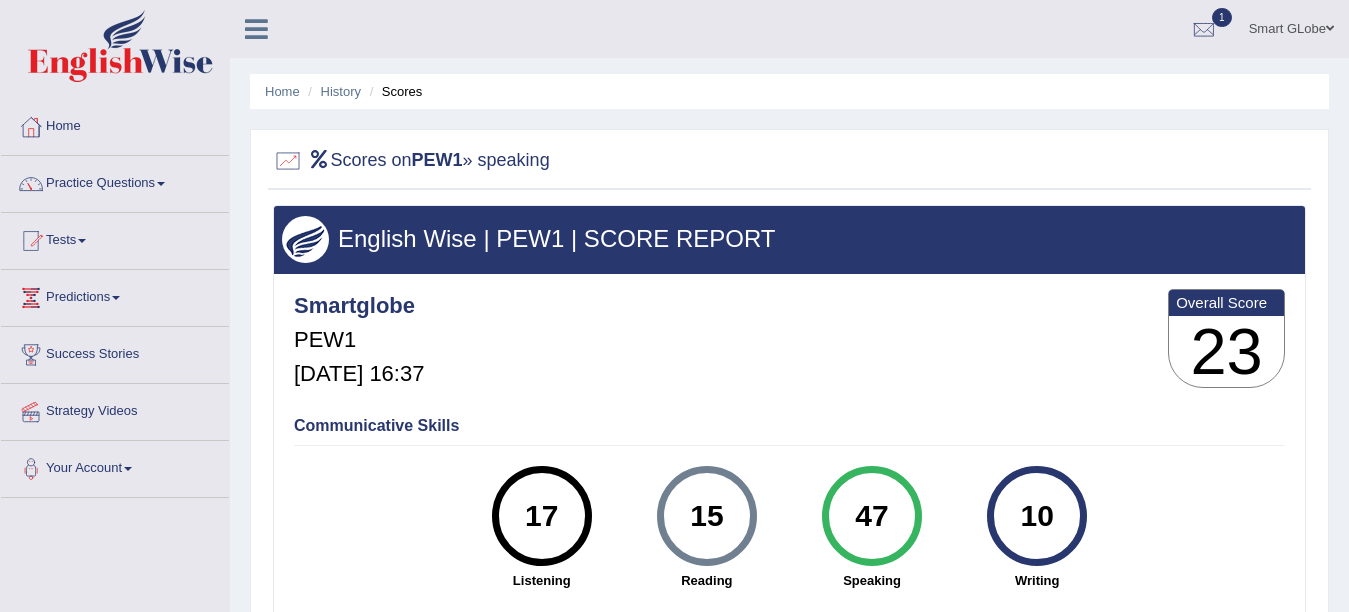 drag, startPoint x: 328, startPoint y: 94, endPoint x: 391, endPoint y: 128, distance: 71.5891 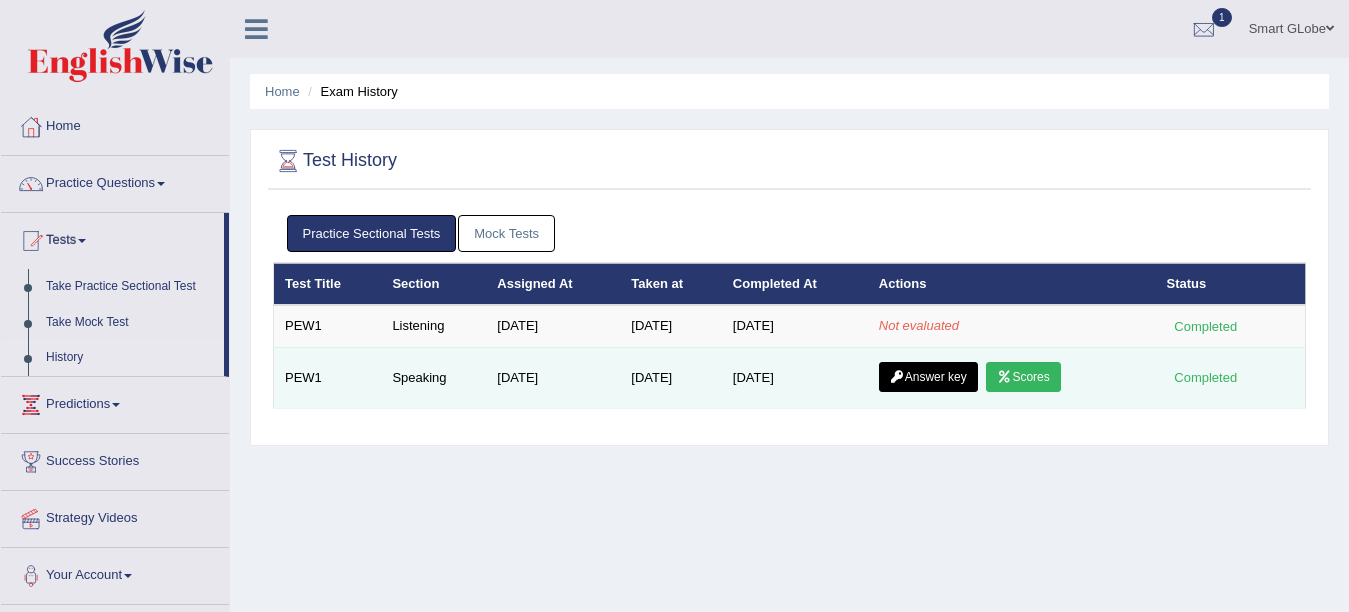 scroll, scrollTop: 0, scrollLeft: 0, axis: both 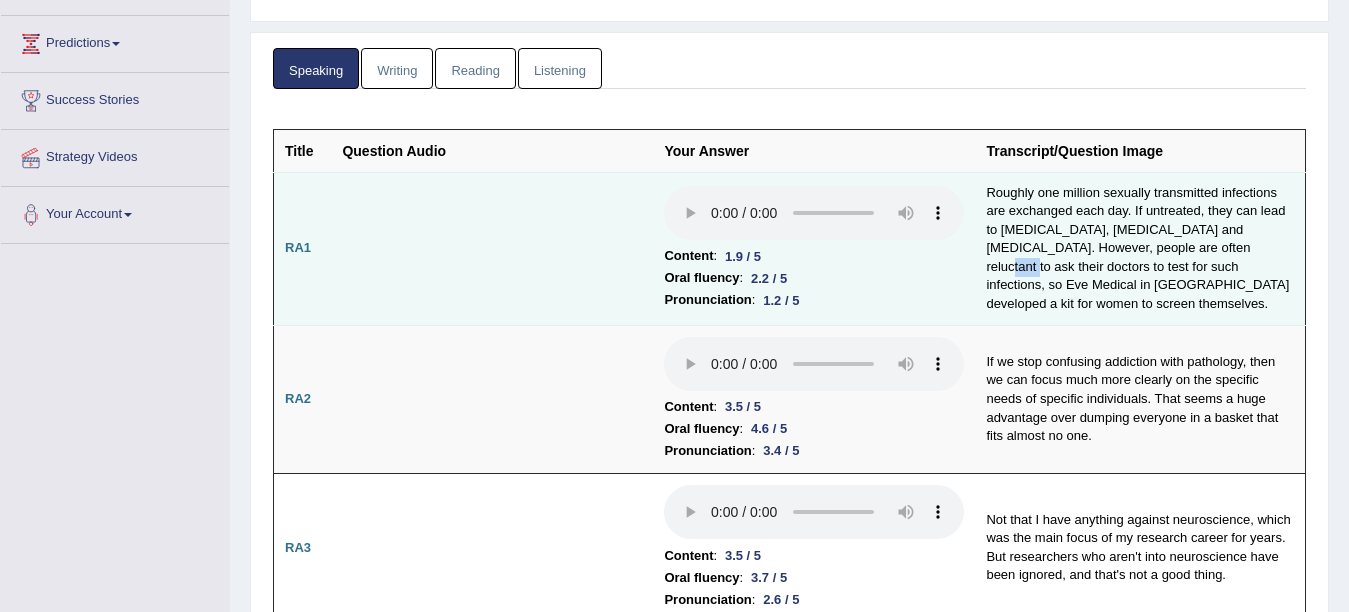drag, startPoint x: 1165, startPoint y: 244, endPoint x: 1193, endPoint y: 243, distance: 28.01785 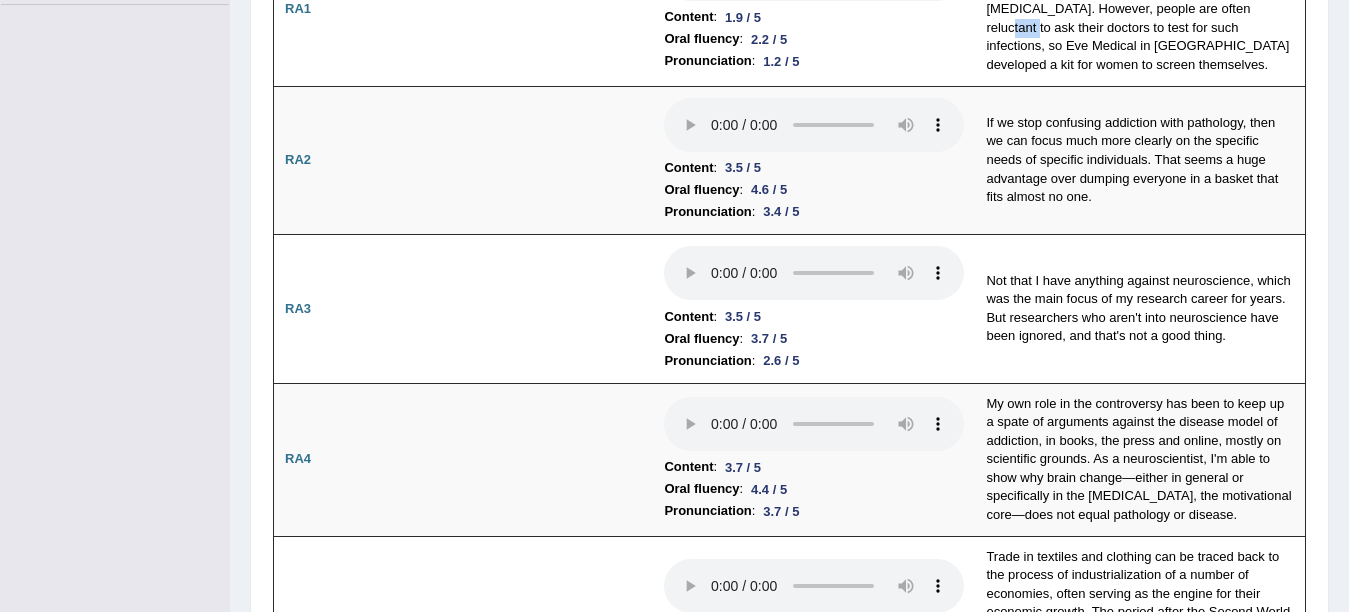 scroll, scrollTop: 516, scrollLeft: 0, axis: vertical 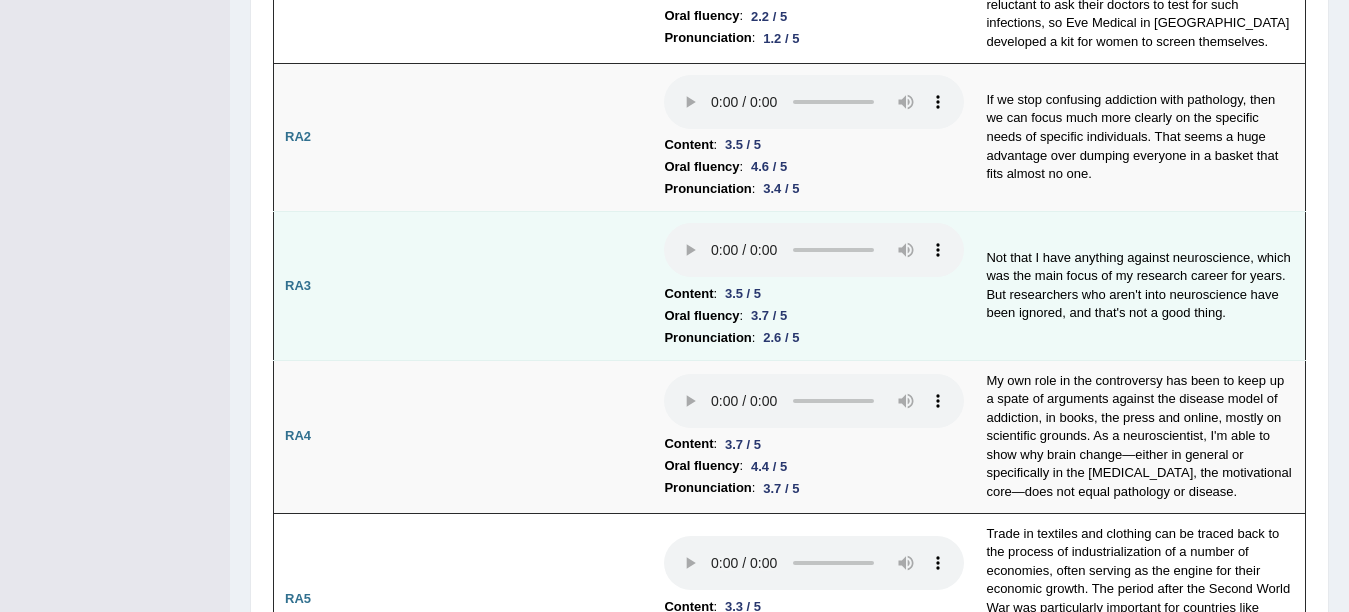 click on "Oral fluency  :  3.7 / 5" at bounding box center [814, 316] 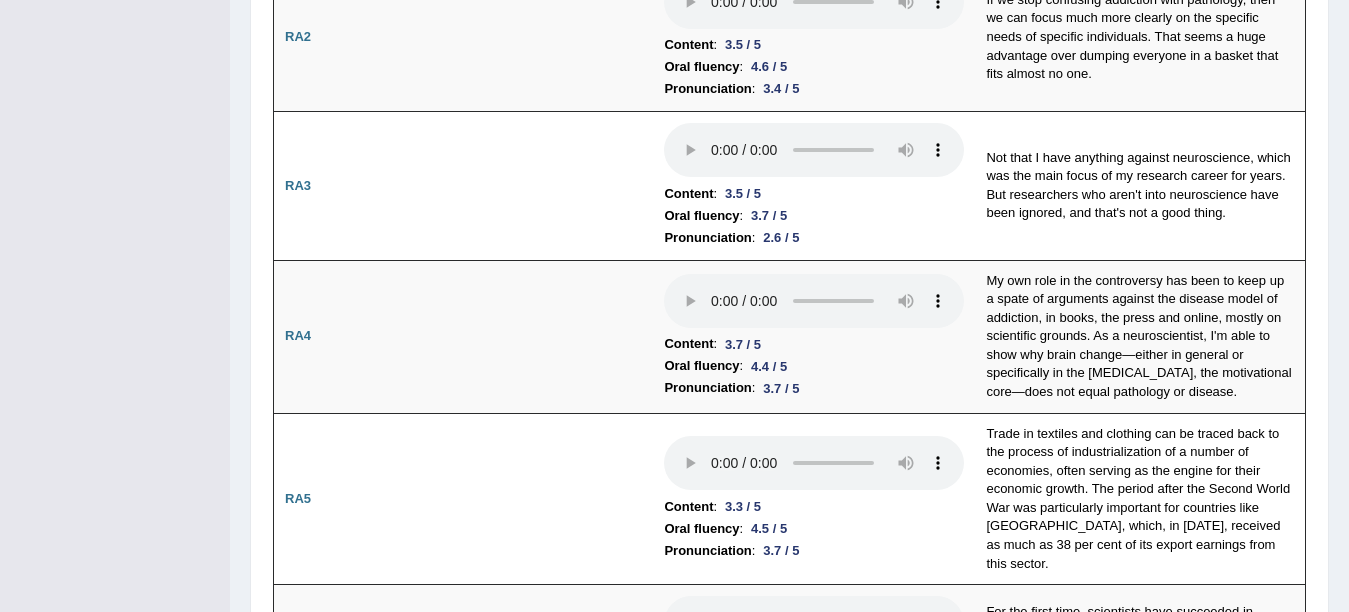 scroll, scrollTop: 647, scrollLeft: 0, axis: vertical 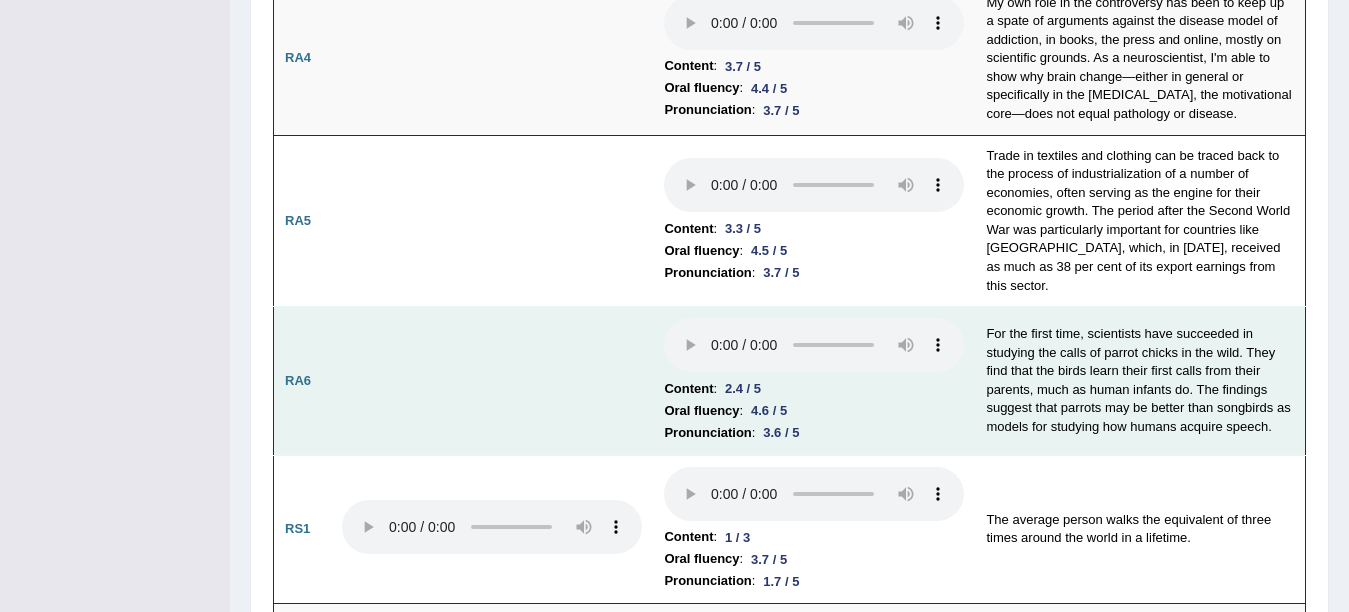 type 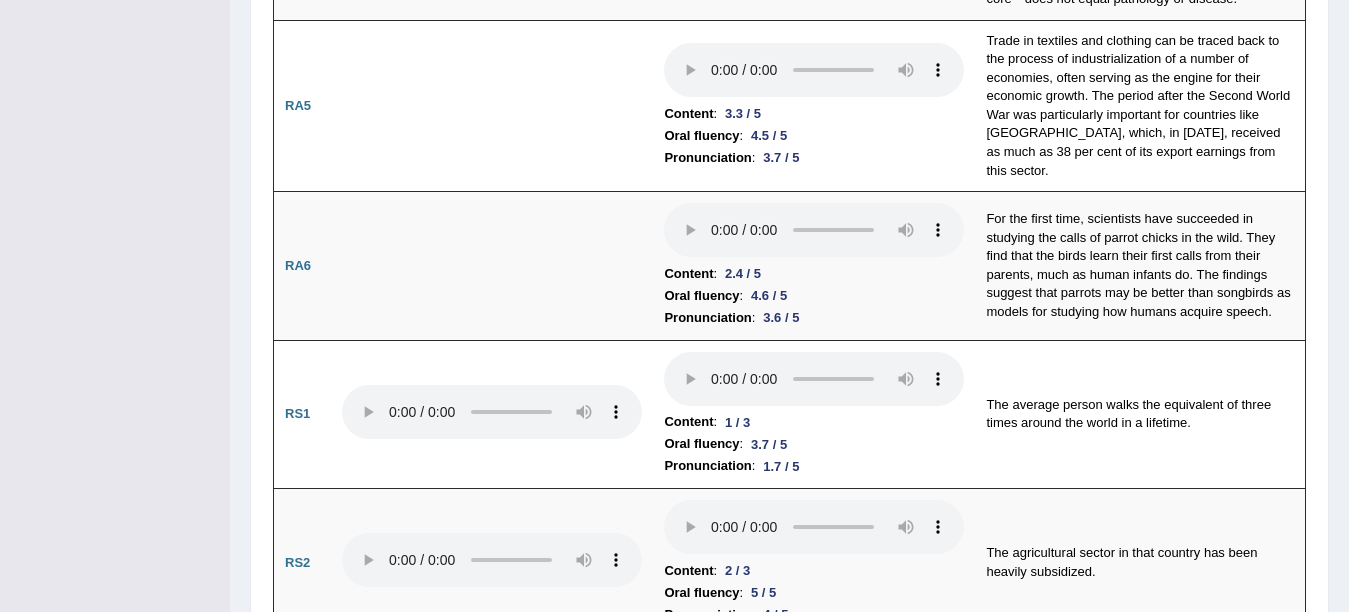scroll, scrollTop: 1125, scrollLeft: 0, axis: vertical 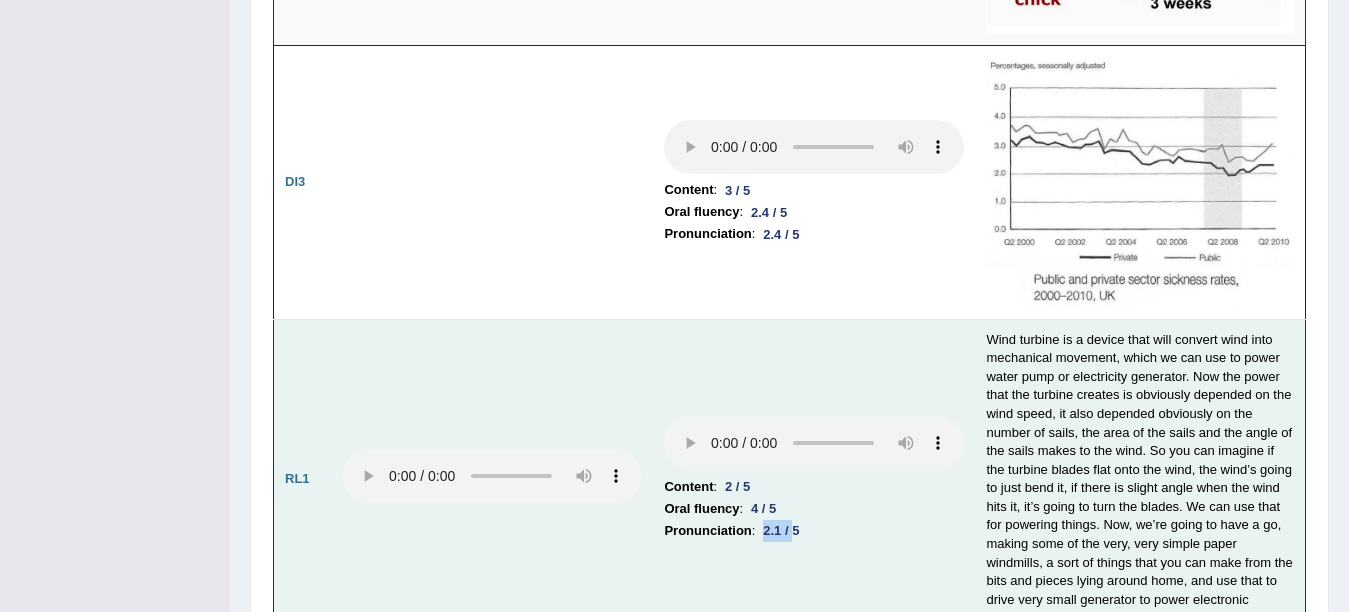 drag, startPoint x: 765, startPoint y: 510, endPoint x: 798, endPoint y: 517, distance: 33.734257 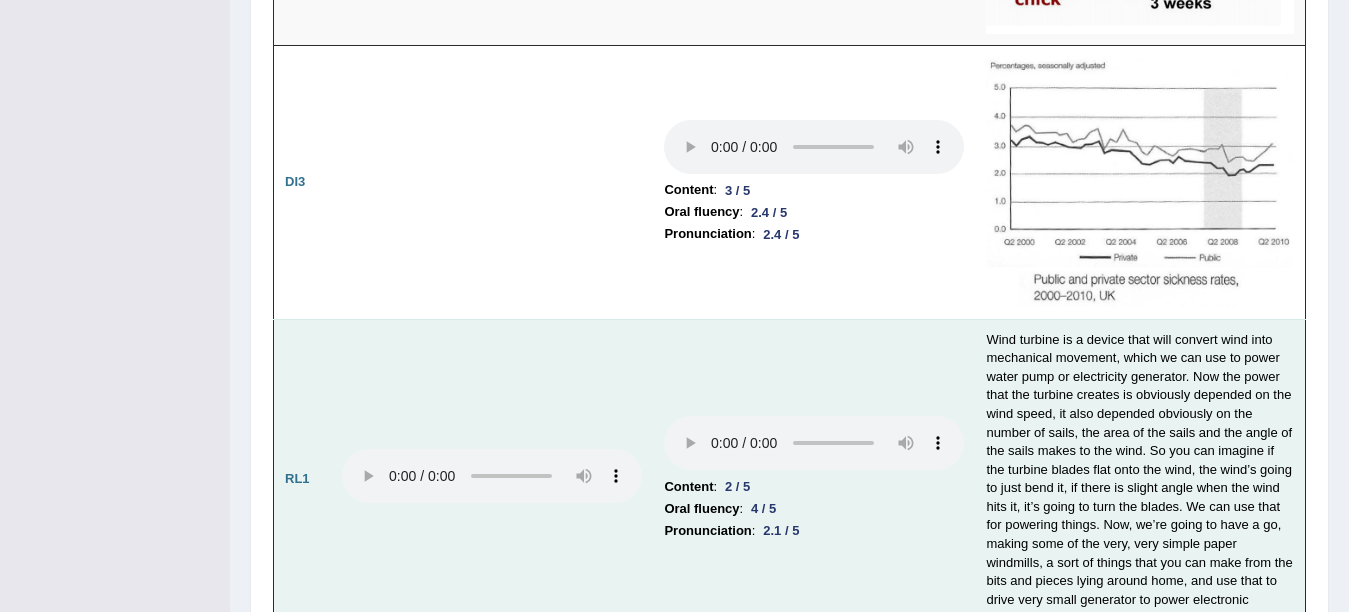 click on "Content  :  2 / 5
Oral fluency  :  4 / 5
Pronunciation  :  2.1 / 5" at bounding box center [814, 479] 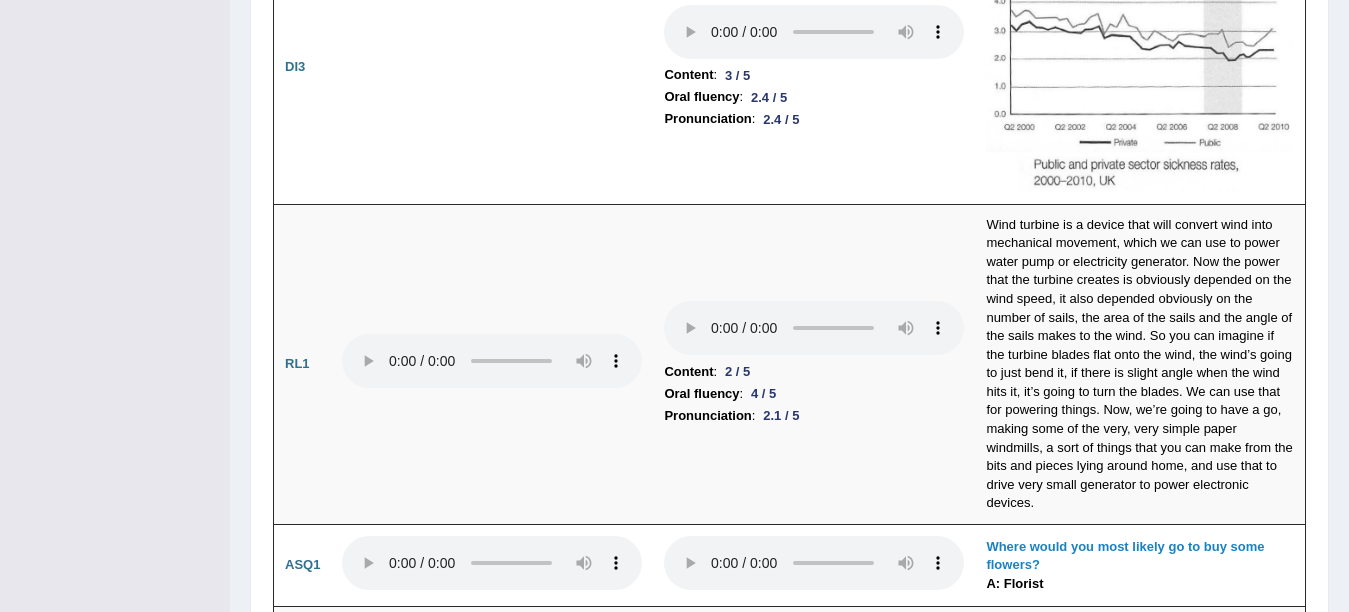 scroll, scrollTop: 3506, scrollLeft: 0, axis: vertical 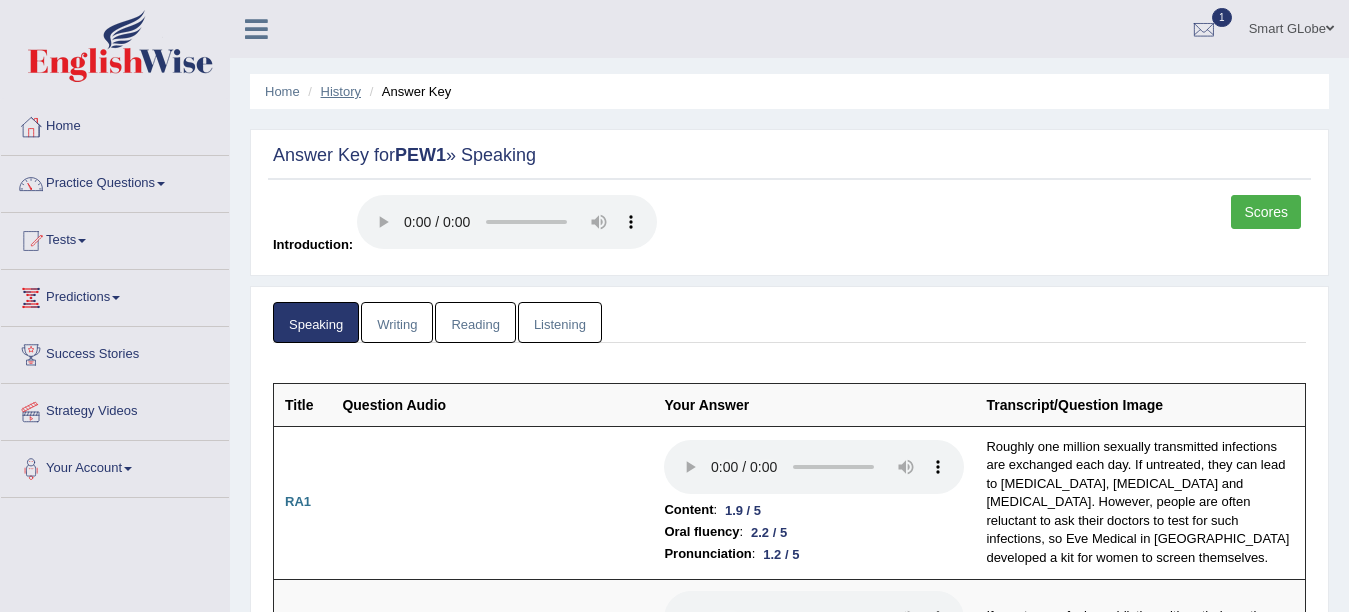 click on "History" at bounding box center (341, 91) 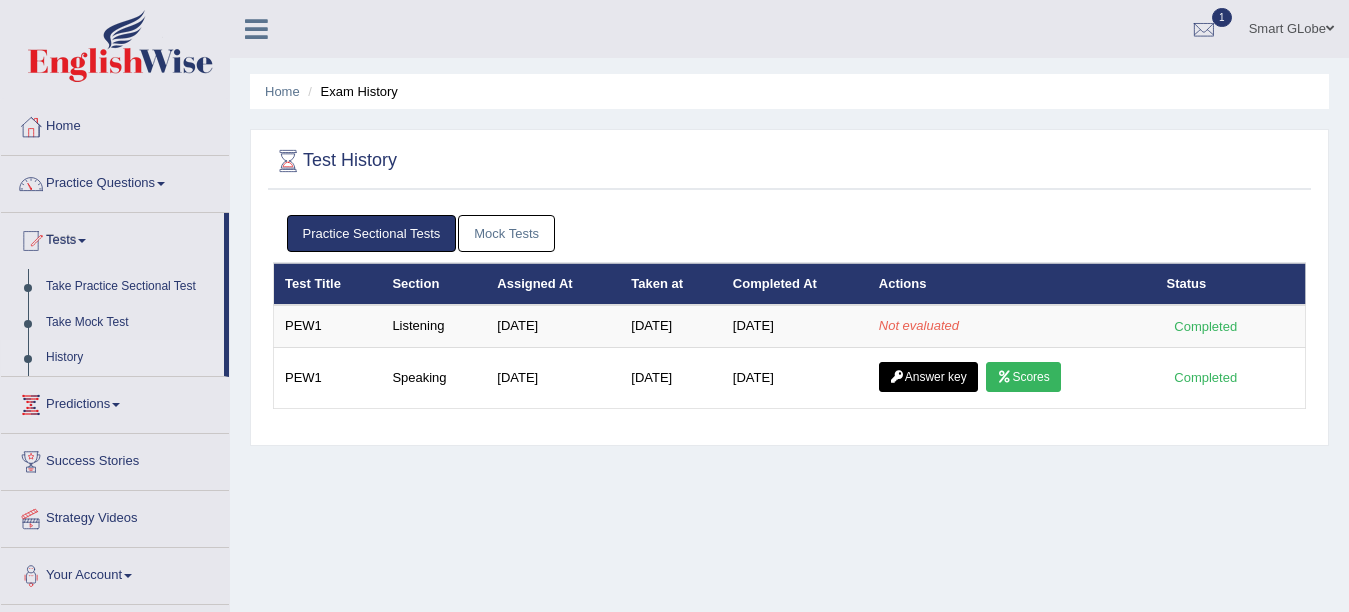 scroll, scrollTop: 0, scrollLeft: 0, axis: both 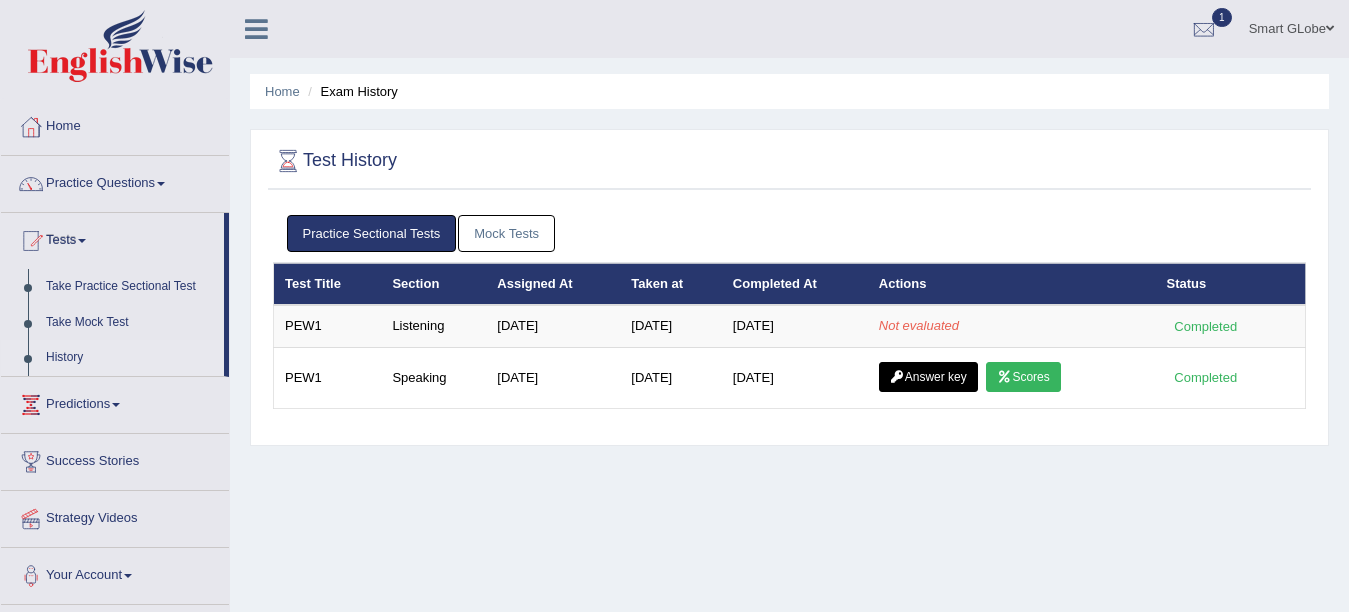 click on "1" at bounding box center (1204, 26) 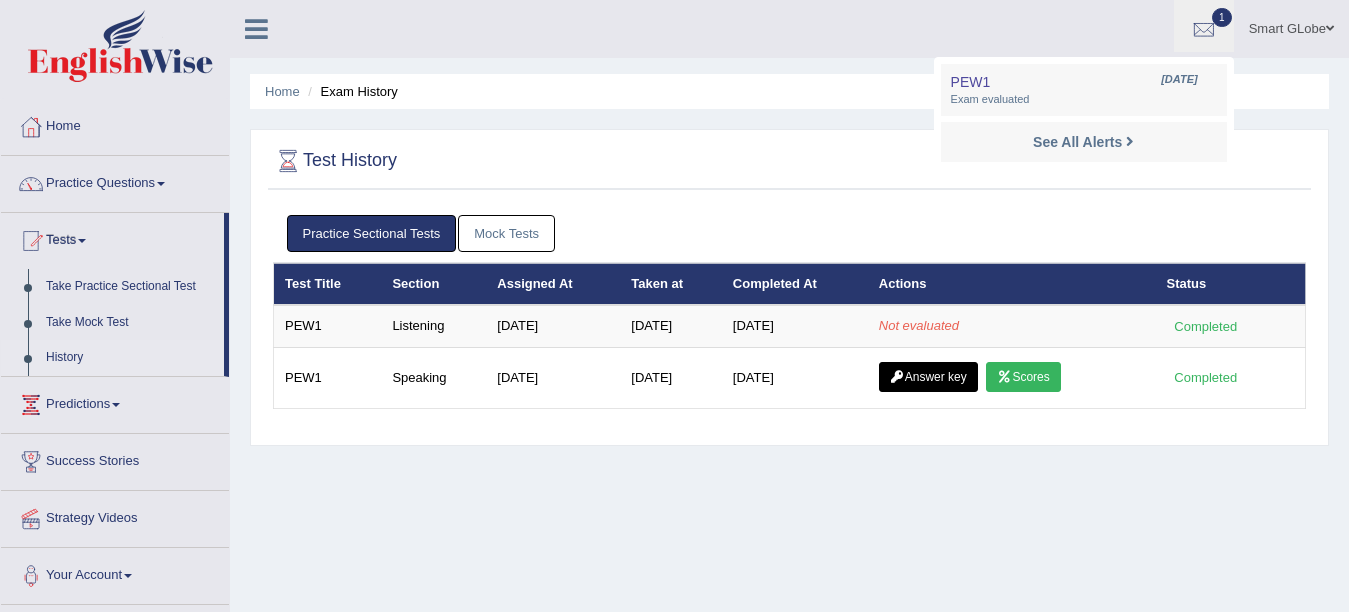 click on "1" at bounding box center [1204, 26] 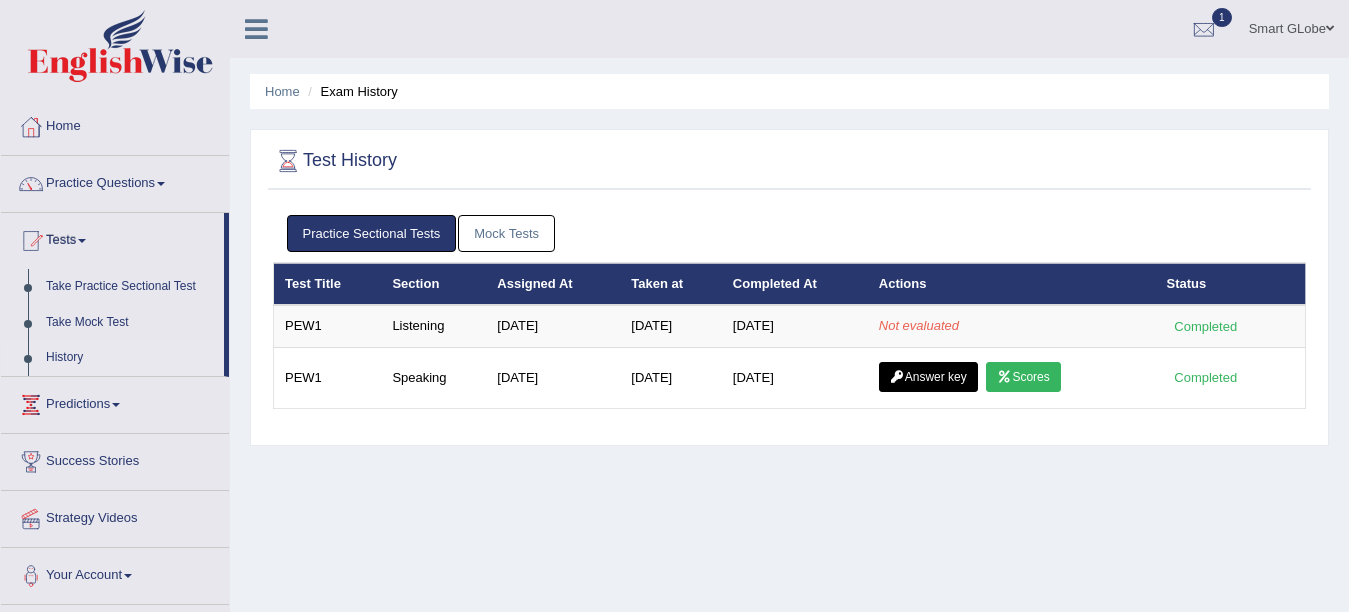 click on "1" at bounding box center (1204, 26) 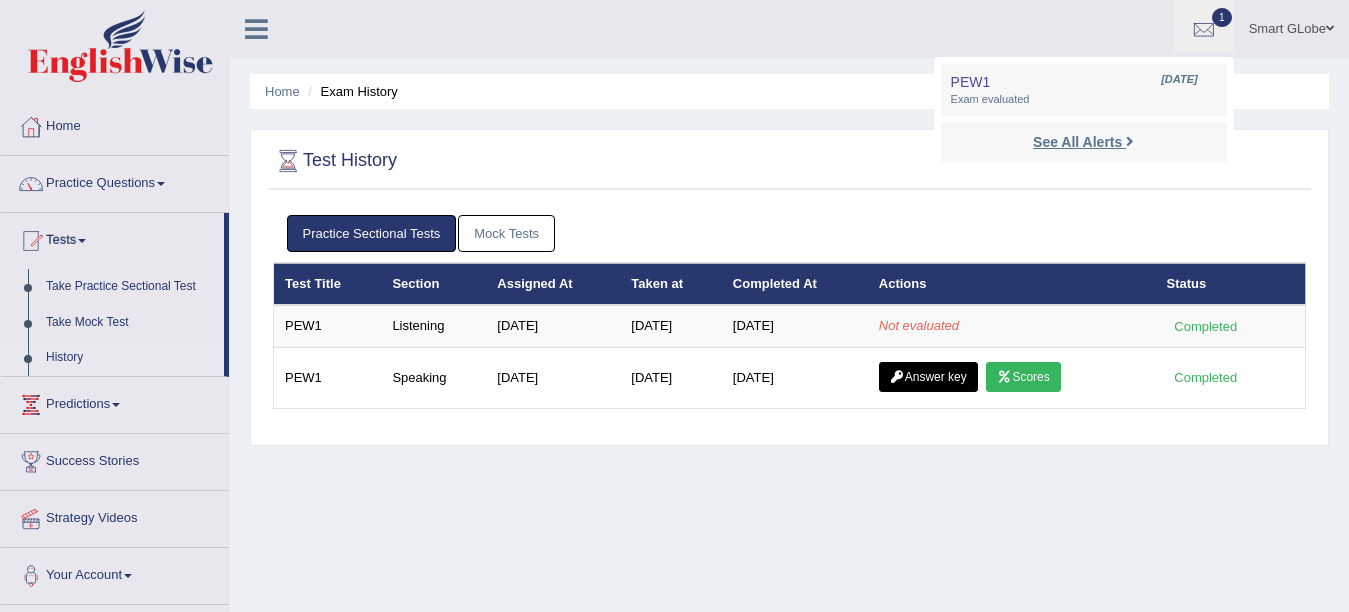 click at bounding box center [1130, 141] 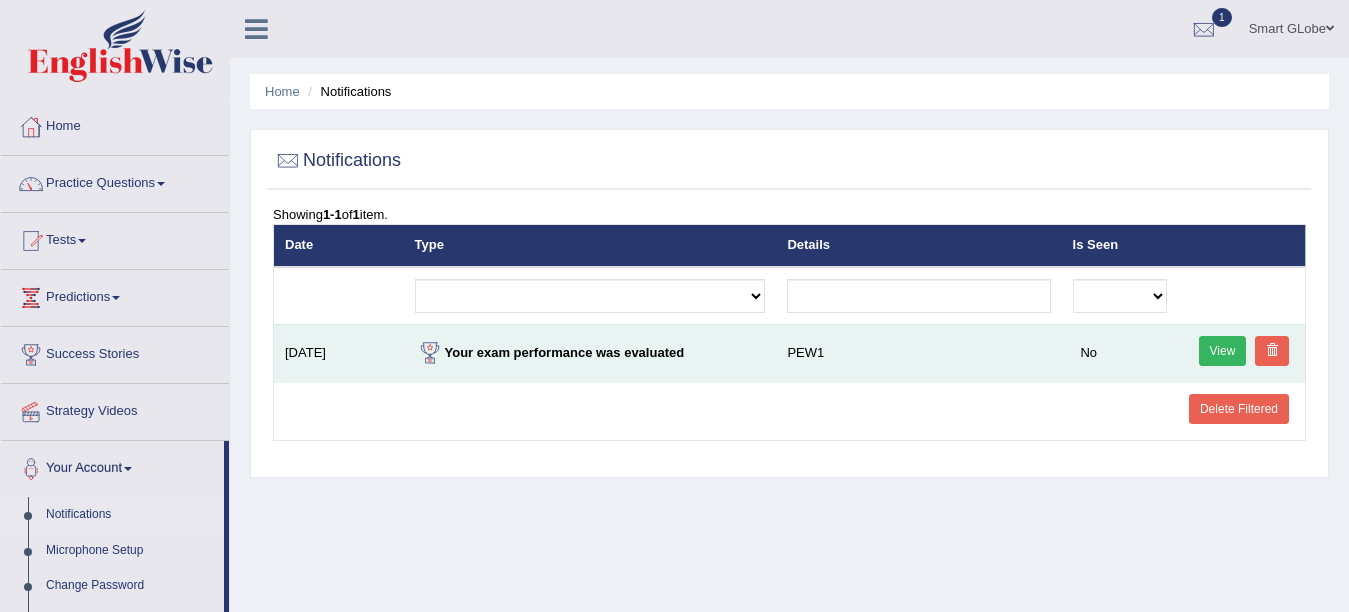 scroll, scrollTop: 0, scrollLeft: 0, axis: both 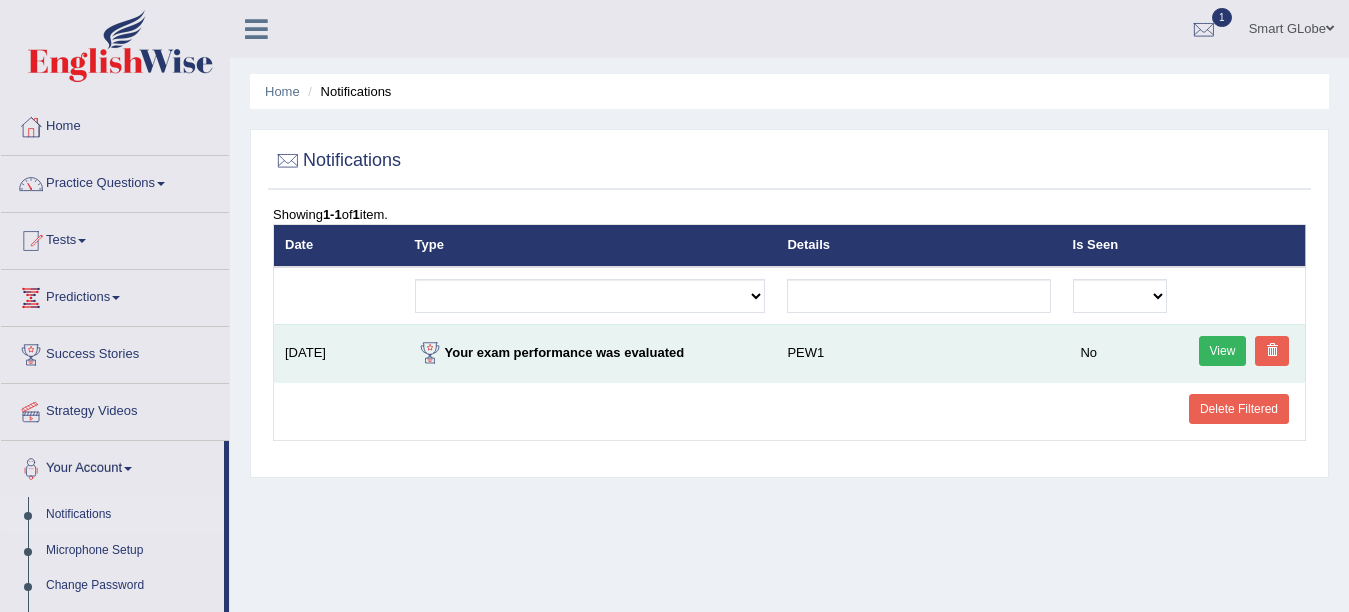 click on "View" at bounding box center [1223, 351] 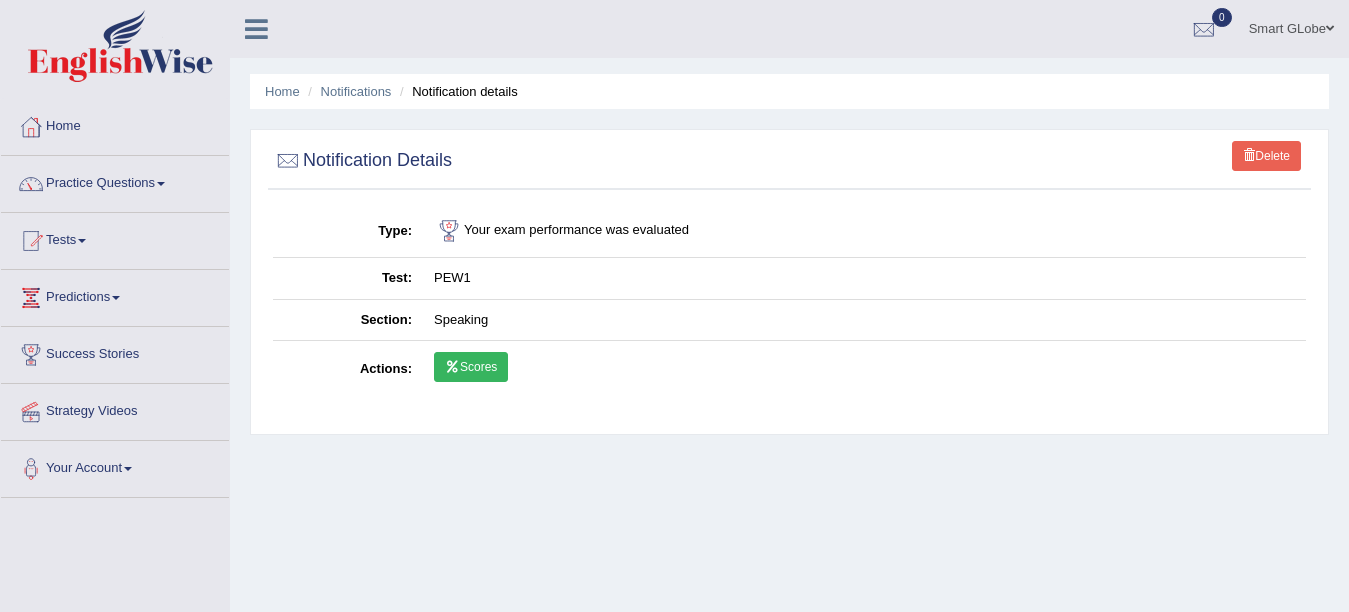 click on "Scores" at bounding box center (471, 367) 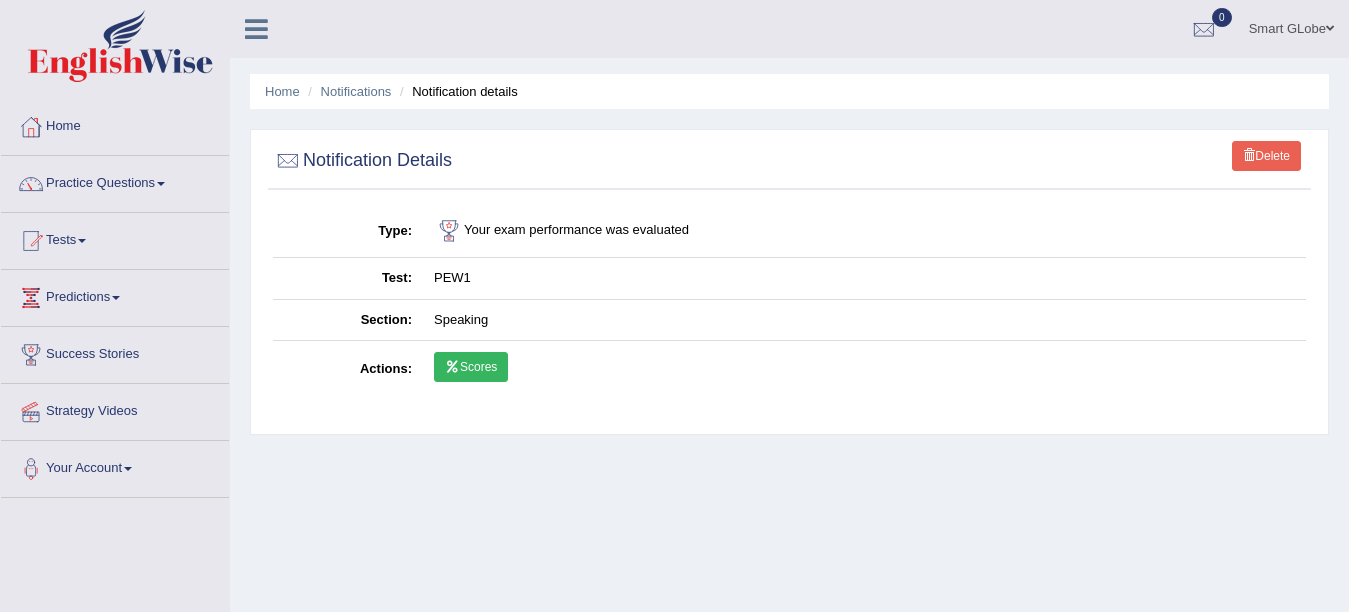 scroll, scrollTop: 0, scrollLeft: 0, axis: both 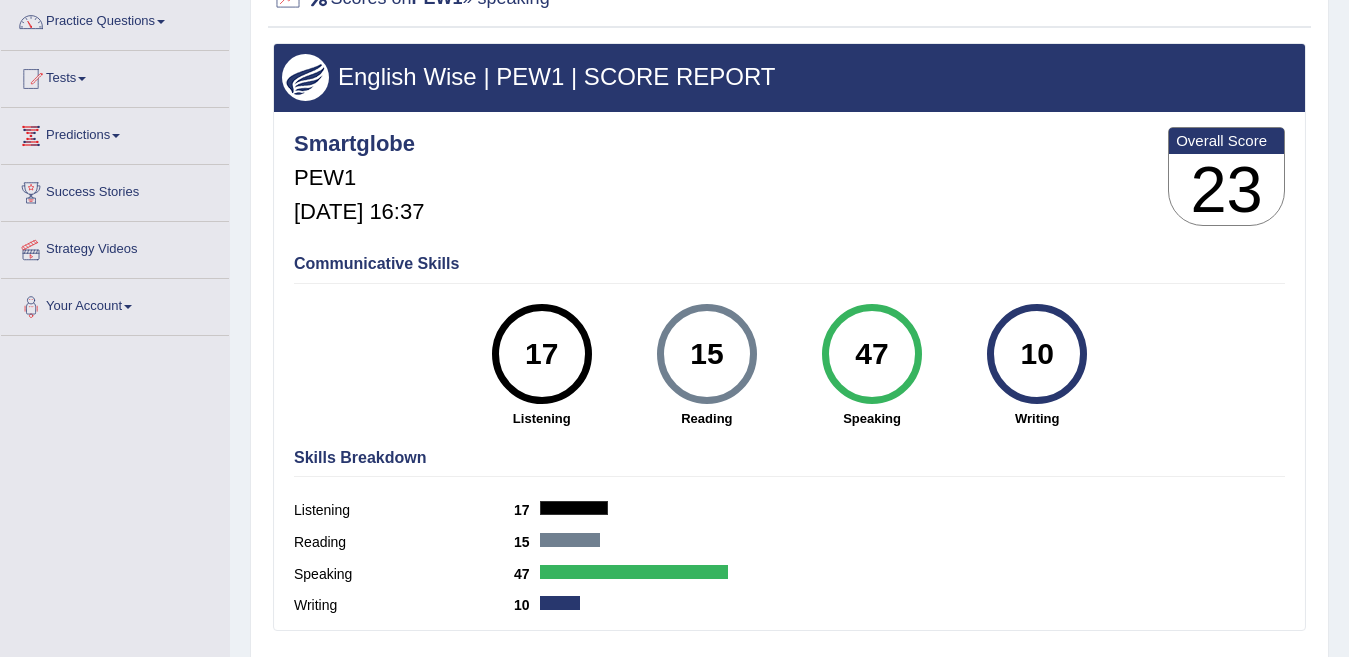 drag, startPoint x: 539, startPoint y: 567, endPoint x: 729, endPoint y: 567, distance: 190 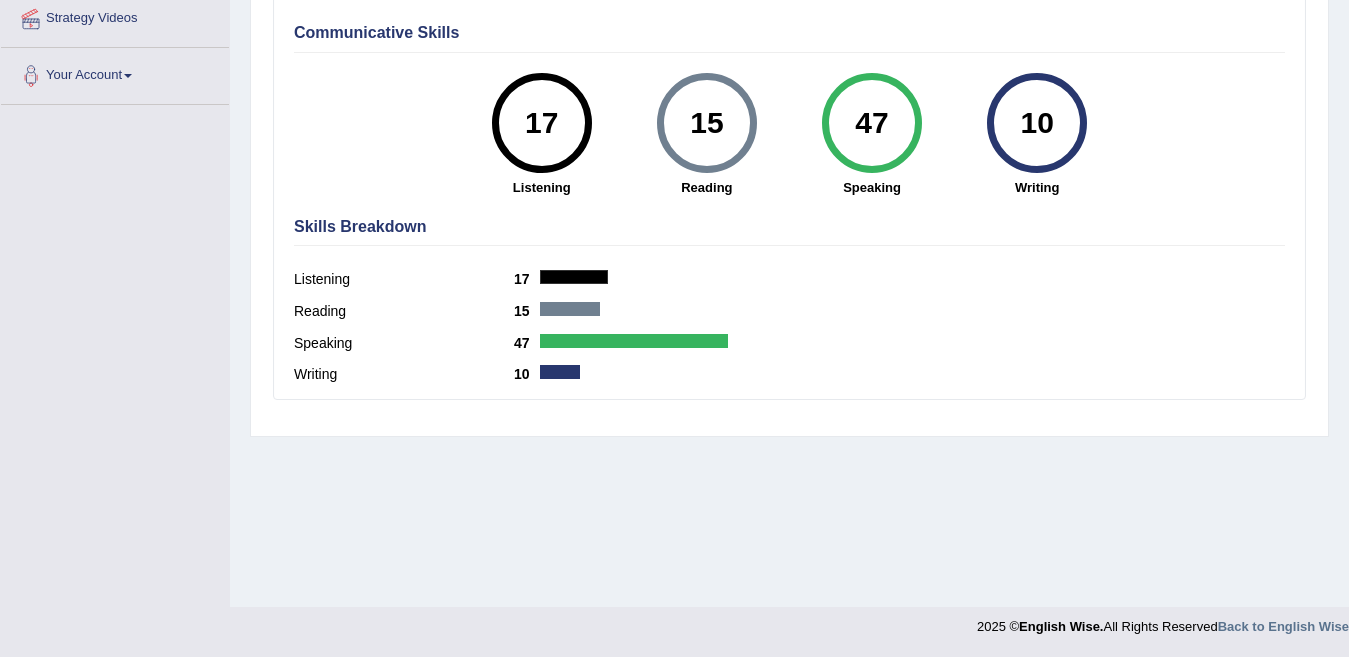 scroll, scrollTop: 0, scrollLeft: 0, axis: both 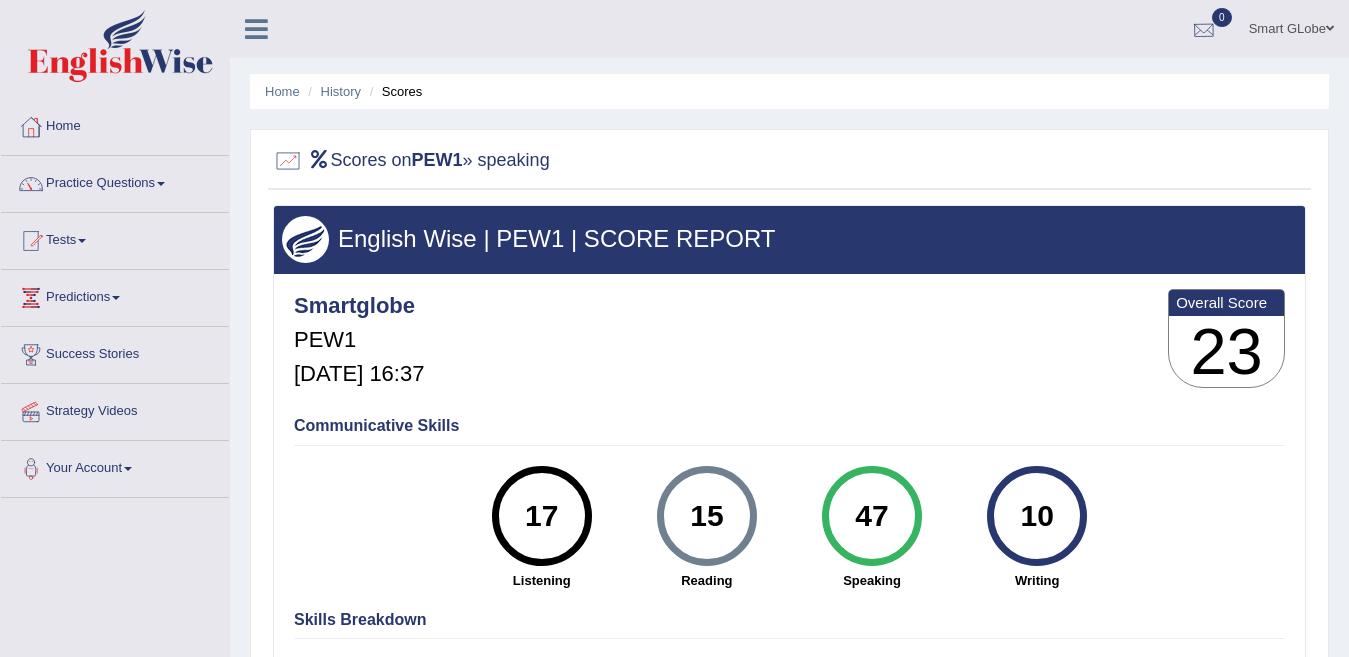 click at bounding box center (1204, 30) 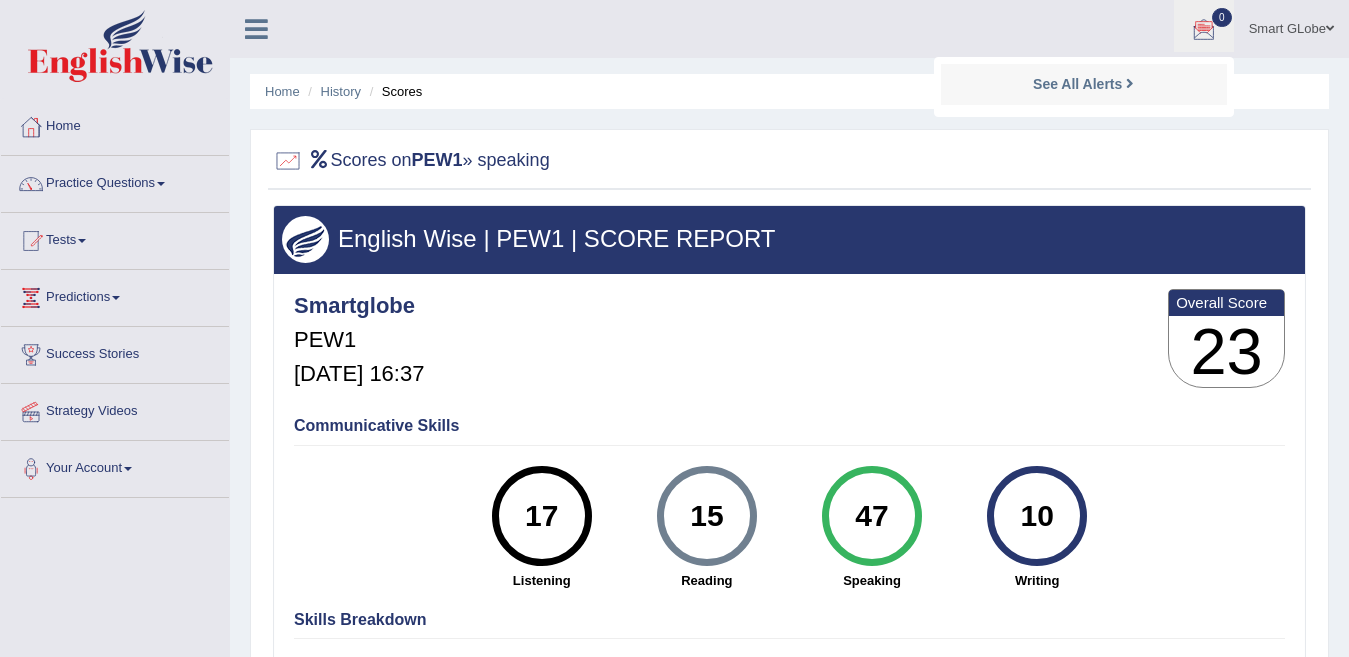 click on "See All Alerts" at bounding box center (1084, 84) 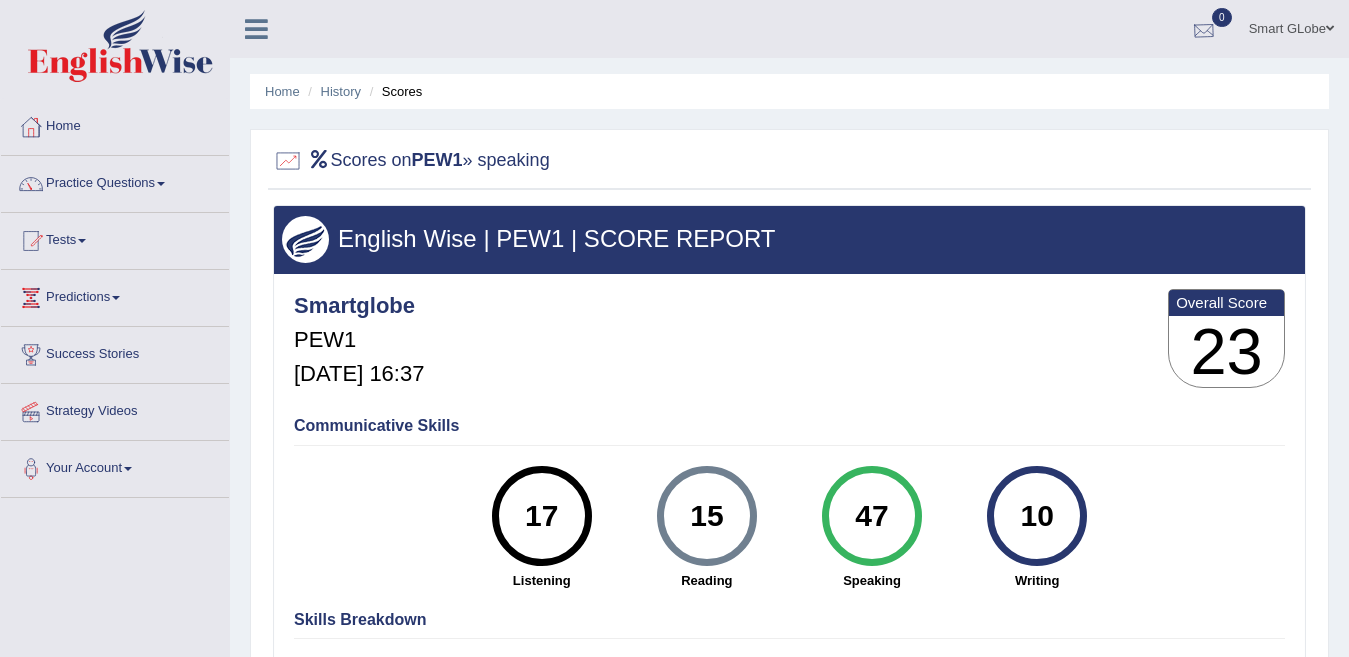 click at bounding box center [1204, 30] 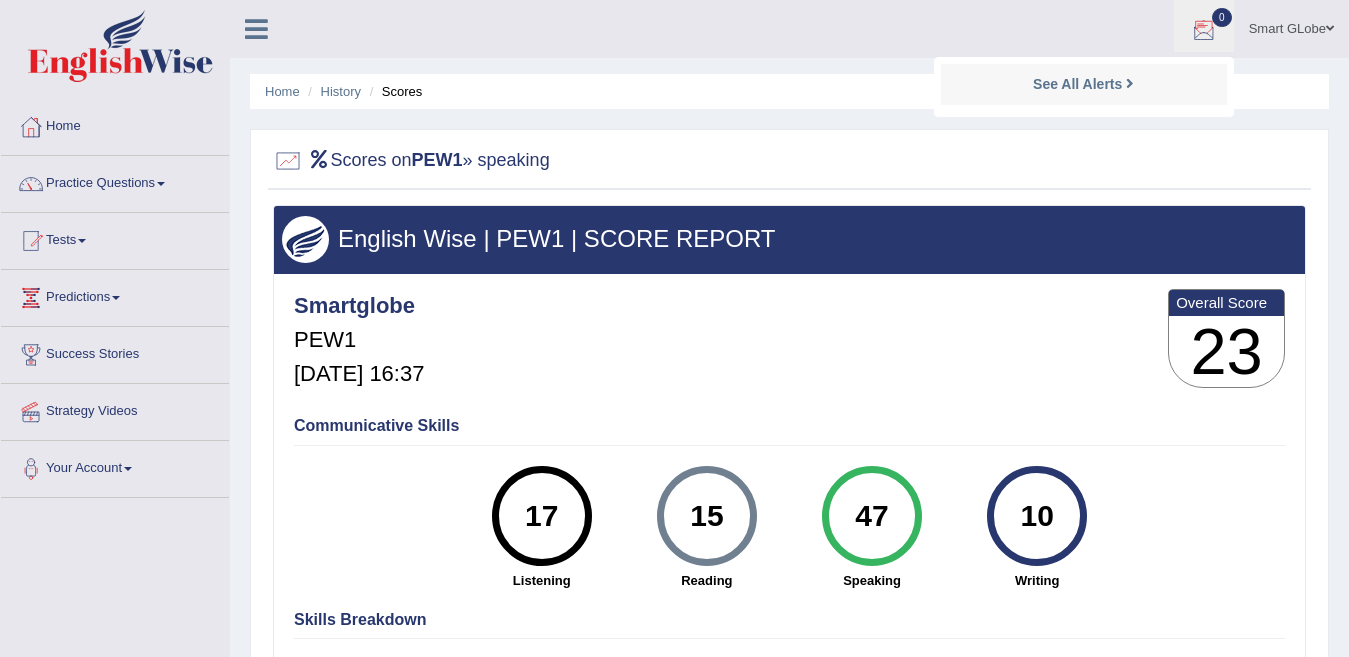 click on "See All Alerts" at bounding box center [1084, 84] 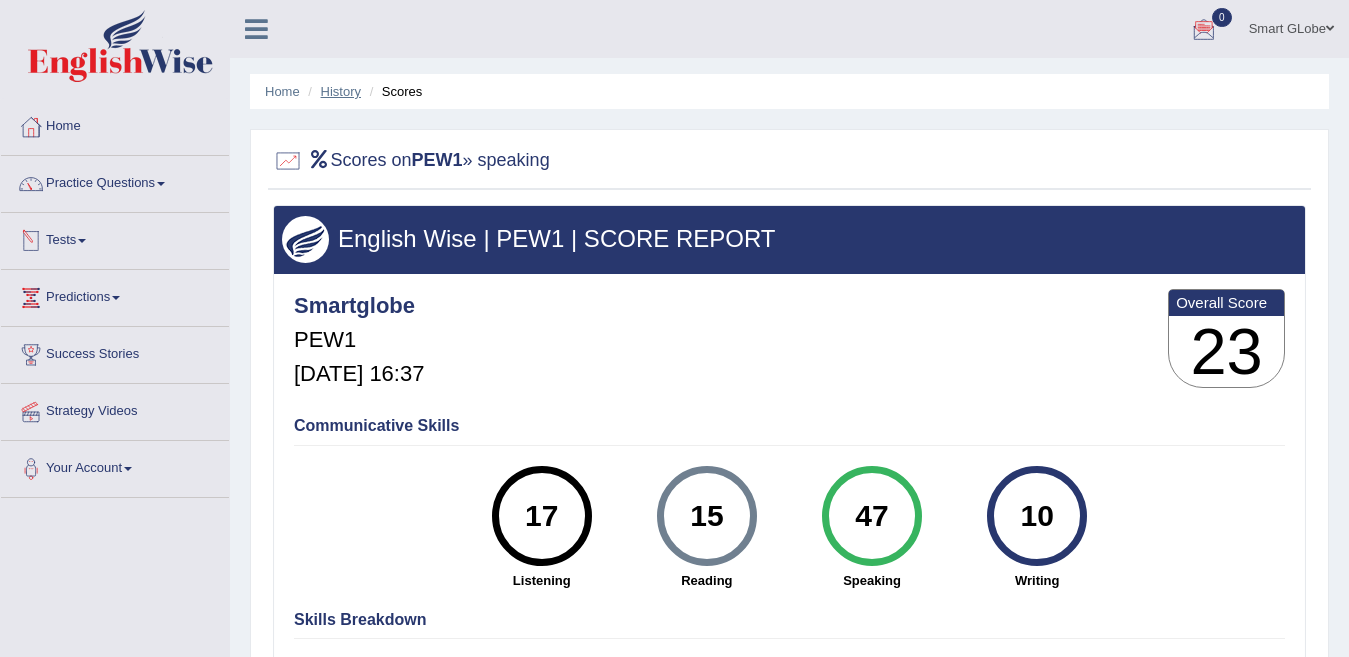 click on "History" at bounding box center [341, 91] 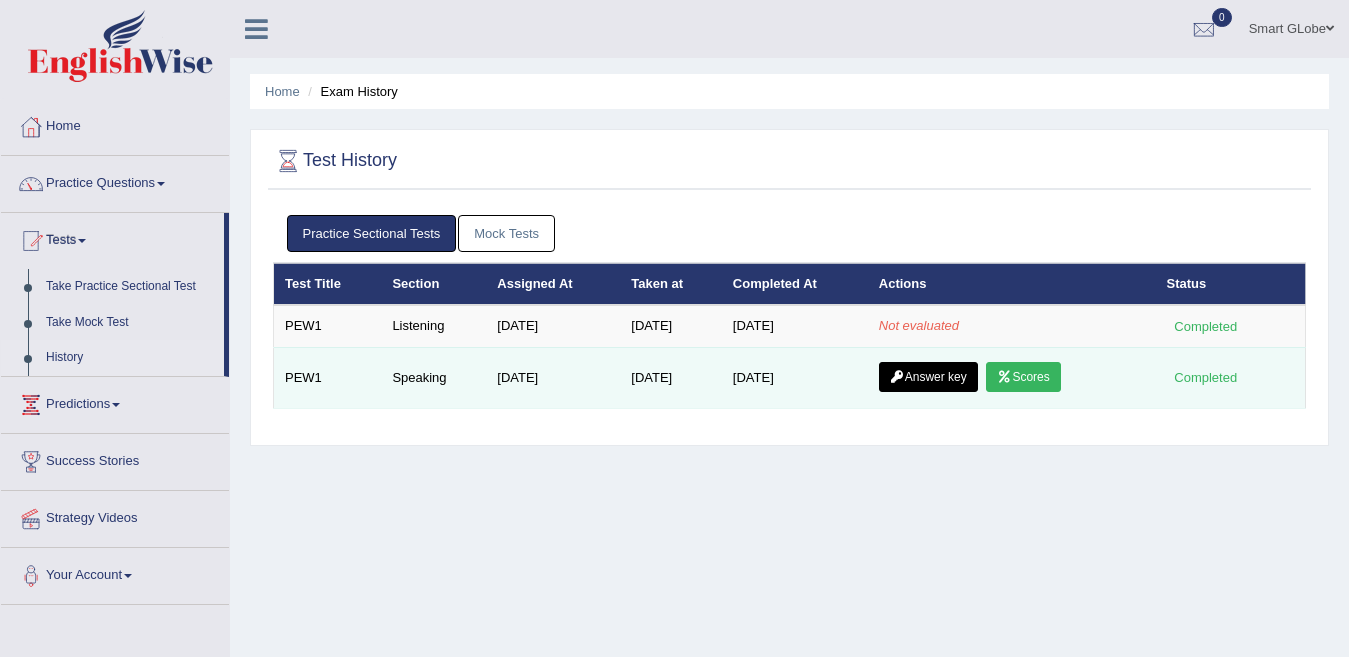 scroll, scrollTop: 0, scrollLeft: 0, axis: both 